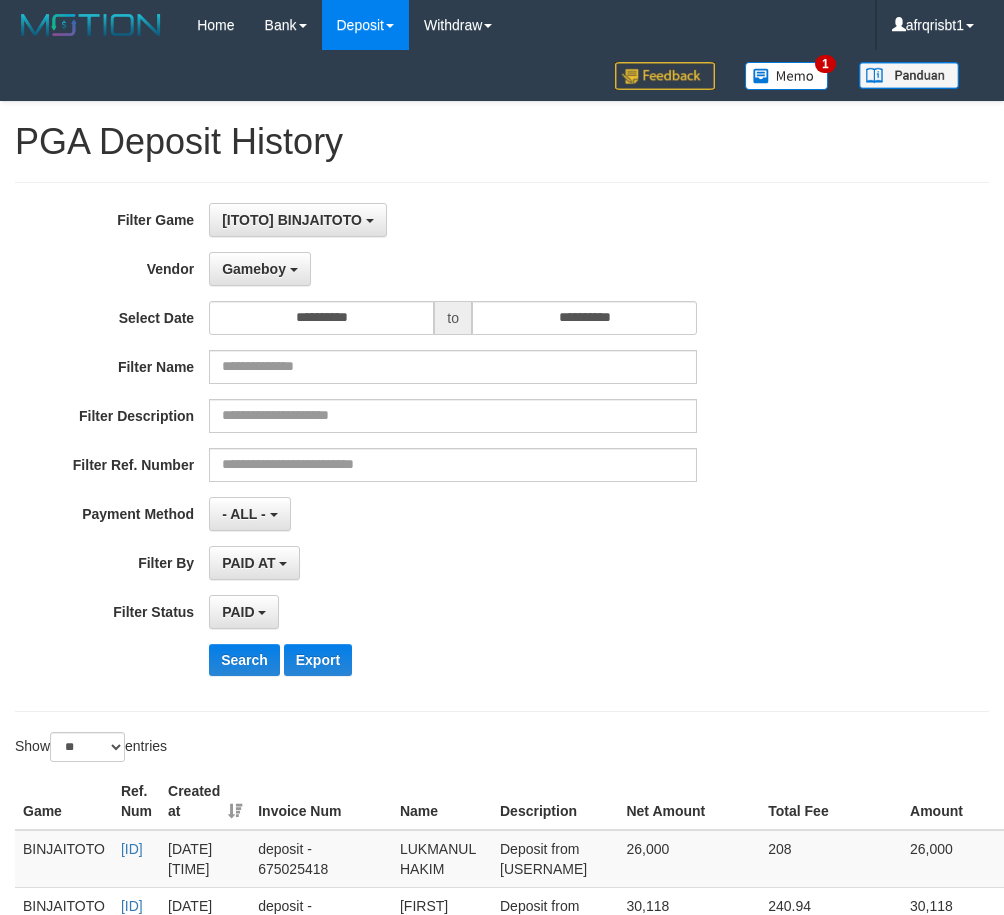 select on "**********" 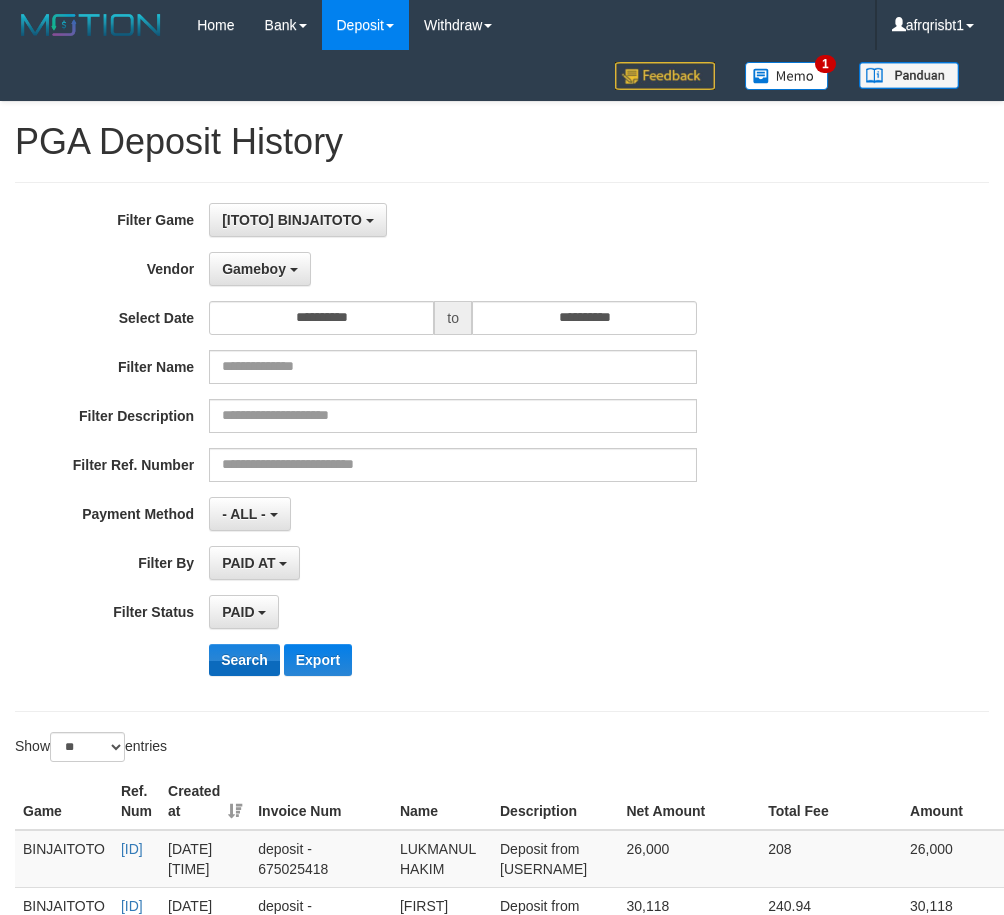 scroll, scrollTop: 500, scrollLeft: 0, axis: vertical 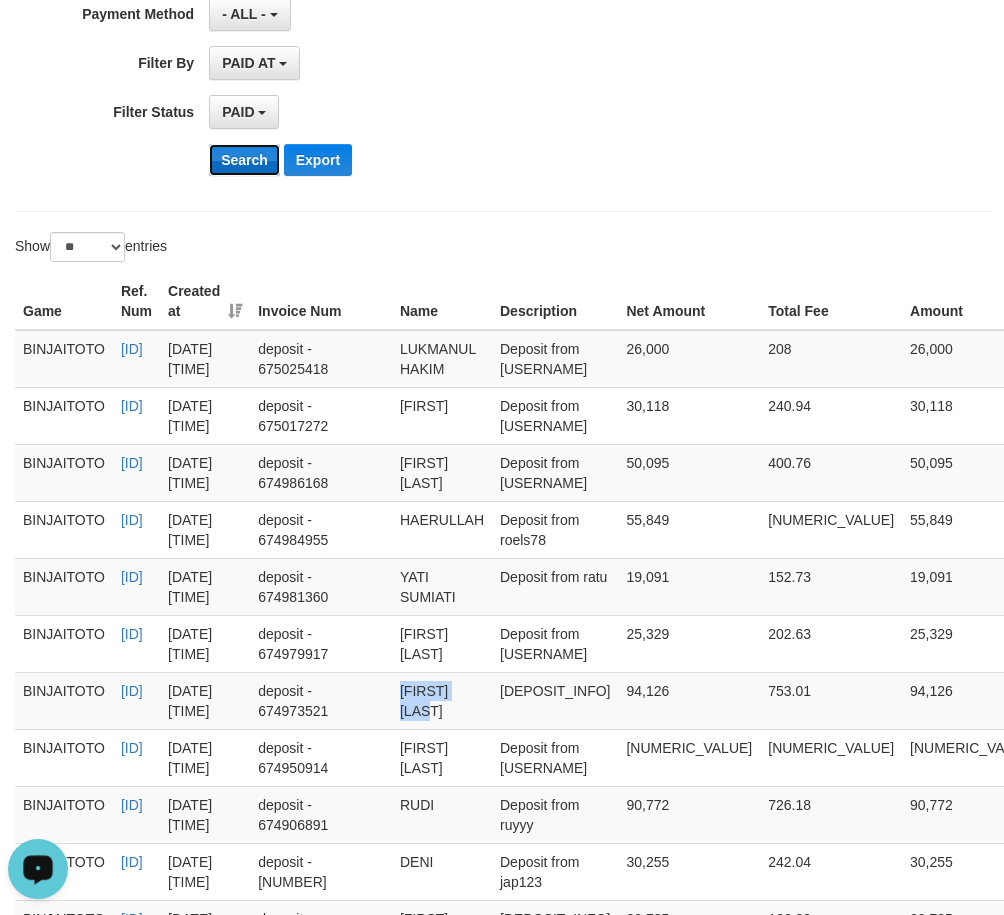 click on "Search" at bounding box center [244, 160] 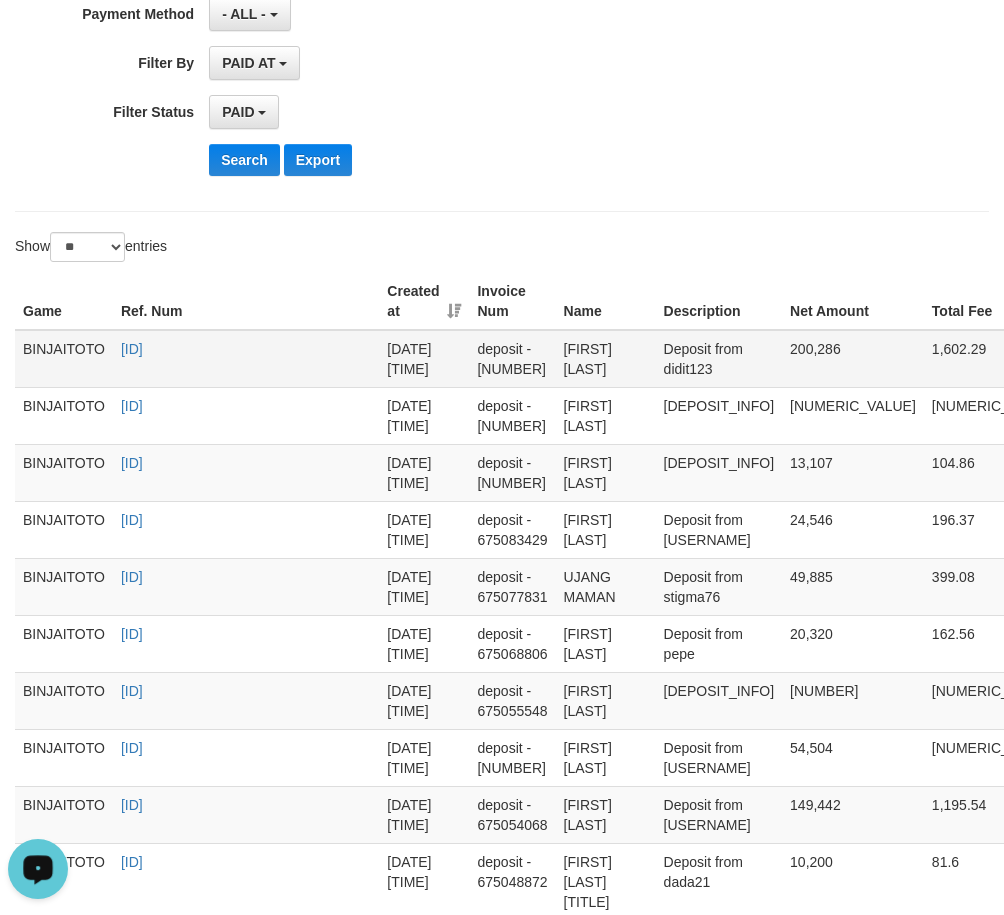 click on "[FIRST] [LAST]" at bounding box center [606, 359] 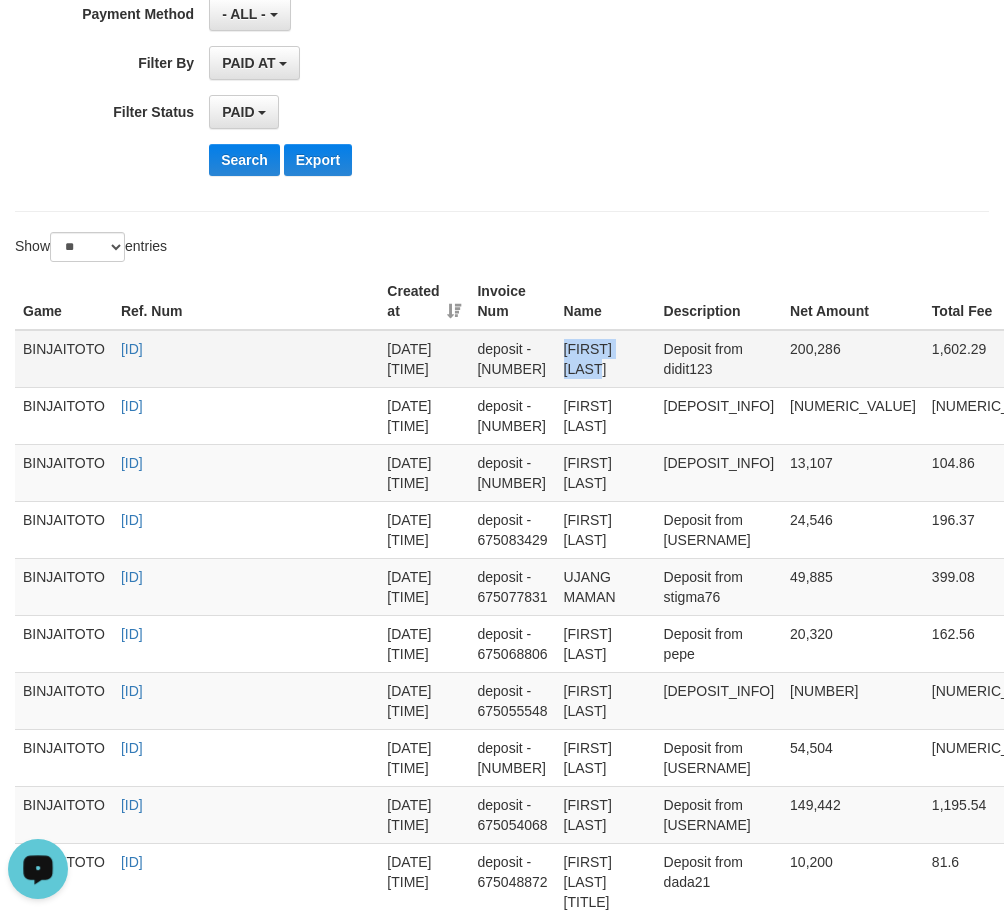 copy on "[FIRST] [LAST]" 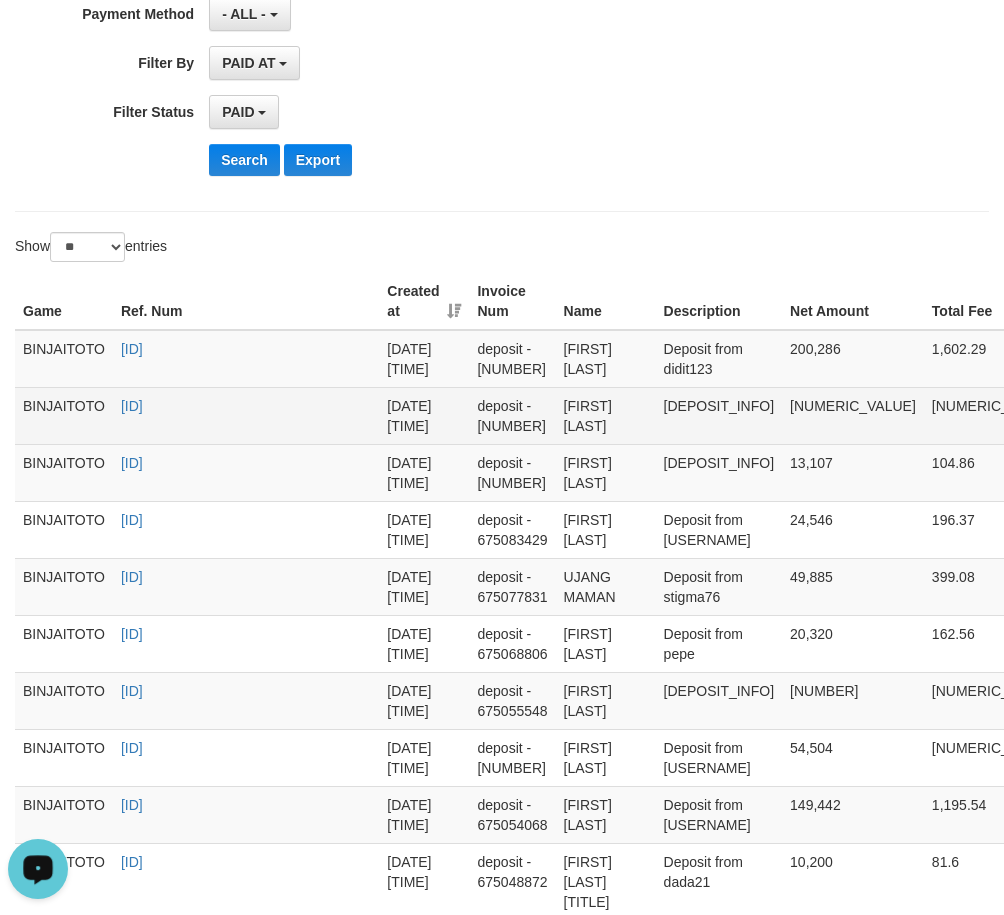 click on "[FIRST] [LAST]" at bounding box center (606, 415) 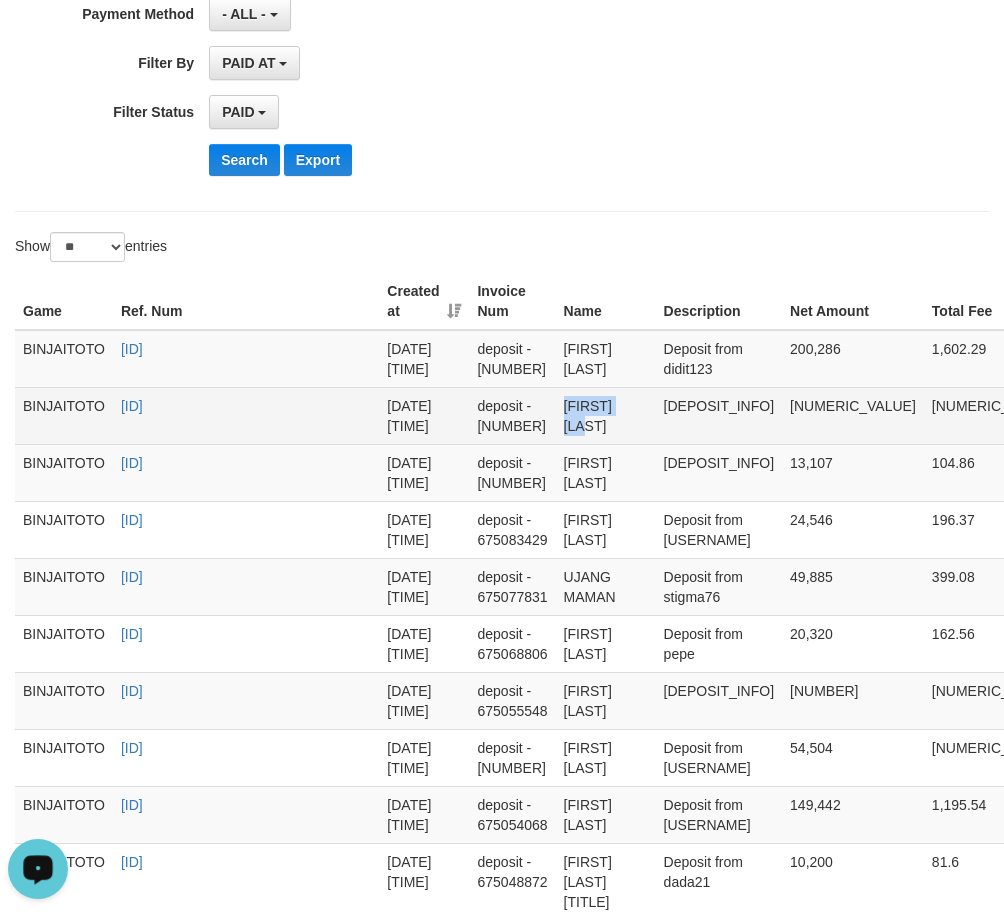 drag, startPoint x: 594, startPoint y: 408, endPoint x: 631, endPoint y: 406, distance: 37.054016 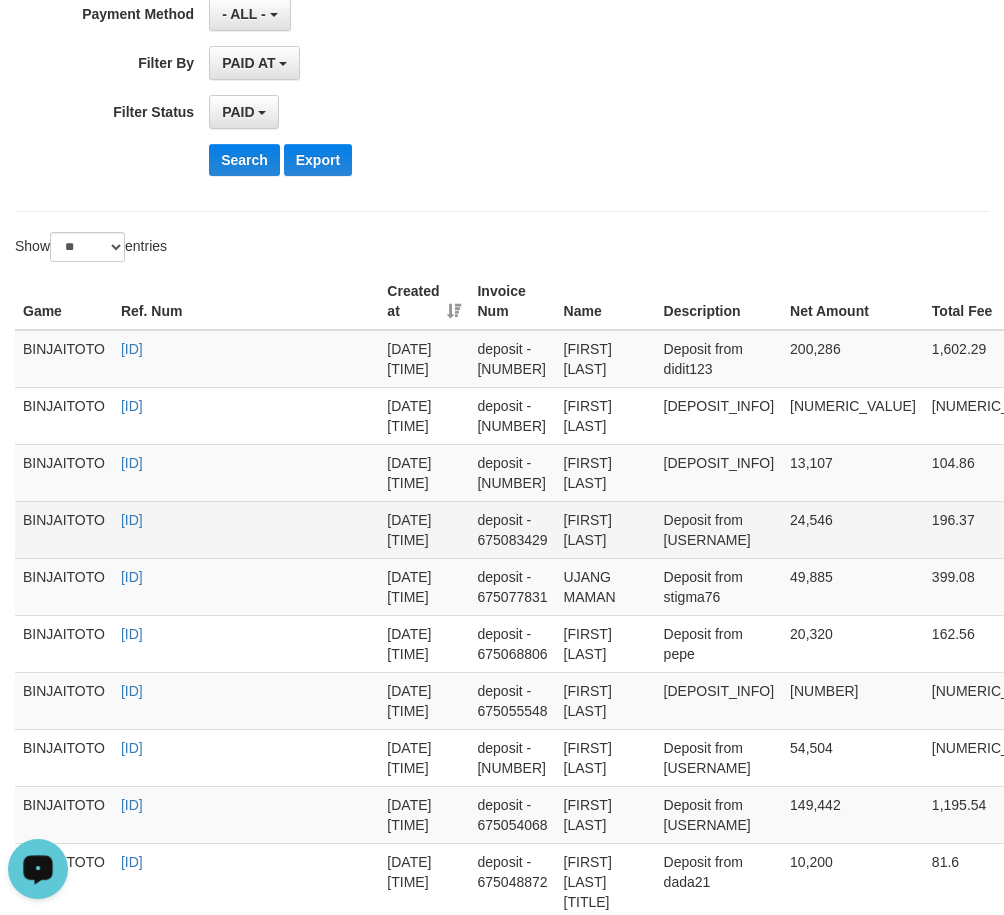 click on "[FIRST] [LAST]" at bounding box center (606, 529) 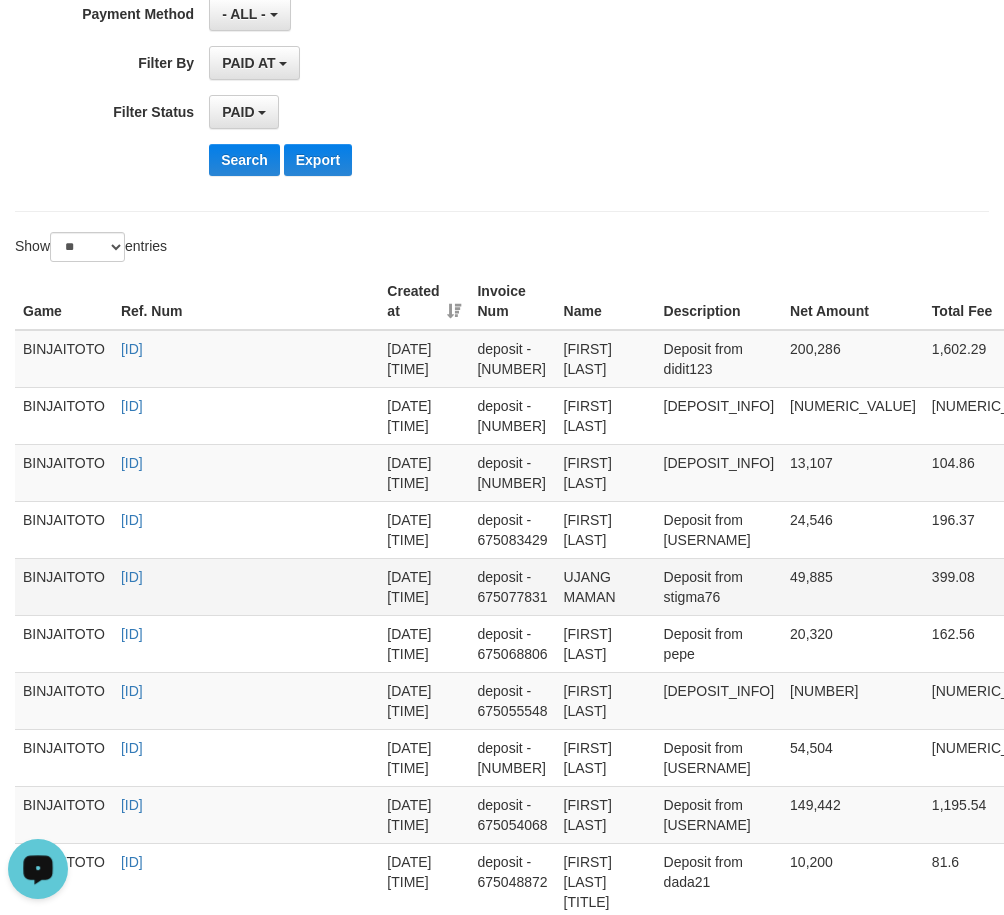 click on "UJANG MAMAN" at bounding box center (606, 586) 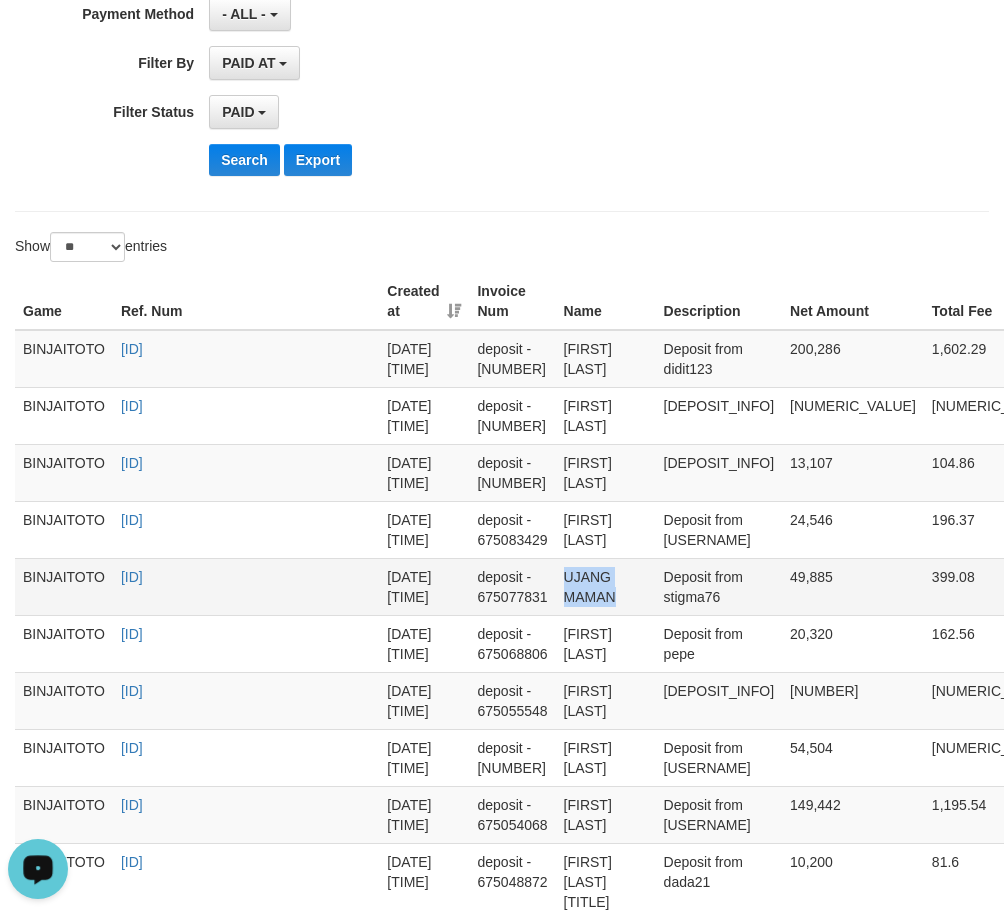 drag, startPoint x: 587, startPoint y: 583, endPoint x: 602, endPoint y: 592, distance: 17.492855 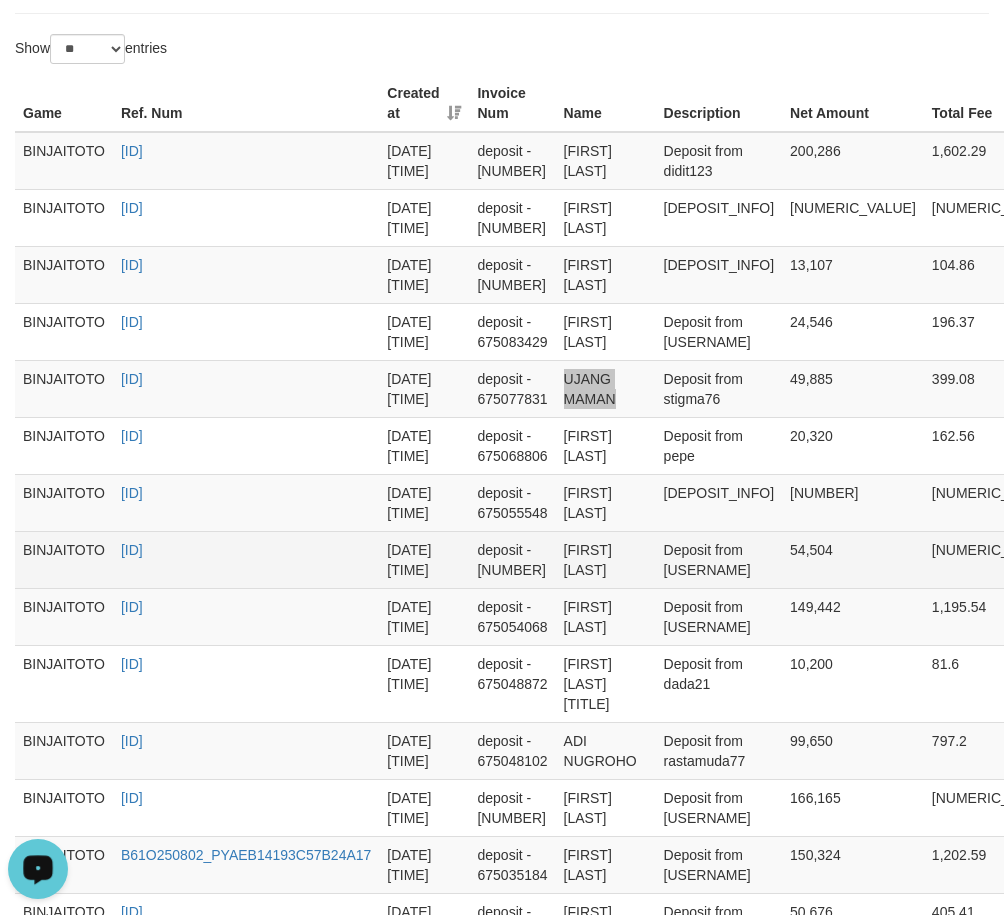 scroll, scrollTop: 700, scrollLeft: 0, axis: vertical 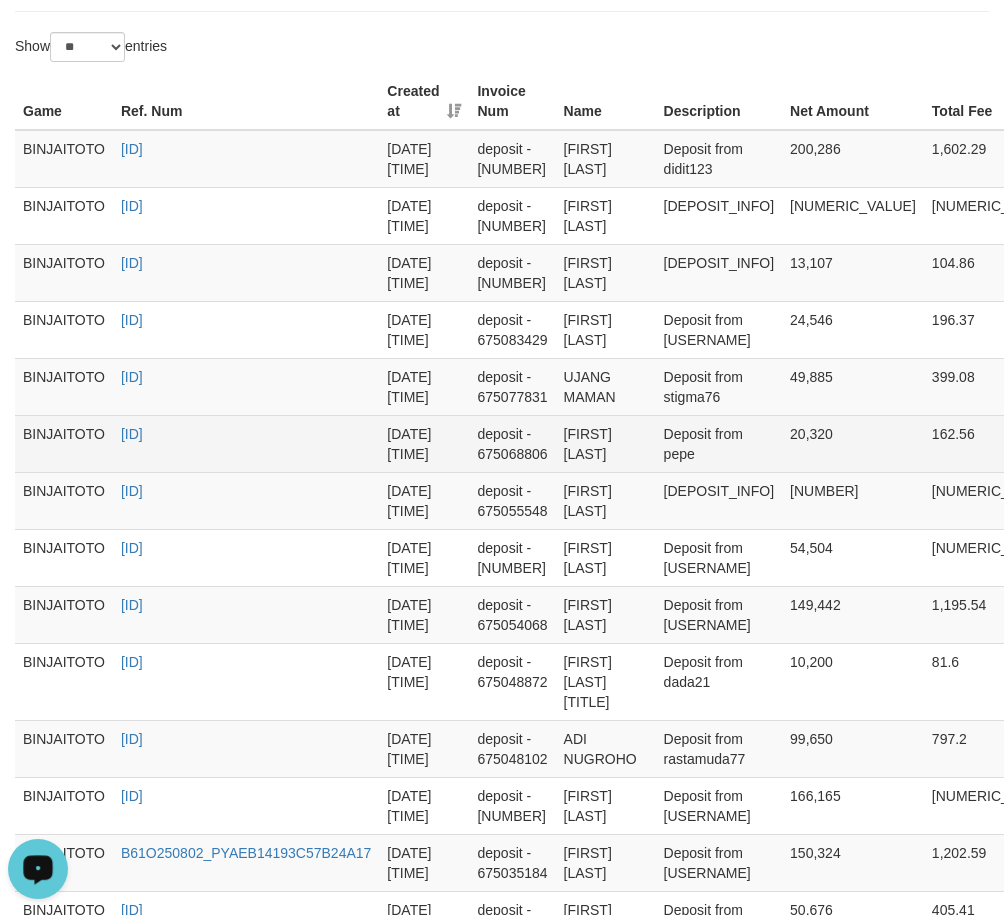 click on "[FIRST] [LAST]" at bounding box center (606, 443) 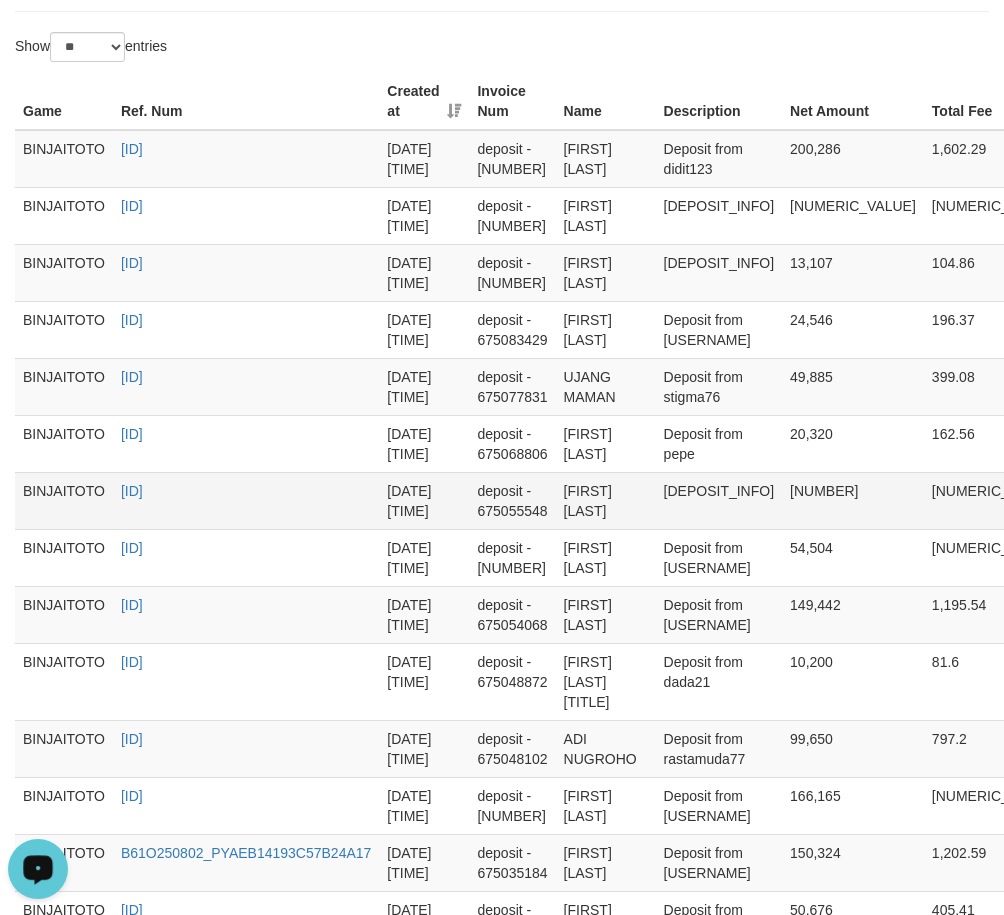 click on "[FIRST] [LAST]" at bounding box center (606, 500) 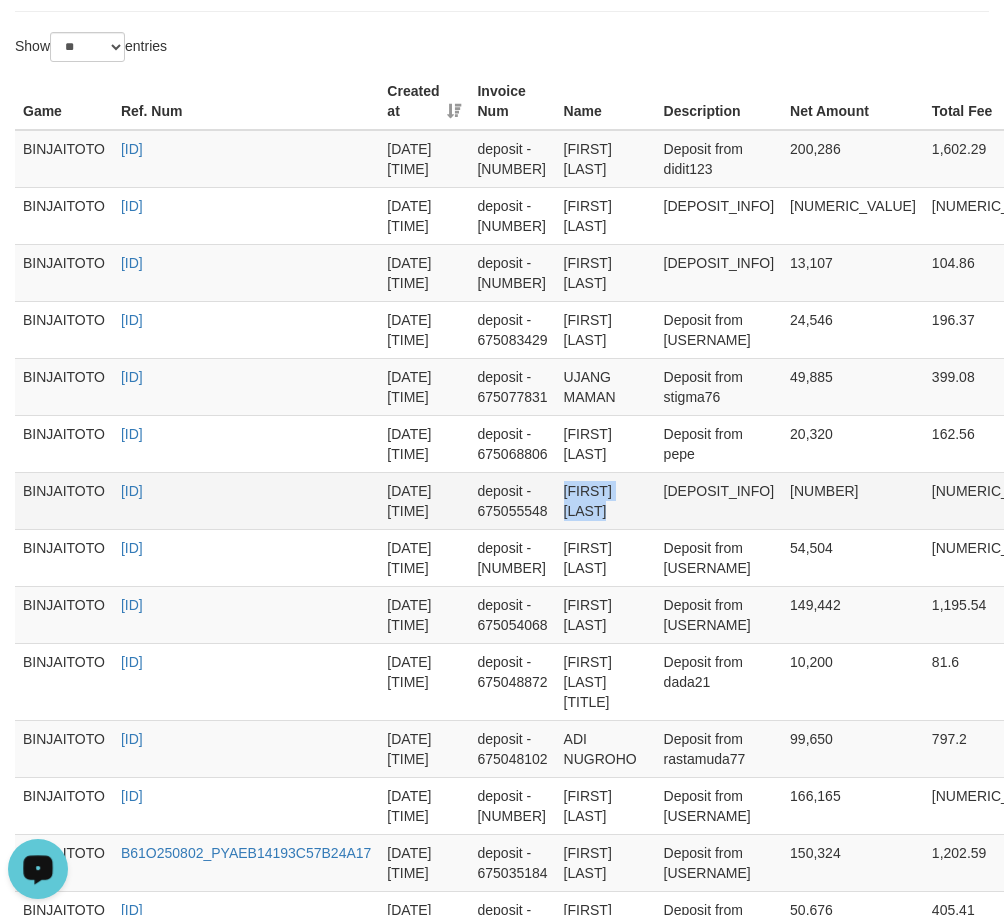 drag, startPoint x: 601, startPoint y: 494, endPoint x: 617, endPoint y: 509, distance: 21.931713 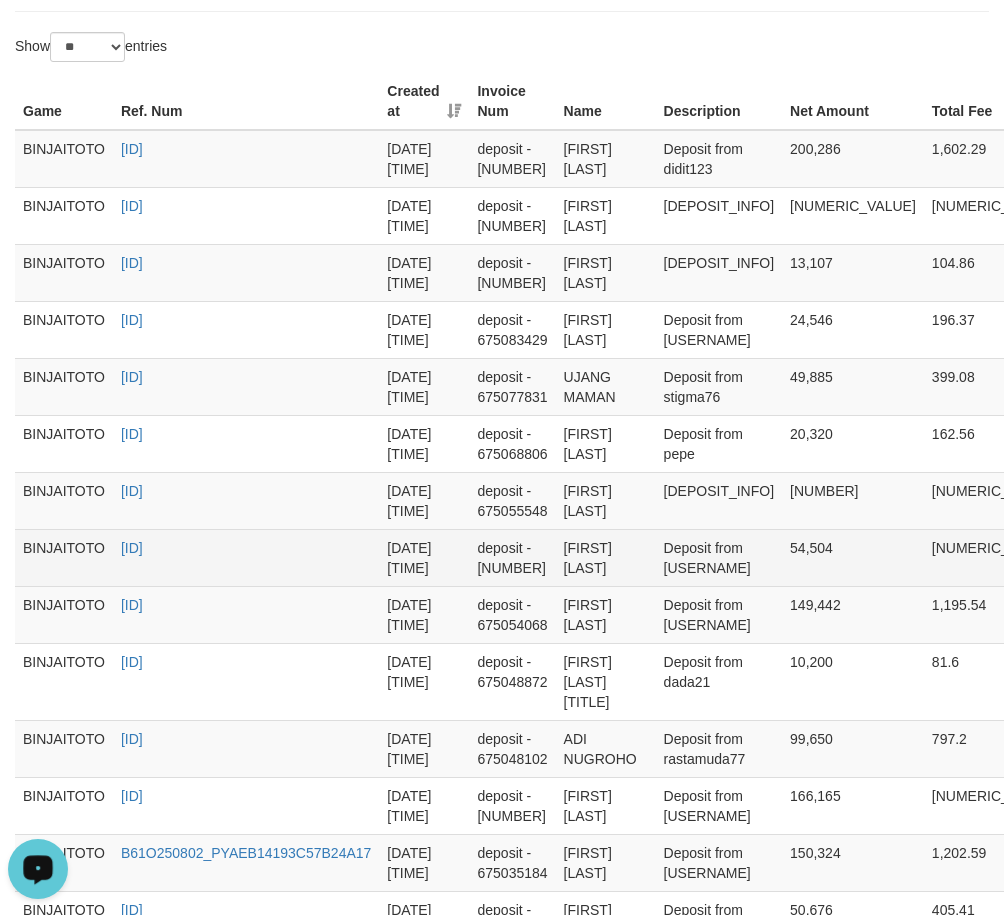 click on "[FIRST] [LAST]" at bounding box center [606, 557] 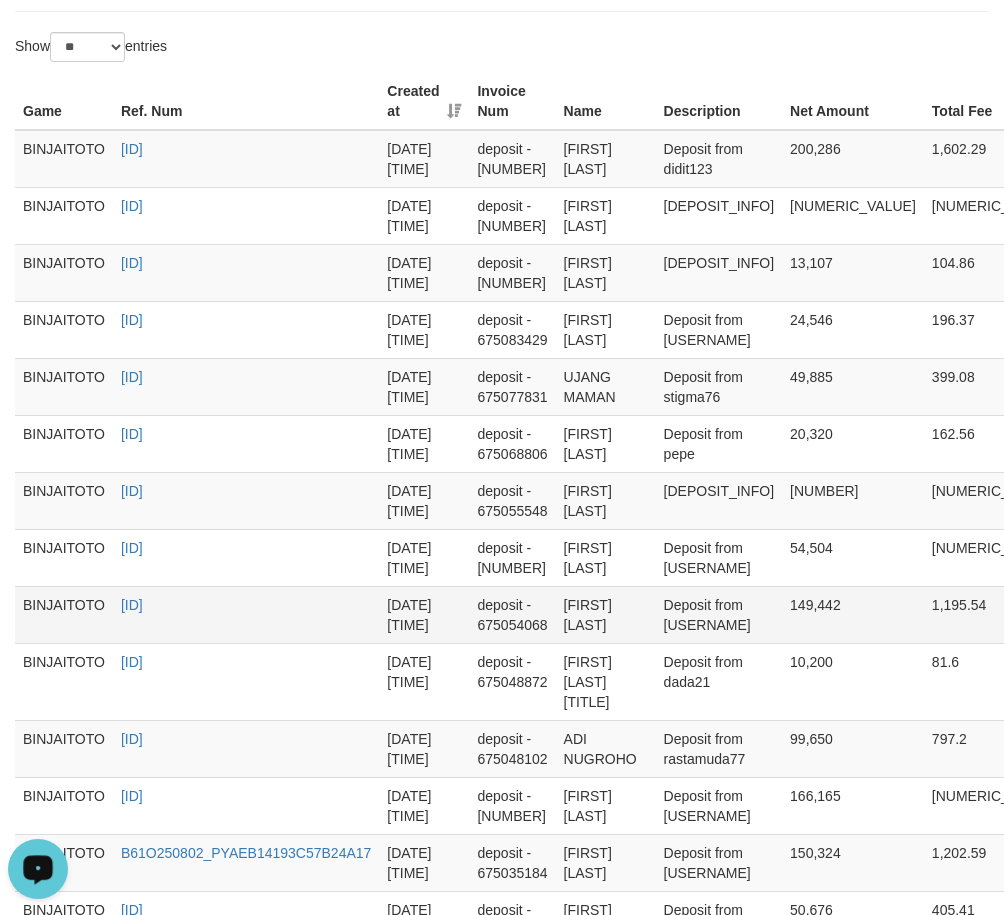 click on "[FIRST] [LAST]" at bounding box center (606, 614) 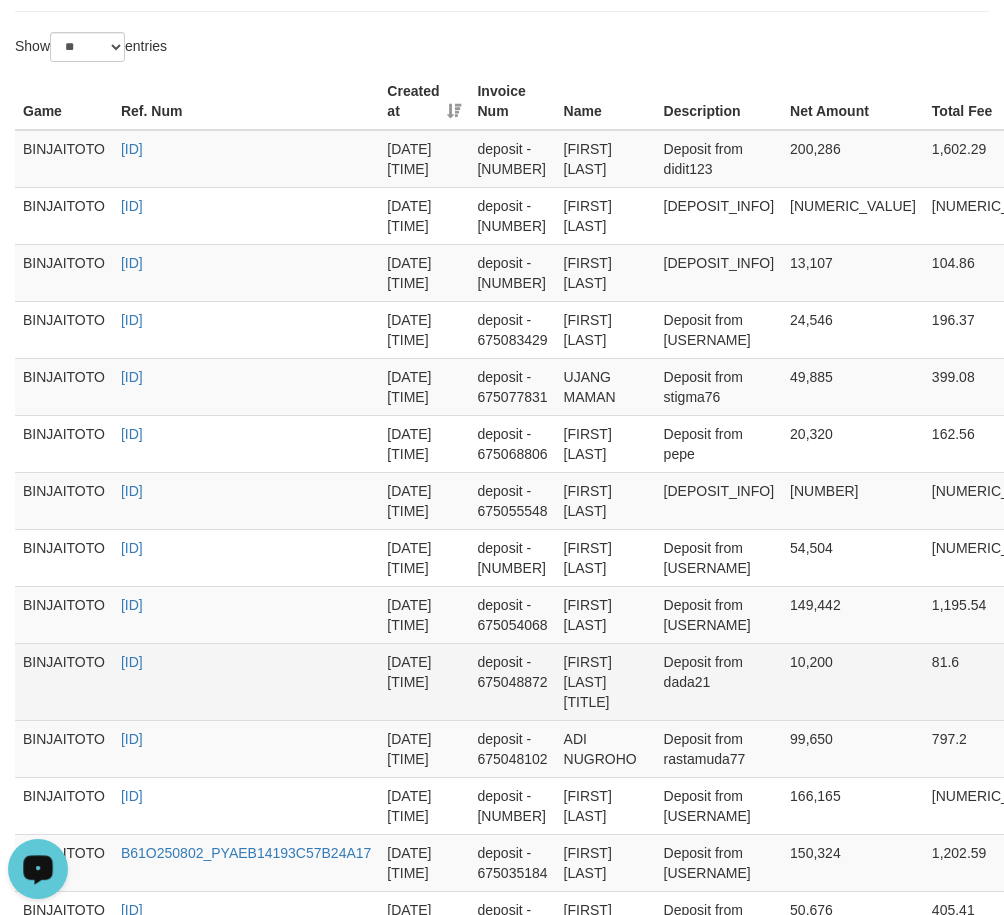click on "[FIRST] [LAST] [TITLE]" at bounding box center (606, 681) 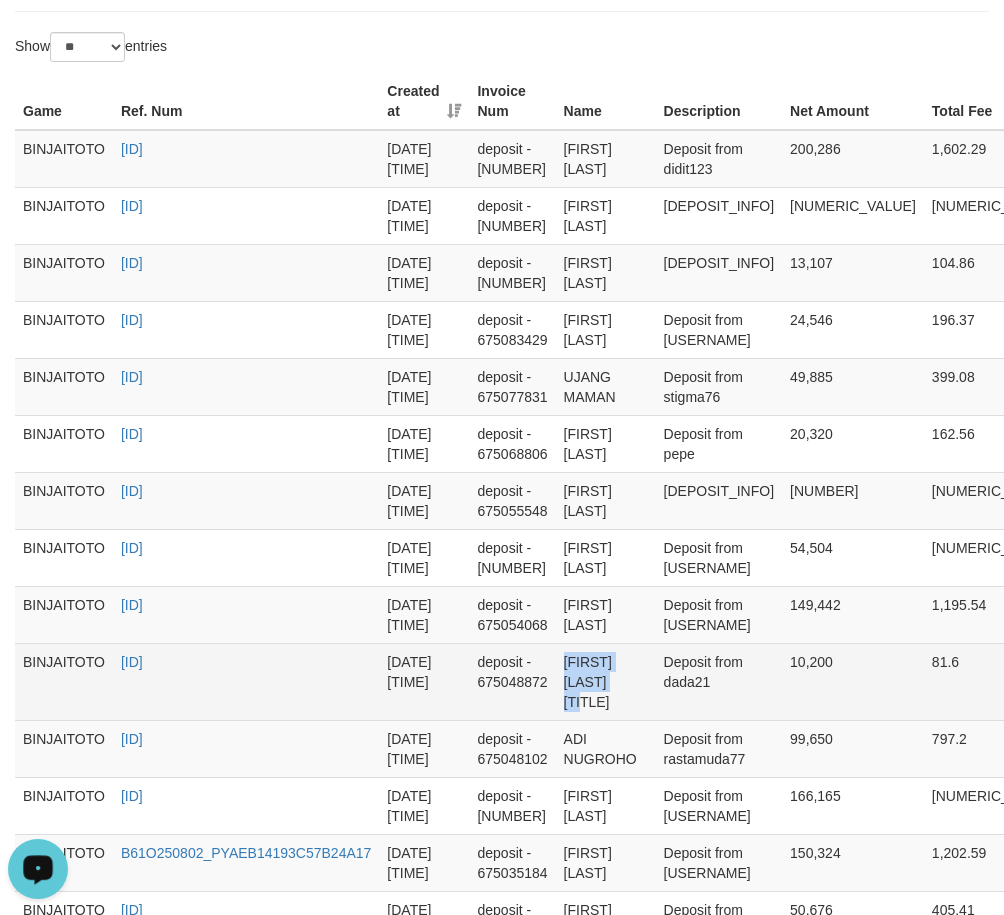 drag, startPoint x: 596, startPoint y: 665, endPoint x: 608, endPoint y: 701, distance: 37.94733 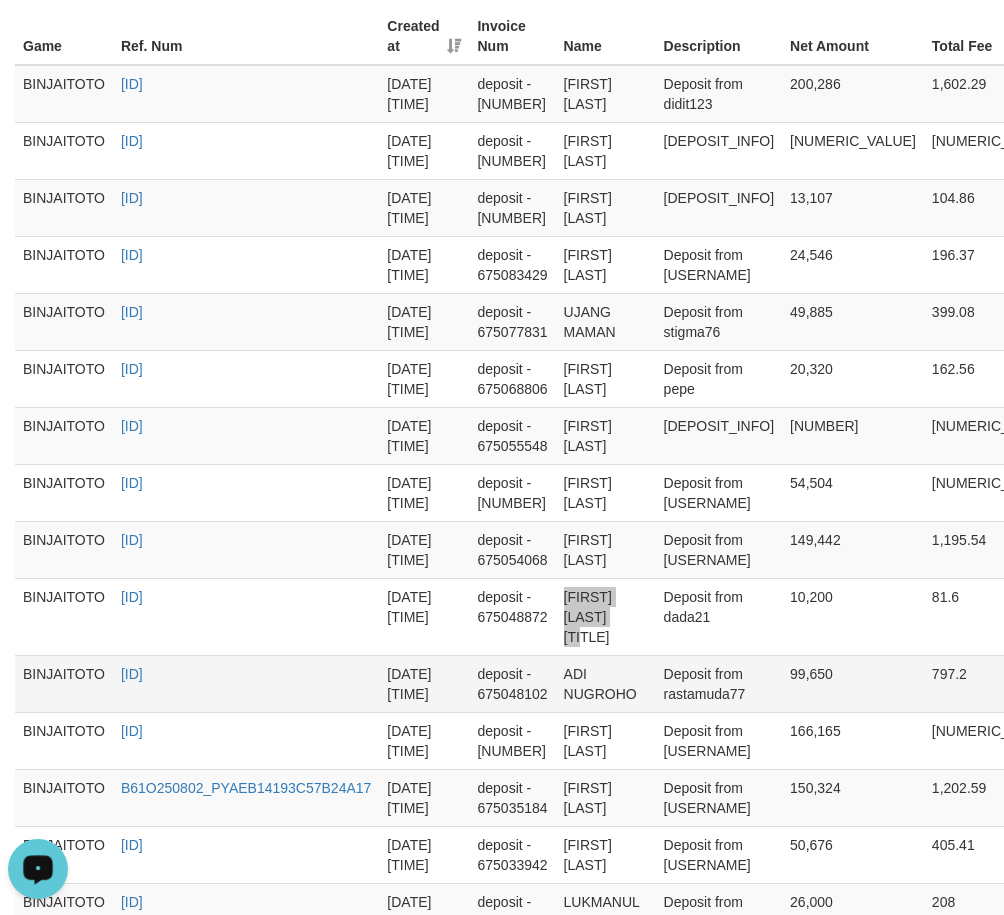 scroll, scrollTop: 800, scrollLeft: 0, axis: vertical 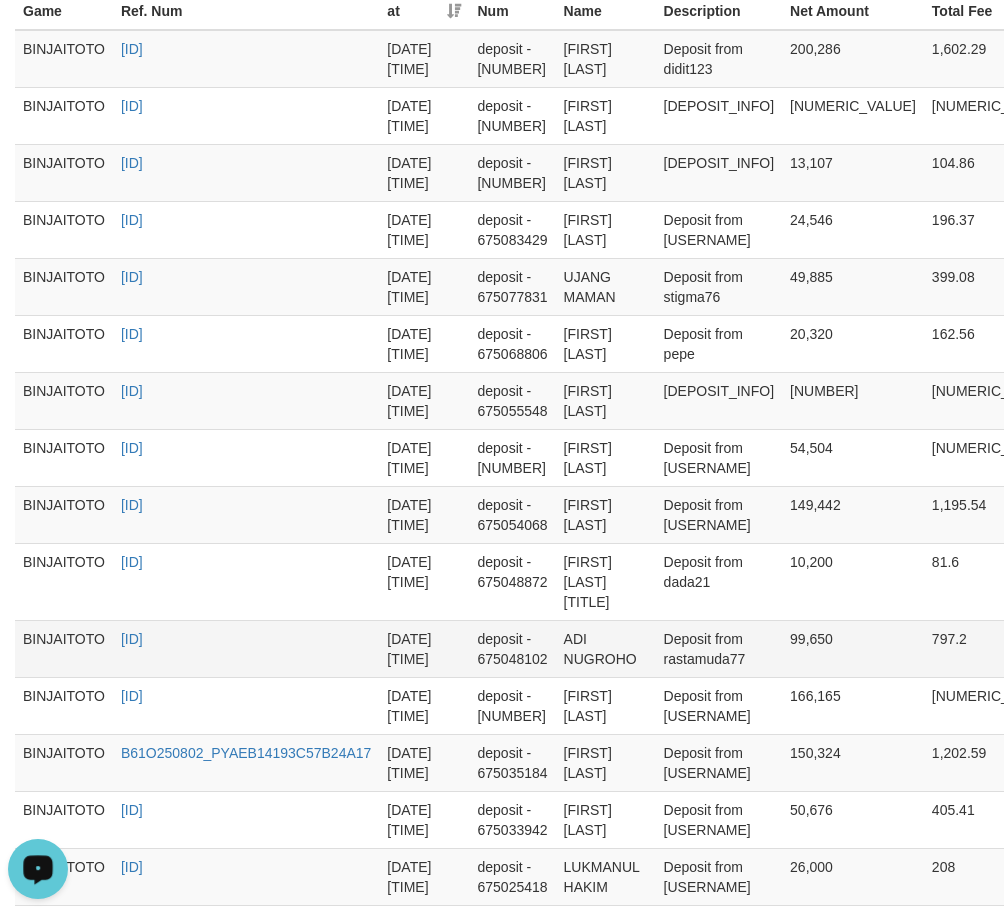 click on "ADI NUGROHO" at bounding box center [606, 648] 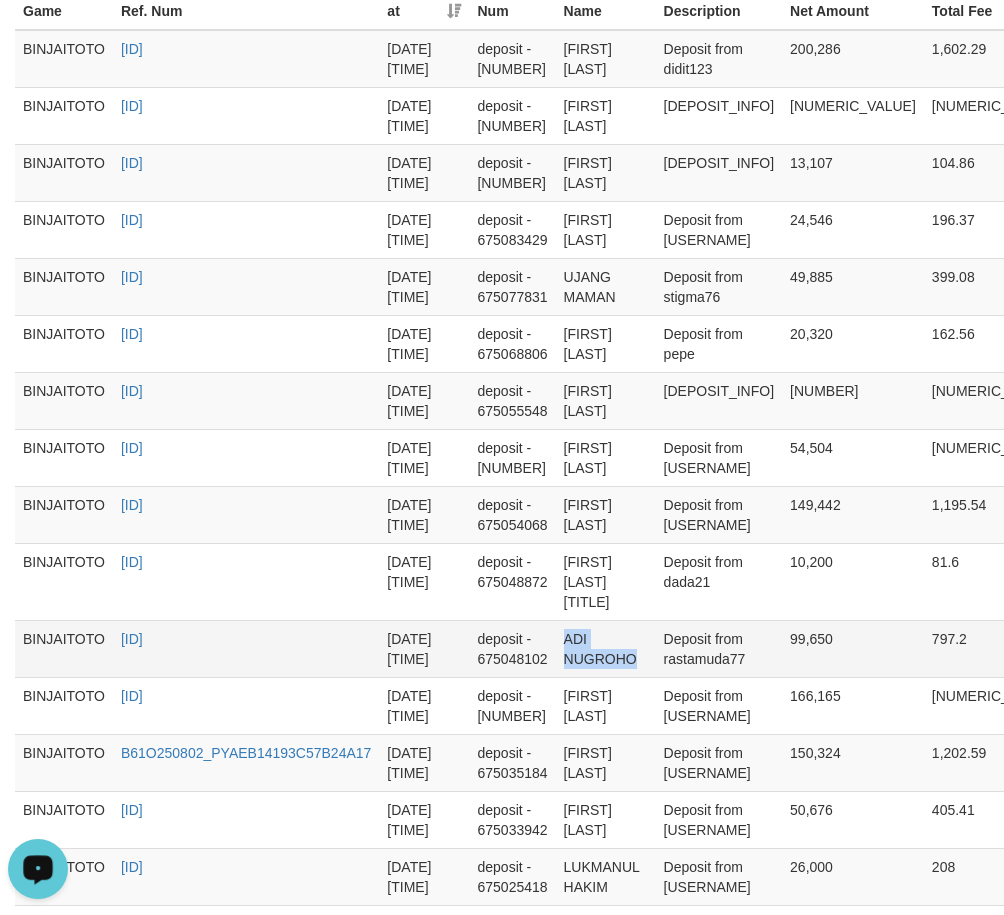 drag, startPoint x: 587, startPoint y: 639, endPoint x: 616, endPoint y: 667, distance: 40.311287 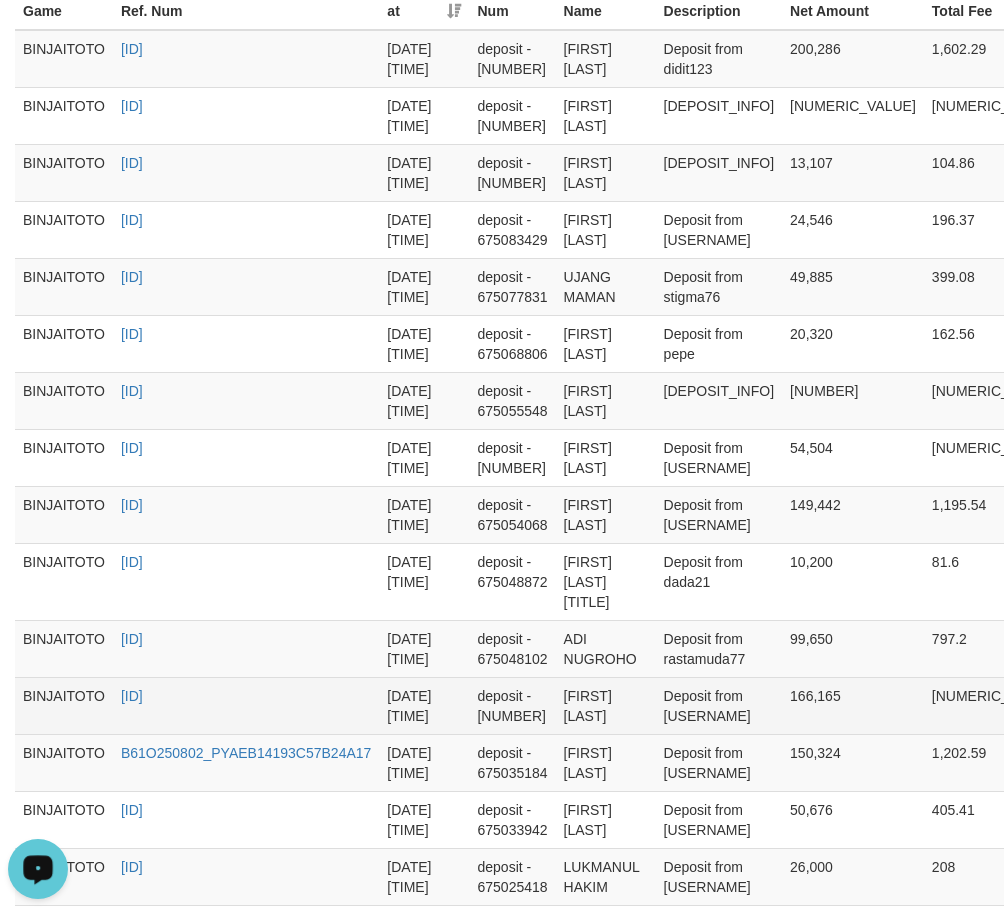 click on "[FIRST] [LAST]" at bounding box center [606, 705] 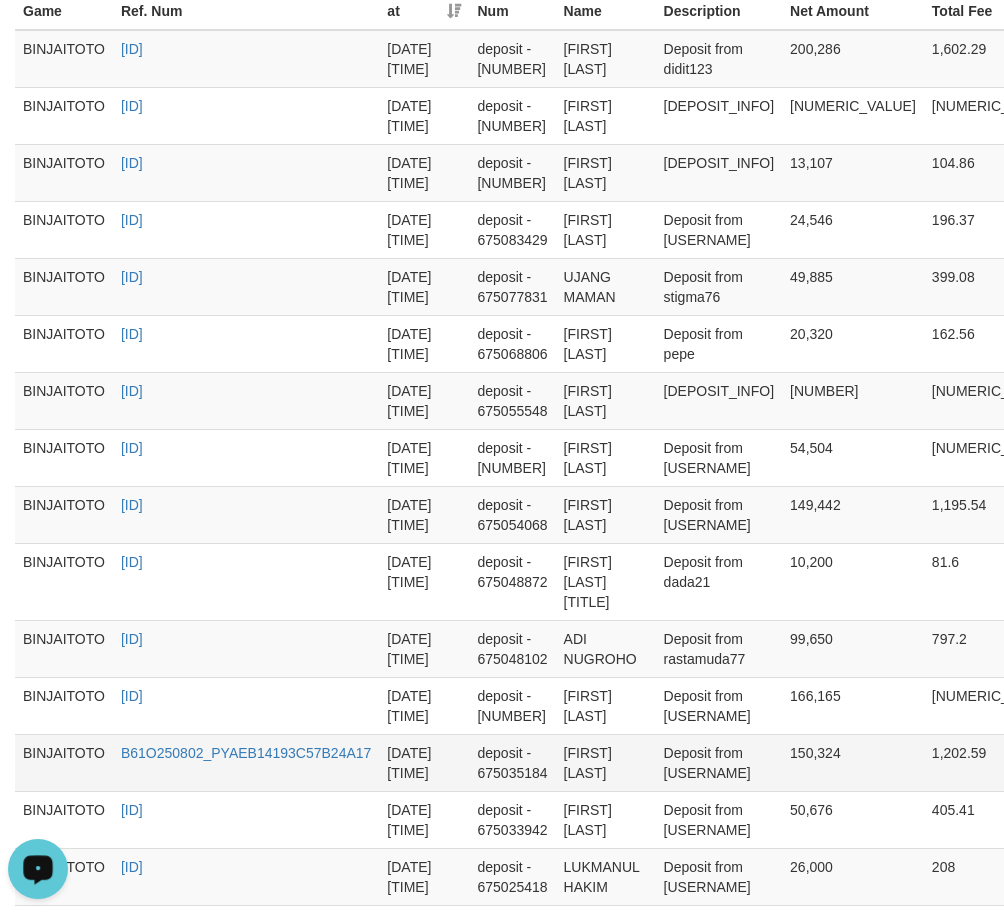 click on "[FIRST] [LAST]" at bounding box center [606, 762] 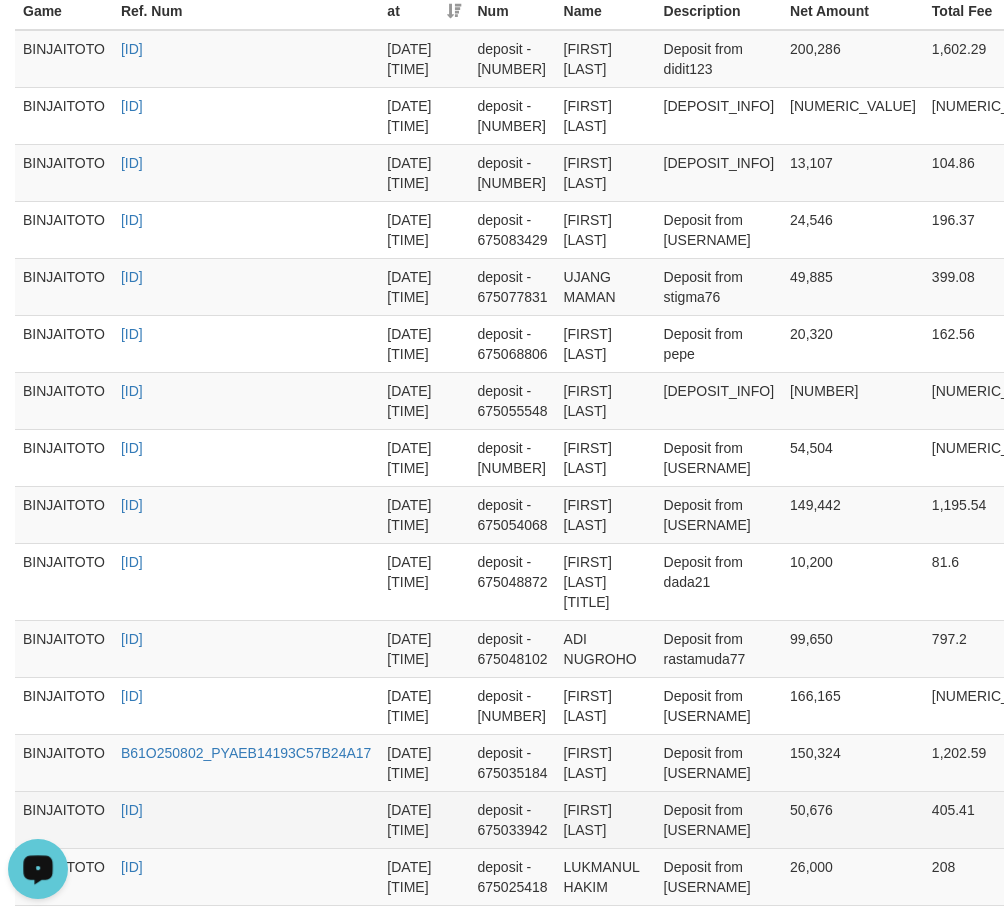 click on "[FIRST] [LAST]" at bounding box center (606, 819) 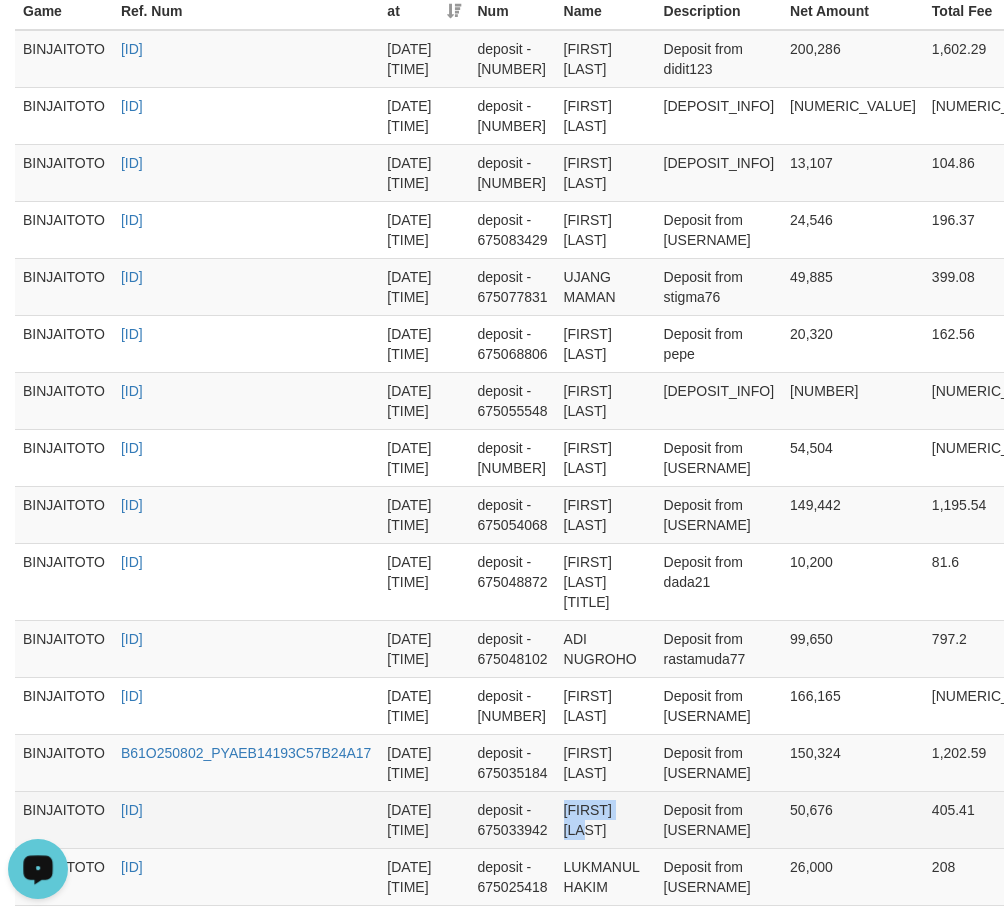 drag, startPoint x: 596, startPoint y: 827, endPoint x: 660, endPoint y: 830, distance: 64.070274 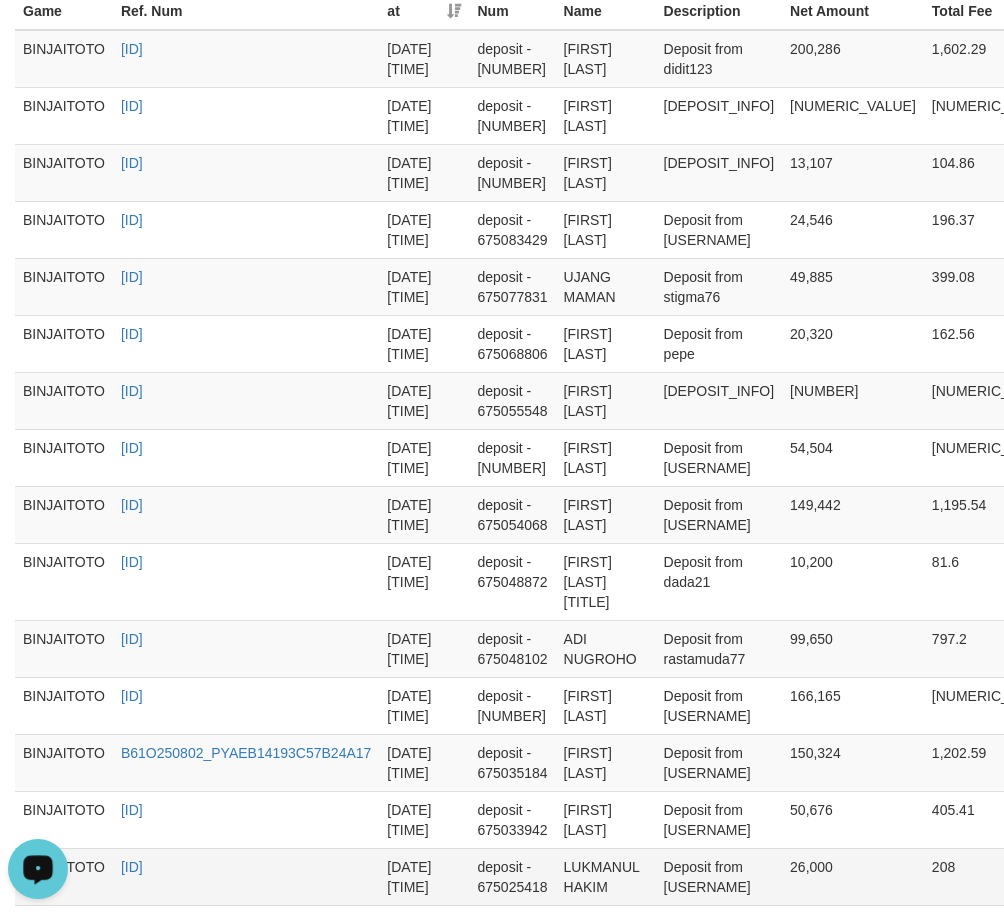 click on "LUKMANUL HAKIM" at bounding box center (606, 876) 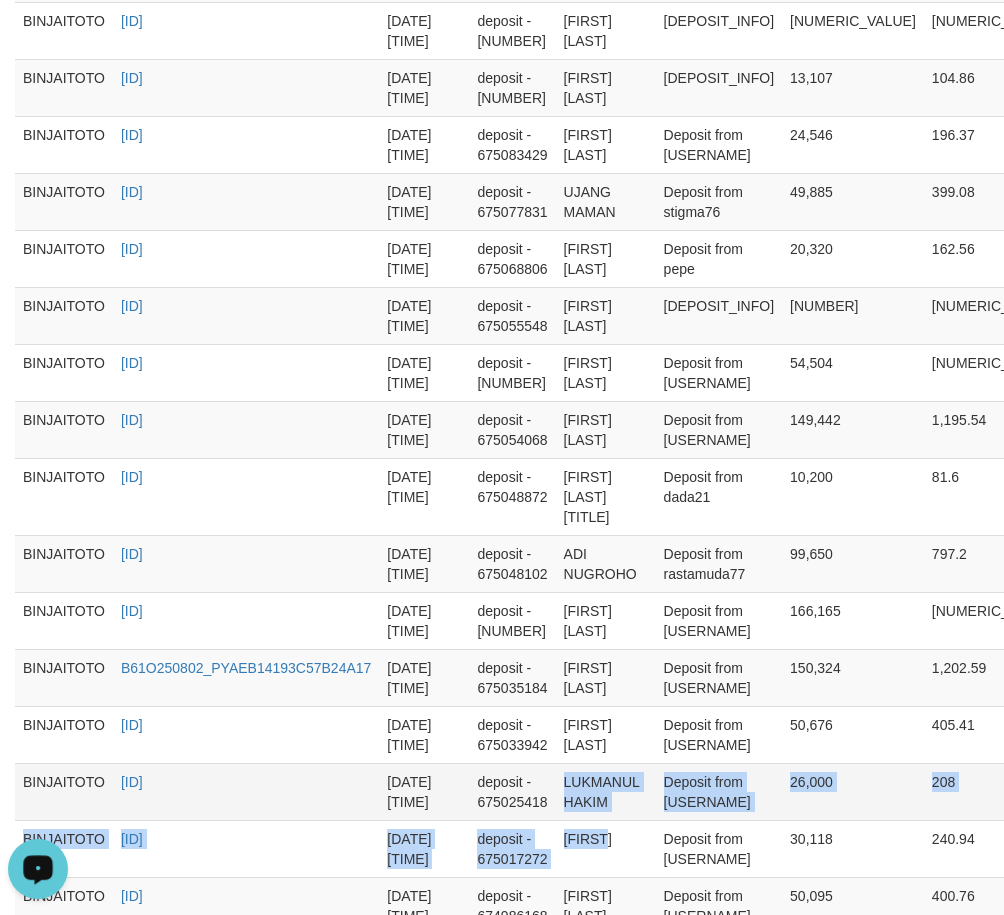 drag, startPoint x: 614, startPoint y: 890, endPoint x: 621, endPoint y: 899, distance: 11.401754 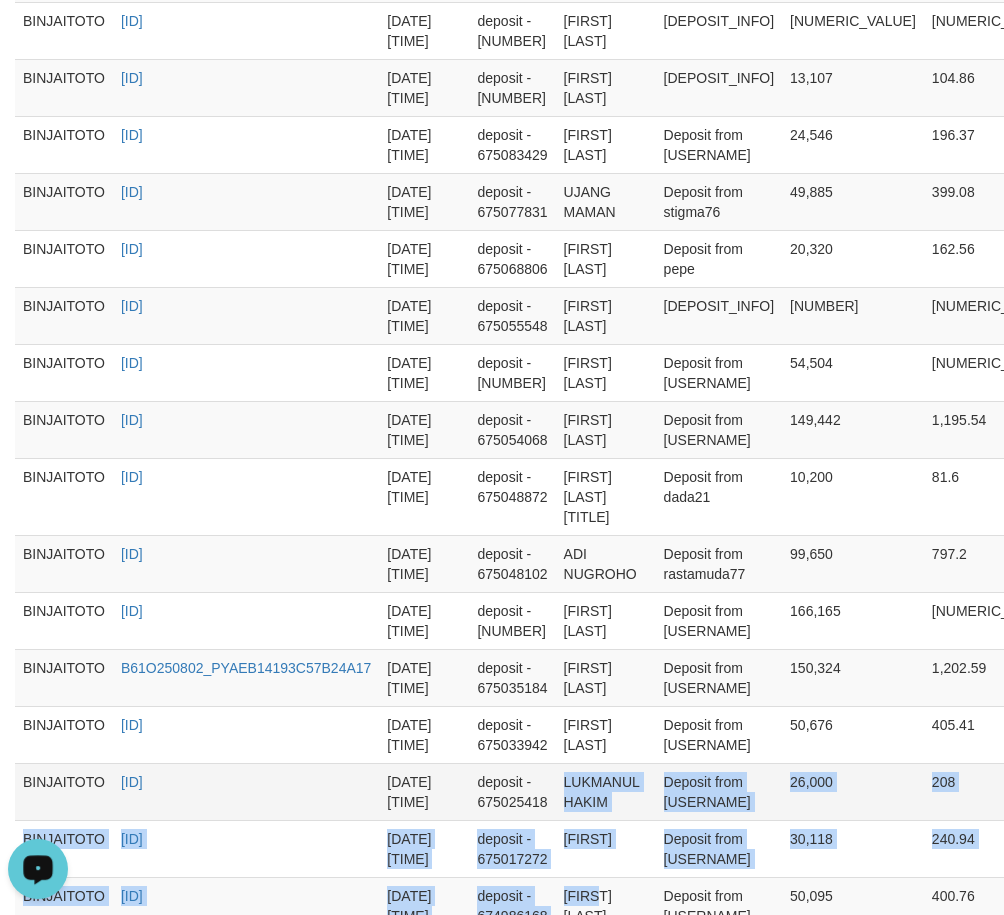 scroll, scrollTop: 900, scrollLeft: 0, axis: vertical 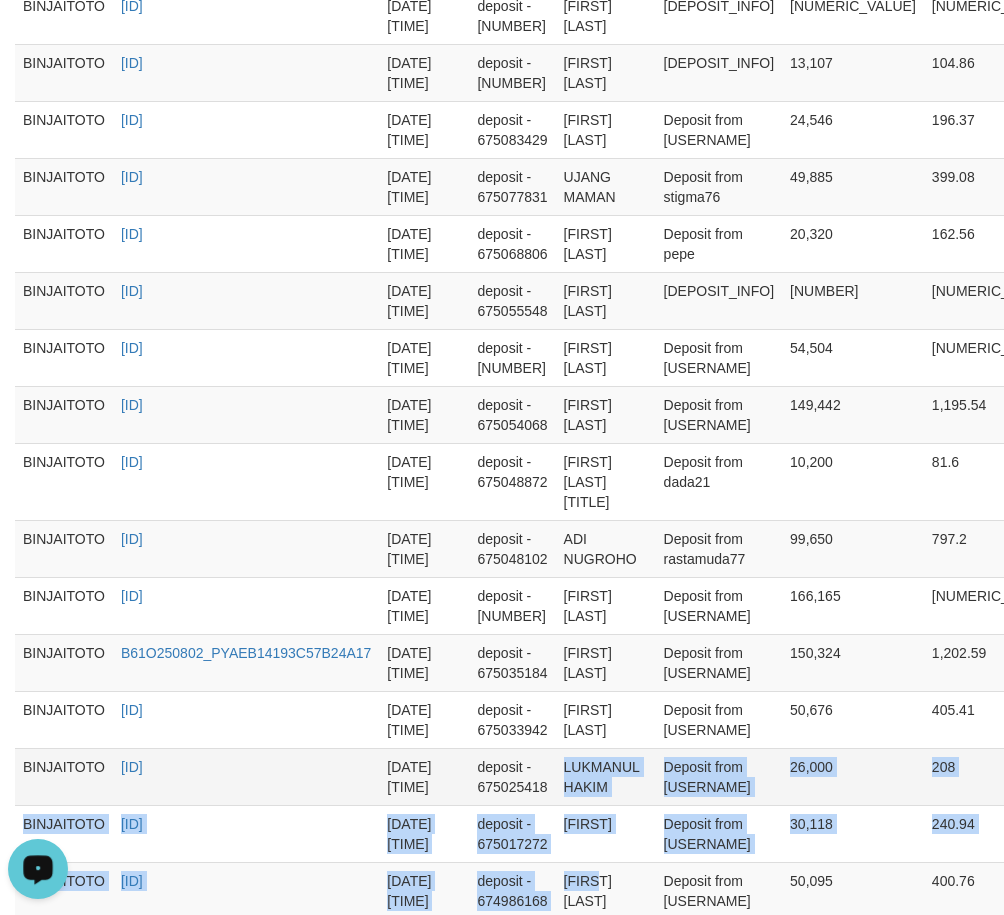 click on "LUKMANUL HAKIM" at bounding box center [606, 776] 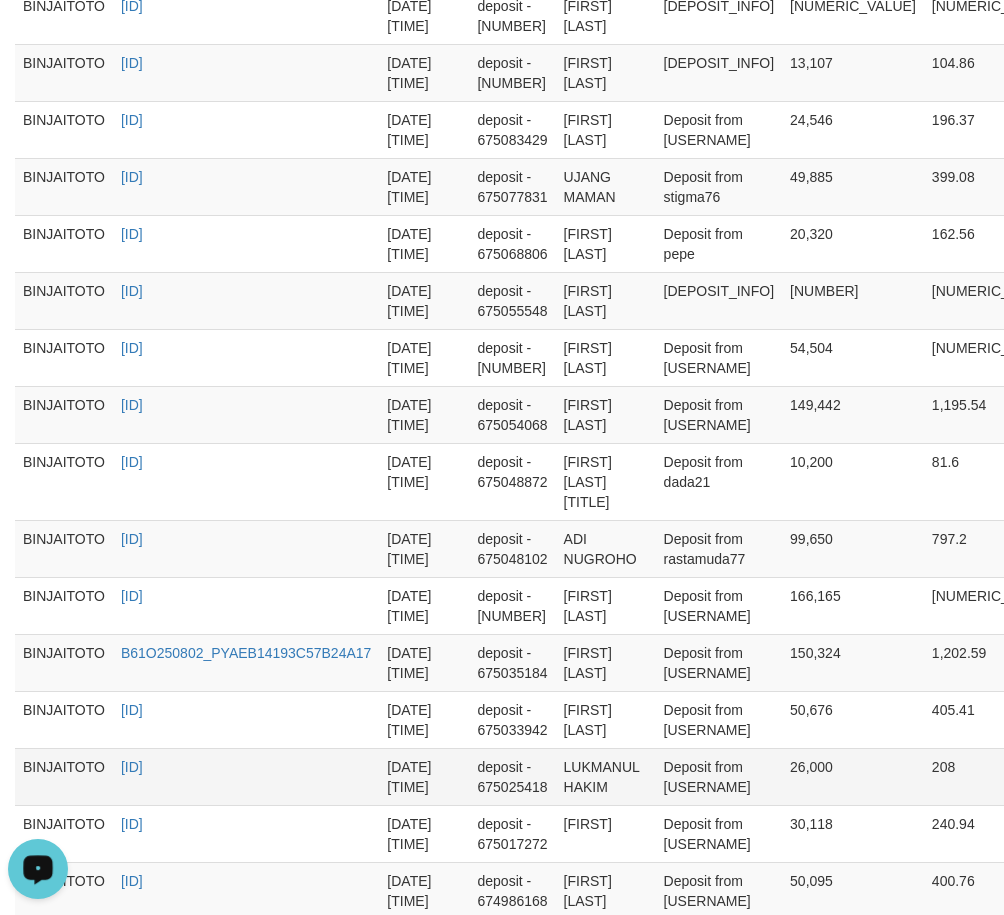 click on "LUKMANUL HAKIM" at bounding box center [606, 776] 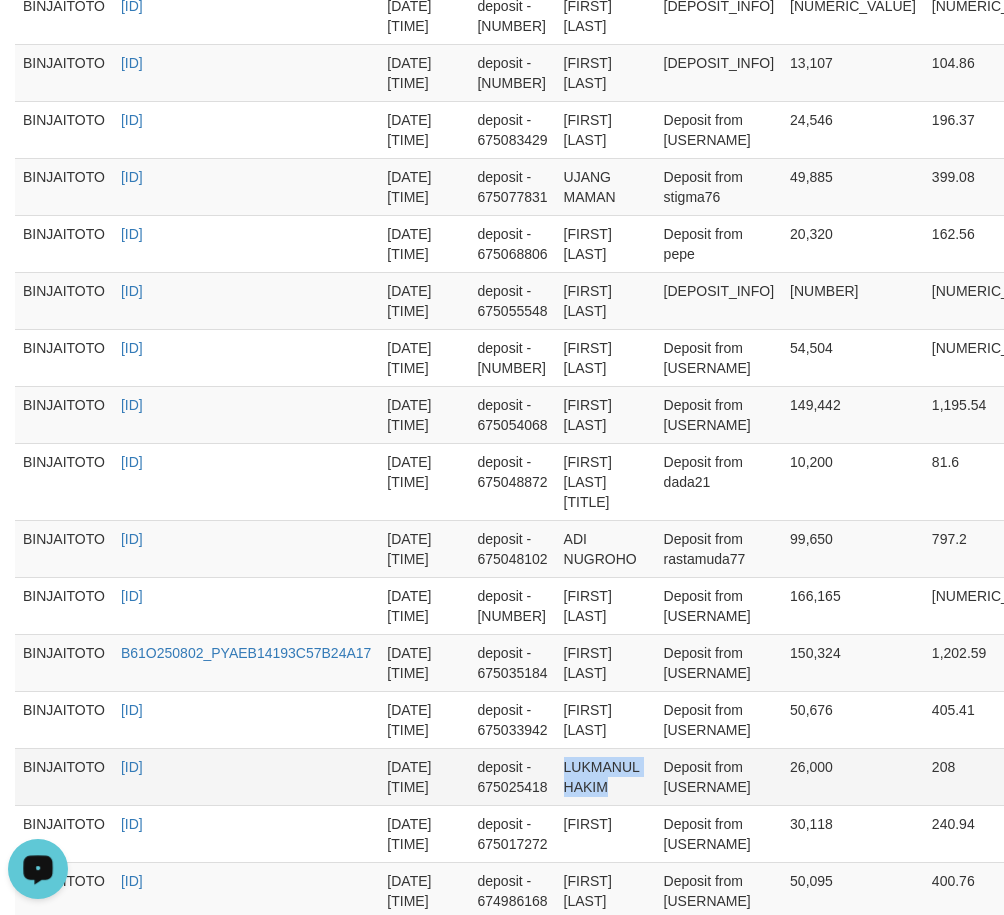 drag, startPoint x: 604, startPoint y: 791, endPoint x: 610, endPoint y: 807, distance: 17.088007 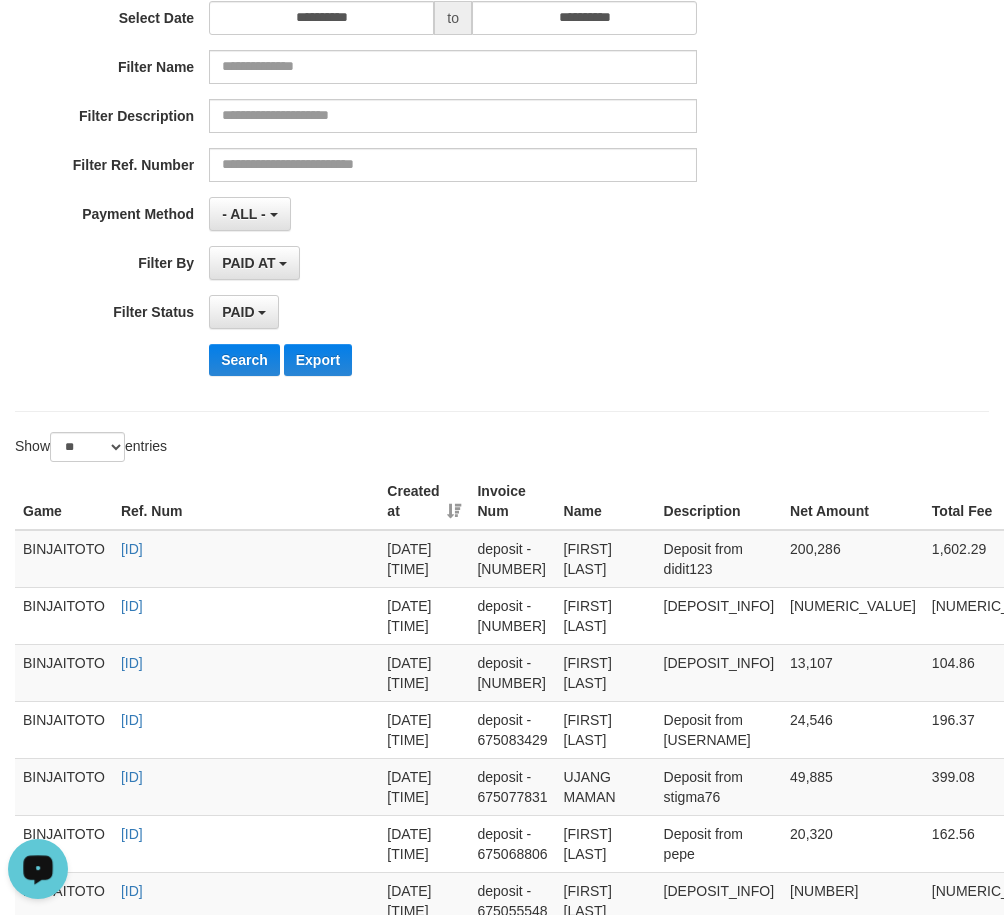 scroll, scrollTop: 100, scrollLeft: 0, axis: vertical 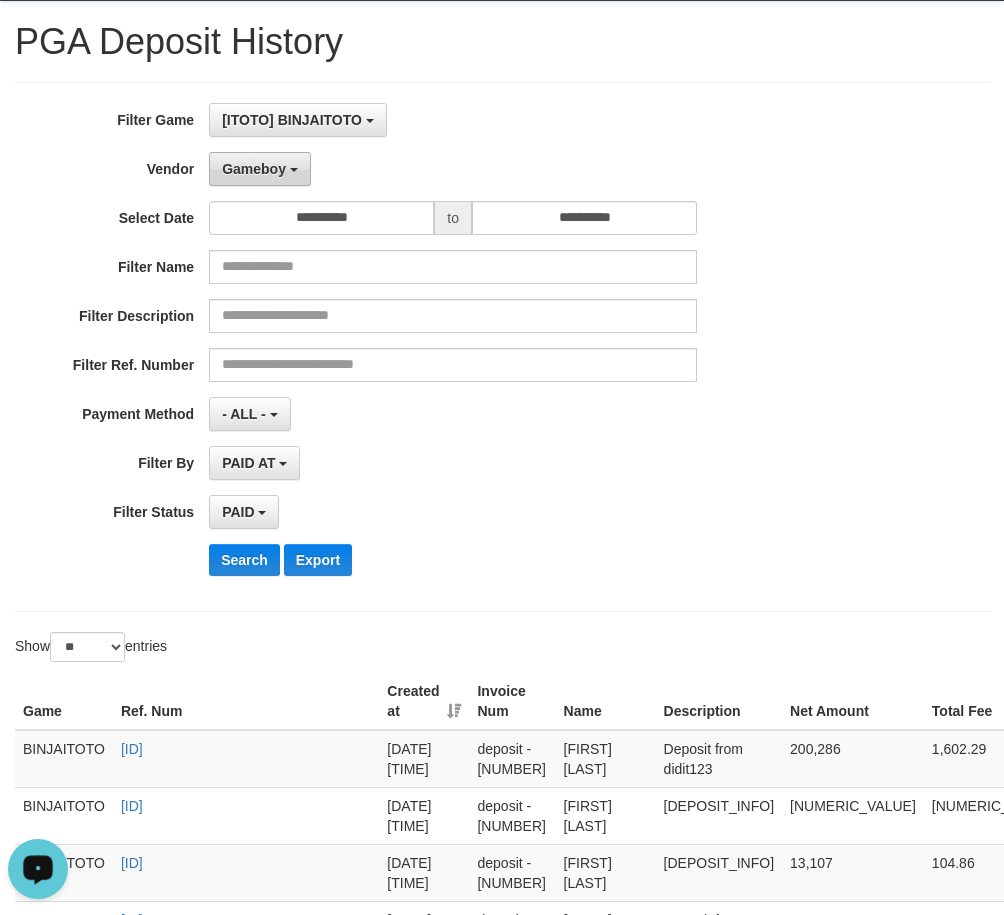 click on "Gameboy" at bounding box center (260, 169) 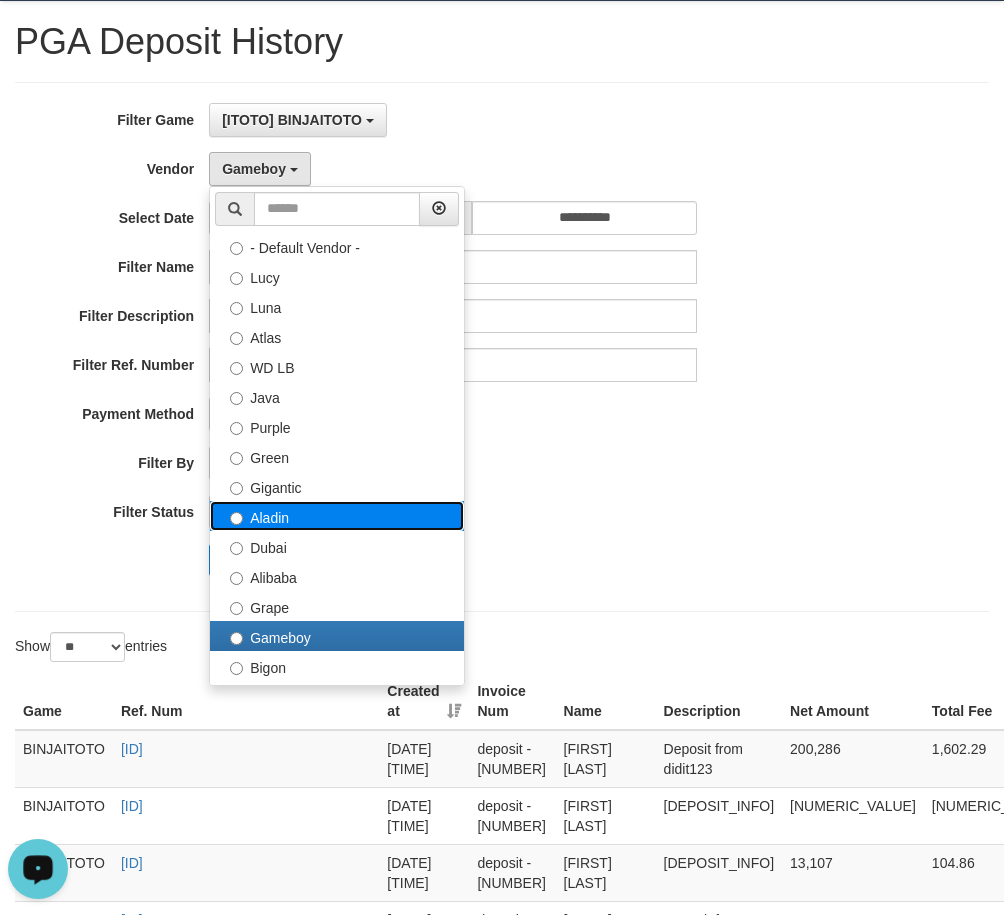 drag, startPoint x: 294, startPoint y: 519, endPoint x: 288, endPoint y: 530, distance: 12.529964 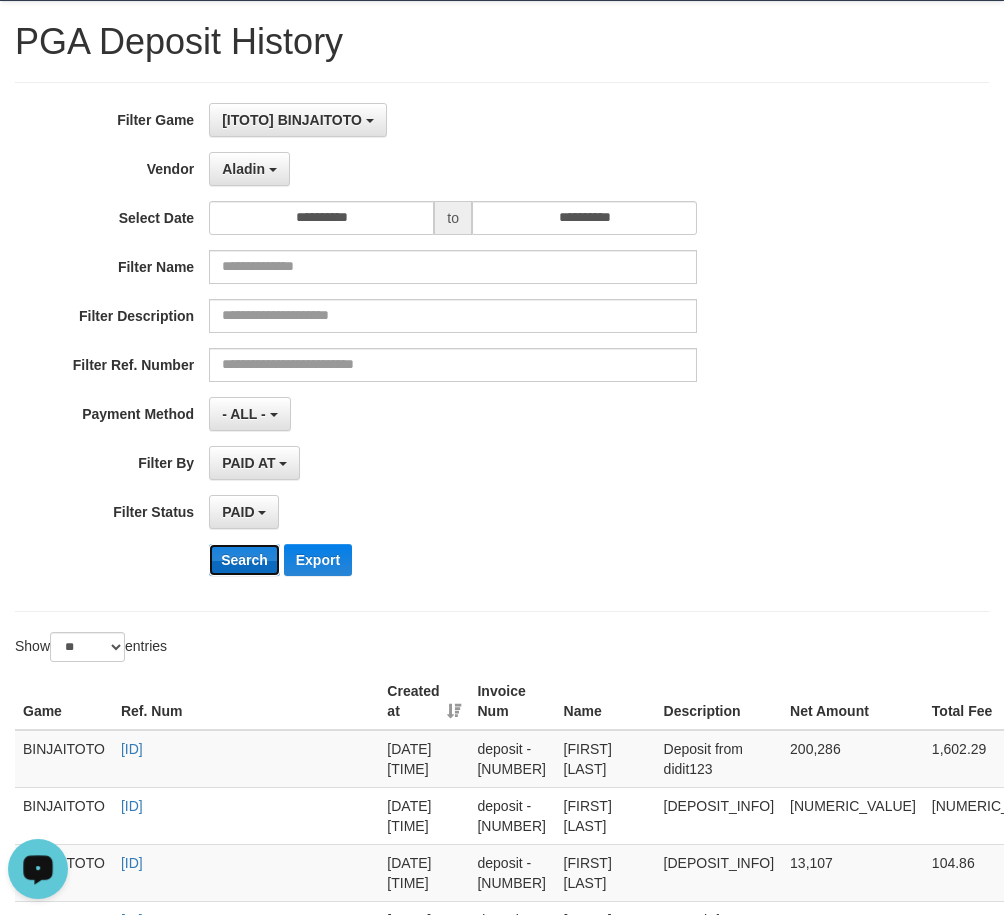 click on "Search" at bounding box center (244, 560) 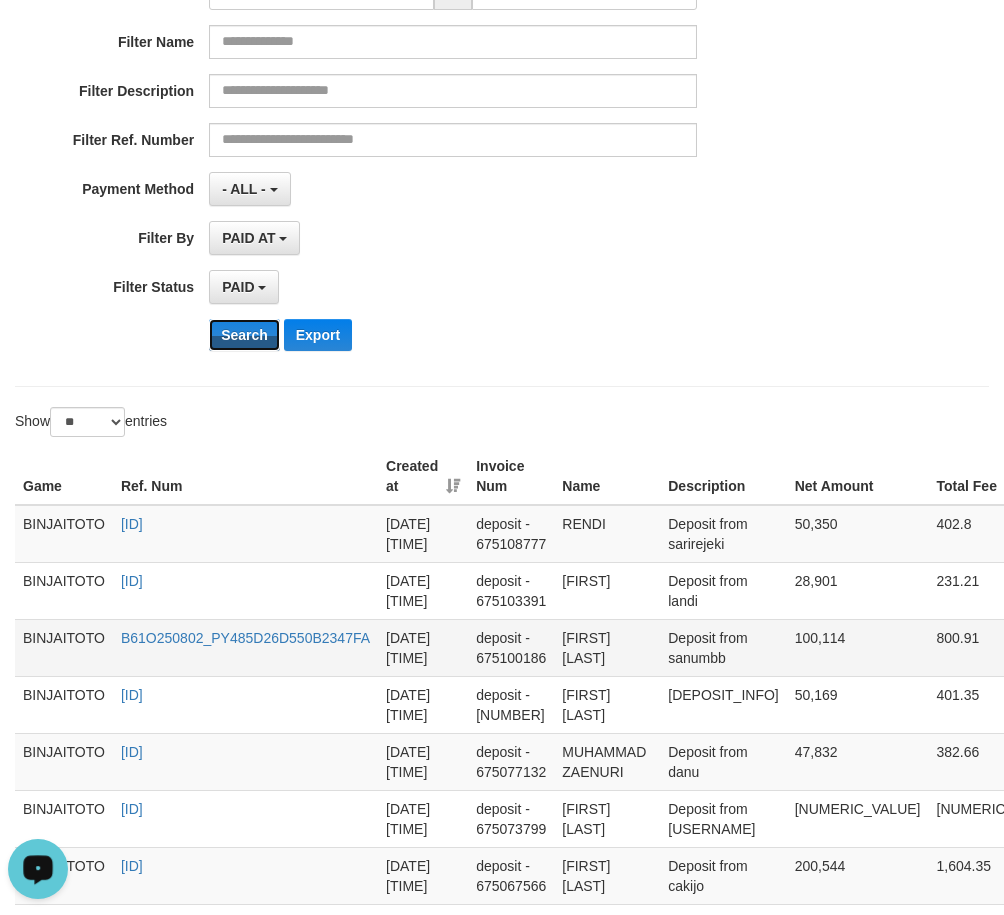 scroll, scrollTop: 400, scrollLeft: 0, axis: vertical 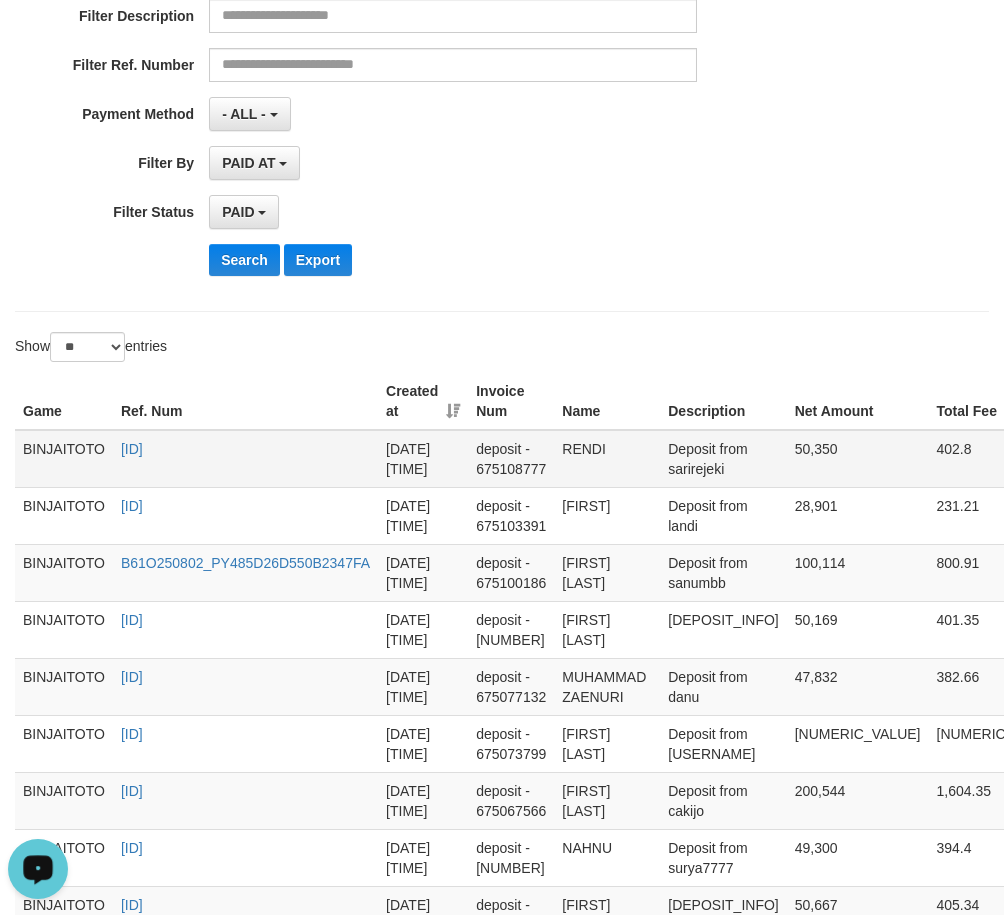 click on "RENDI" at bounding box center (607, 459) 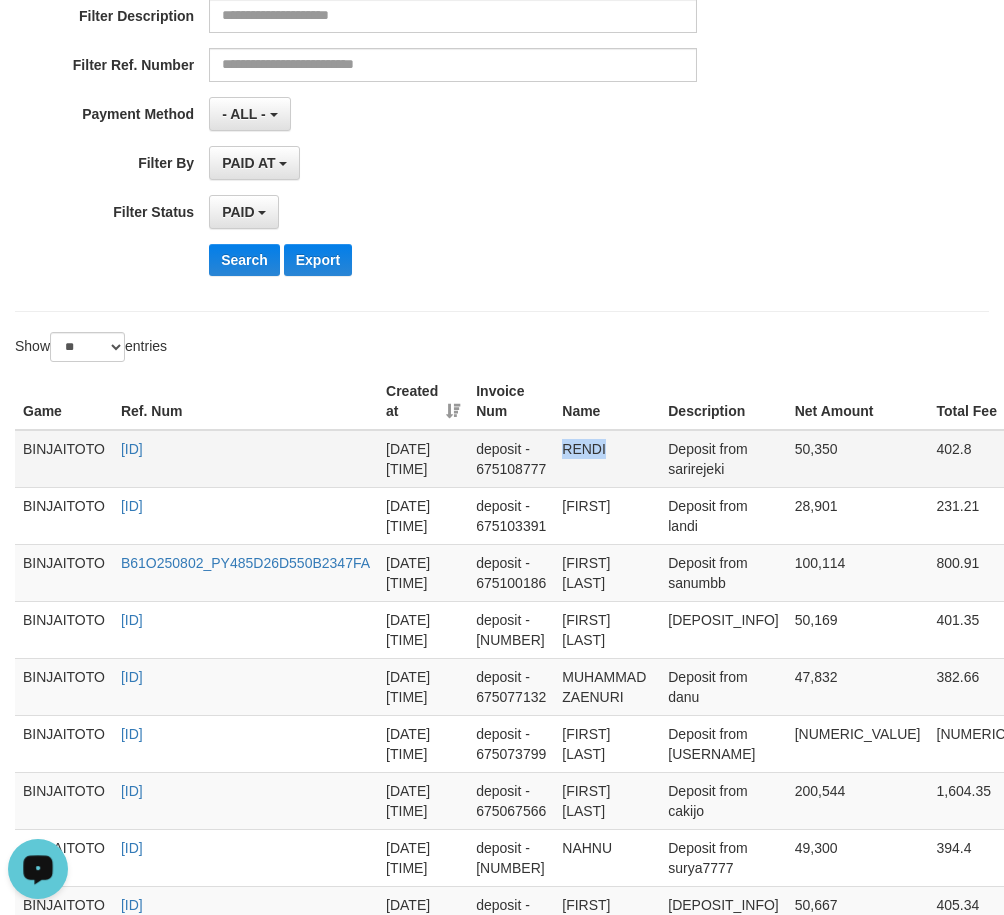 click on "RENDI" at bounding box center [607, 459] 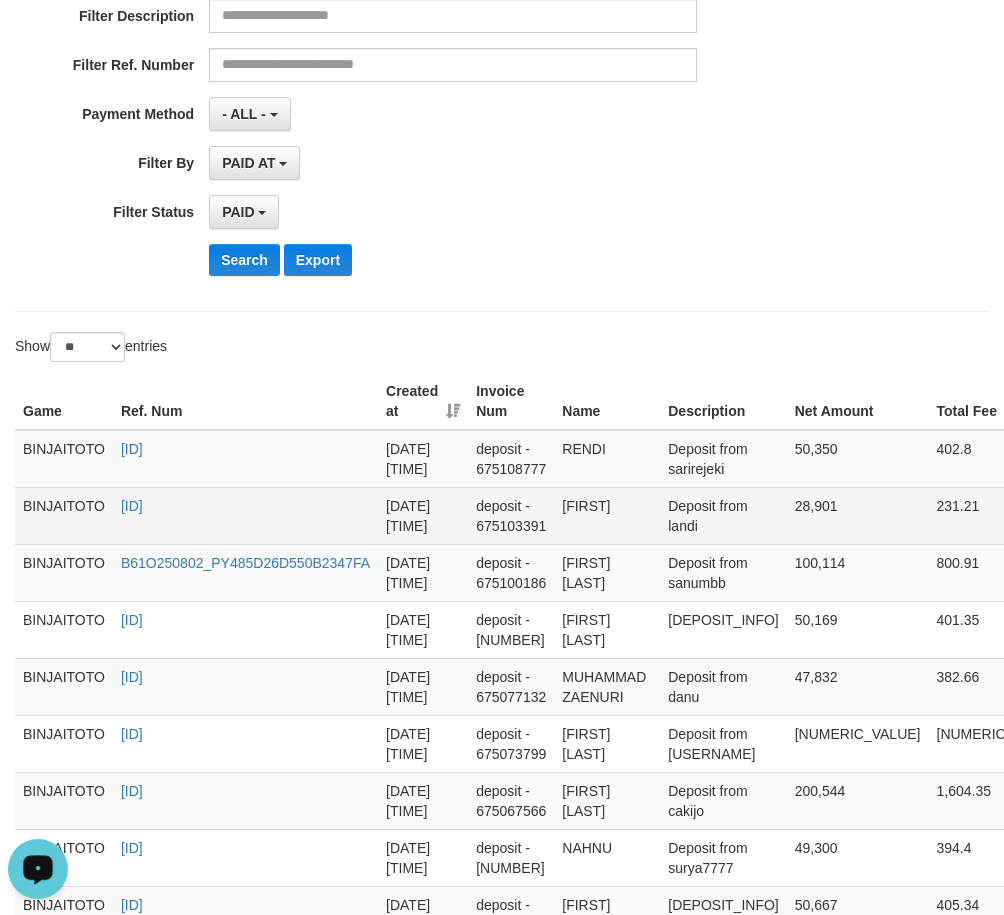click on "[FIRST]" at bounding box center (607, 515) 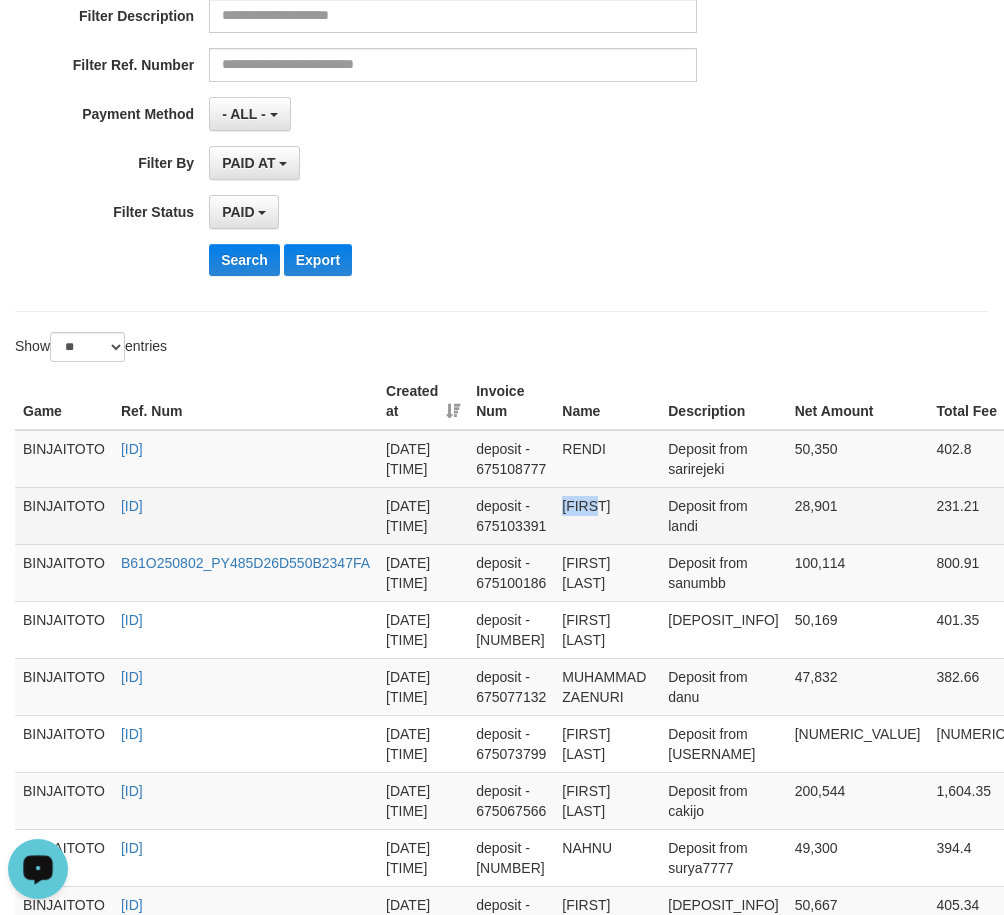 click on "[FIRST]" at bounding box center (607, 515) 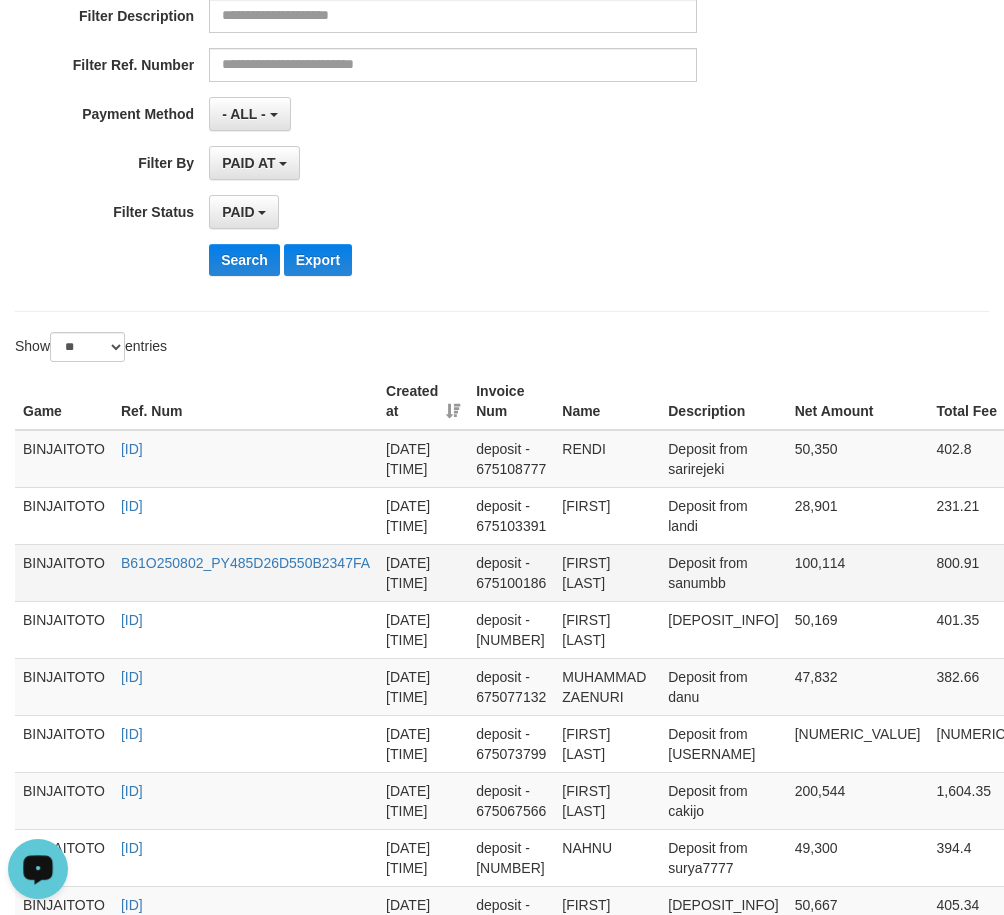click on "[FIRST] [LAST]" at bounding box center [607, 572] 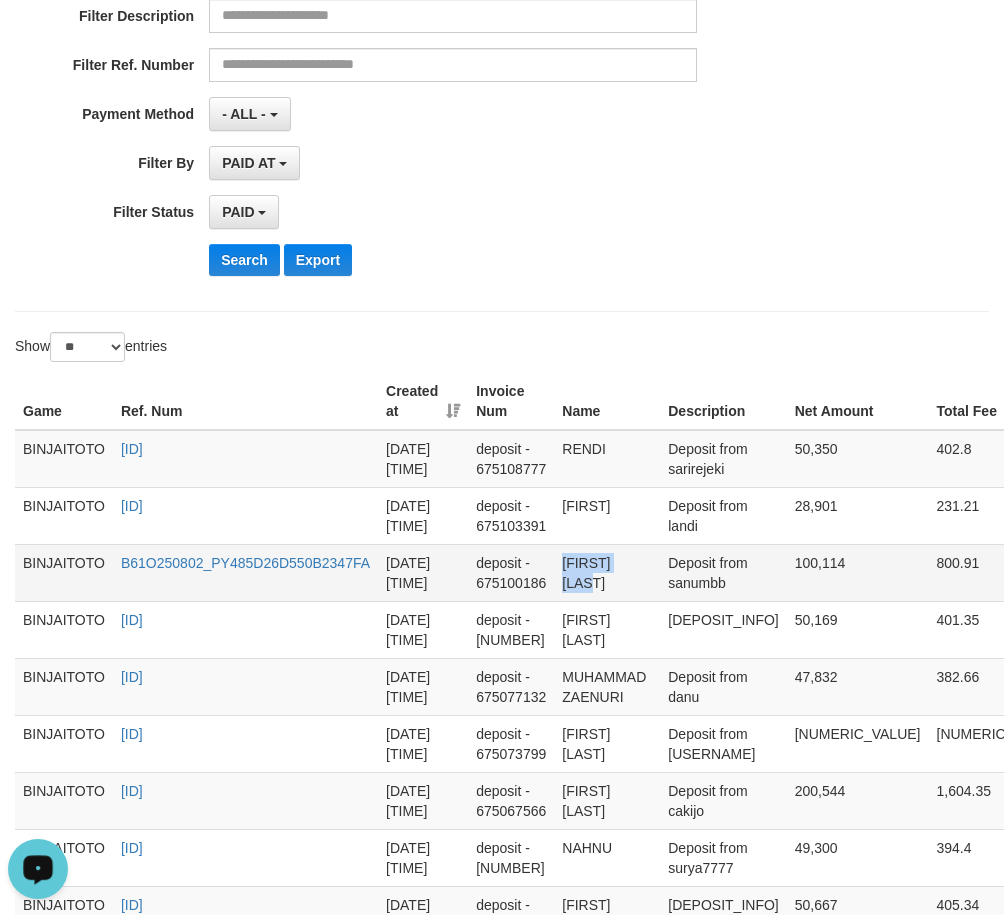 drag, startPoint x: 586, startPoint y: 564, endPoint x: 621, endPoint y: 587, distance: 41.880783 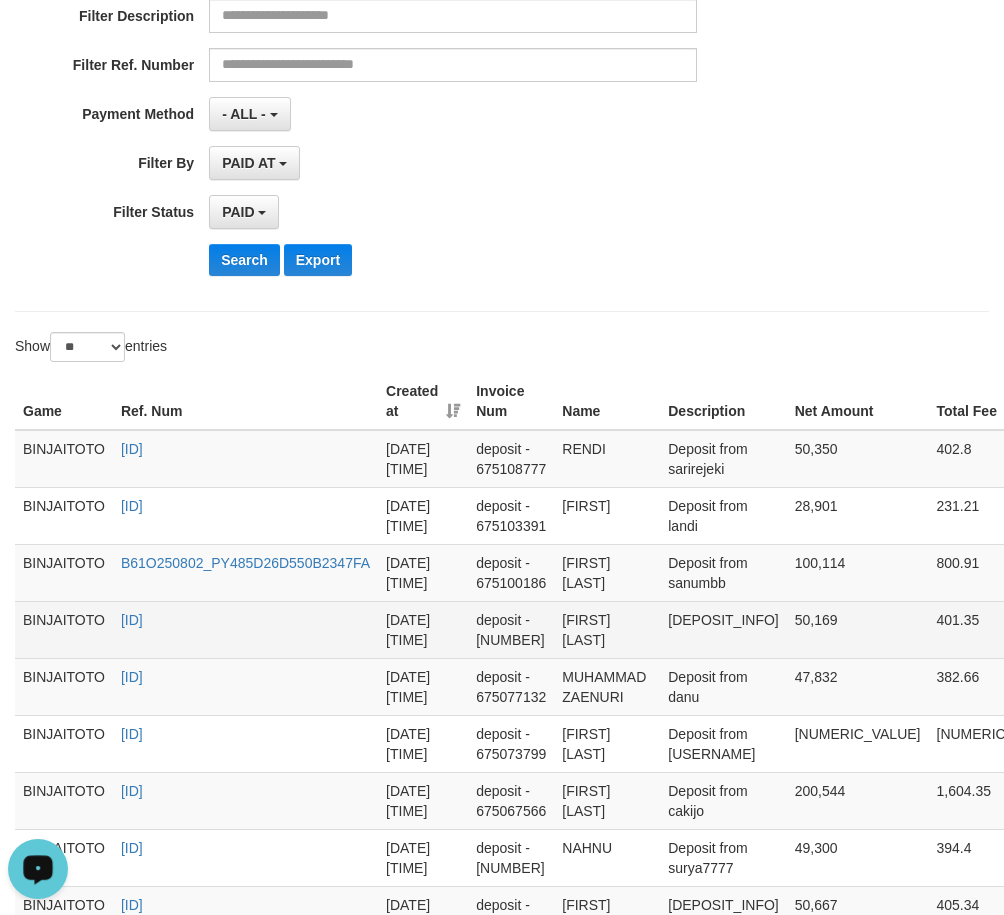 click on "[FIRST] [LAST]" at bounding box center [607, 629] 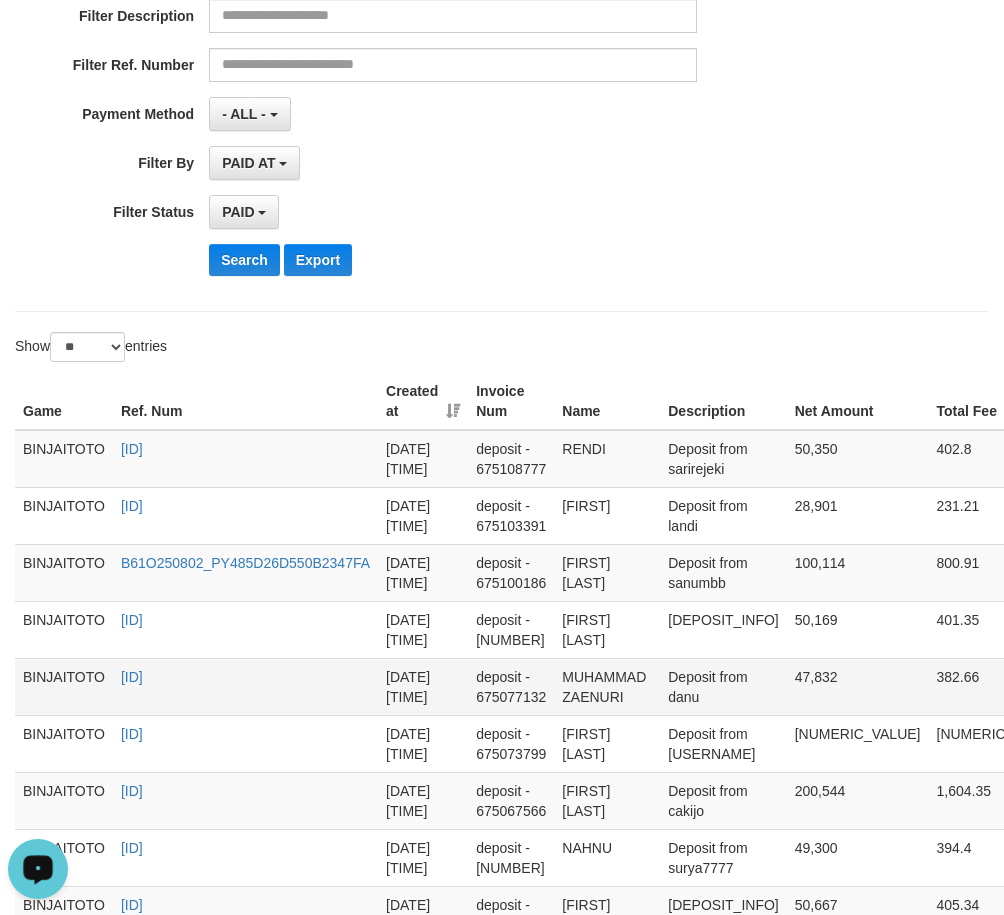 click on "MUHAMMAD ZAENURI" at bounding box center (607, 686) 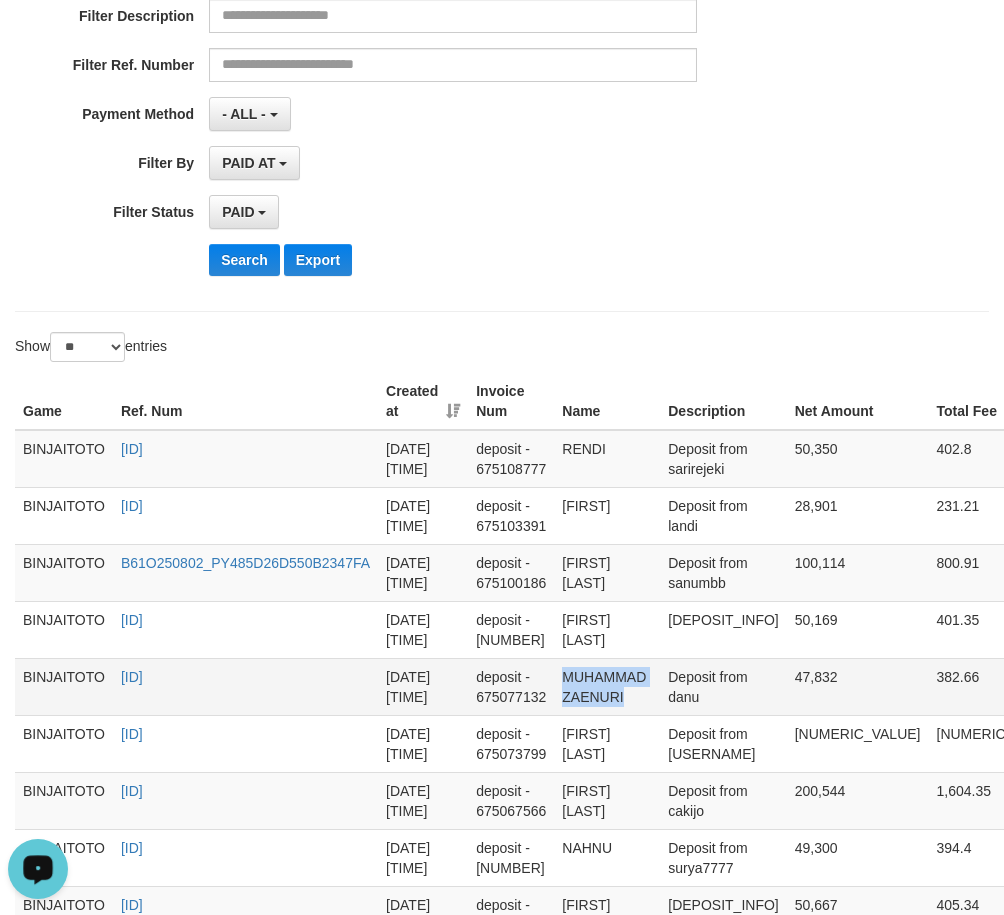 drag, startPoint x: 596, startPoint y: 678, endPoint x: 613, endPoint y: 697, distance: 25.495098 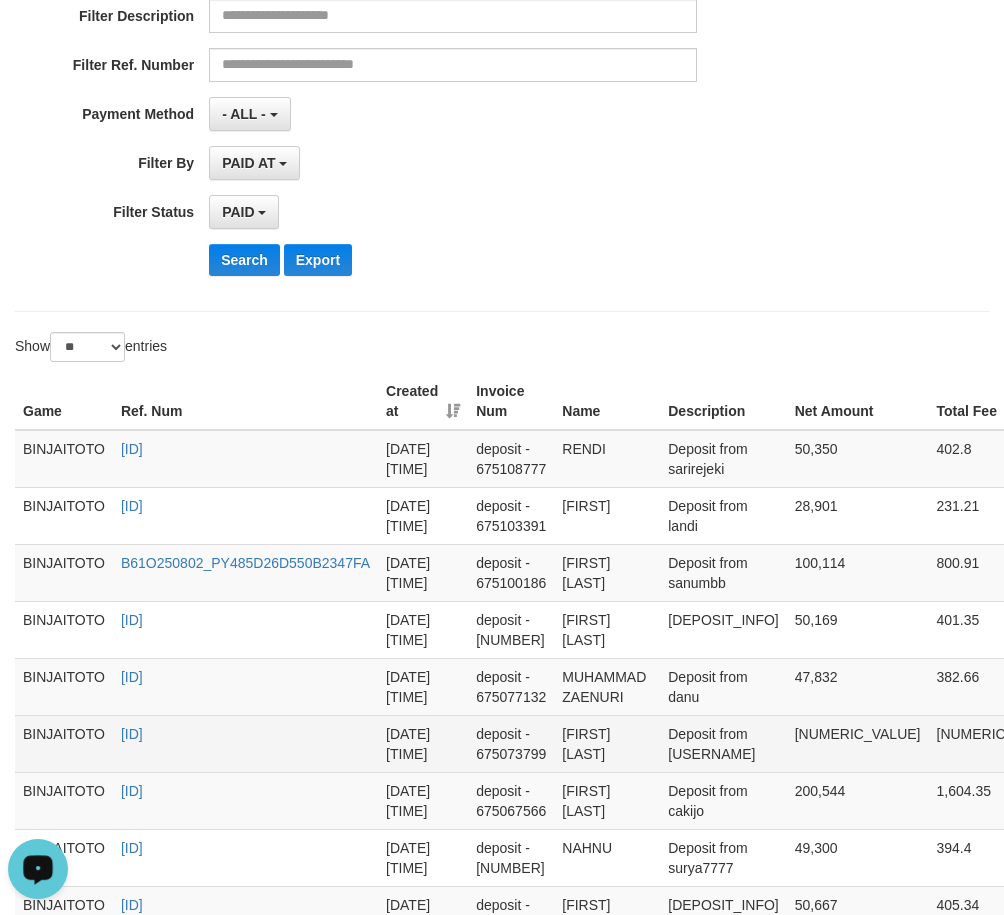 click on "[FIRST] [LAST]" at bounding box center (607, 743) 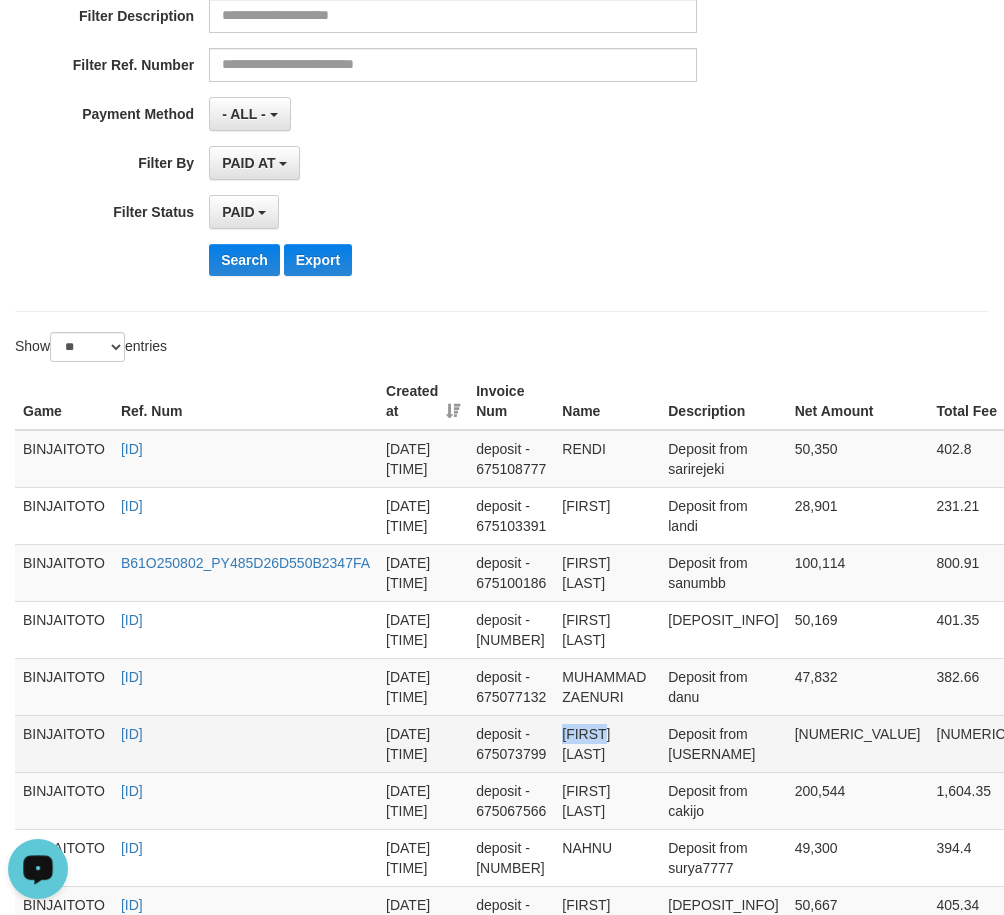 drag, startPoint x: 596, startPoint y: 729, endPoint x: 619, endPoint y: 728, distance: 23.021729 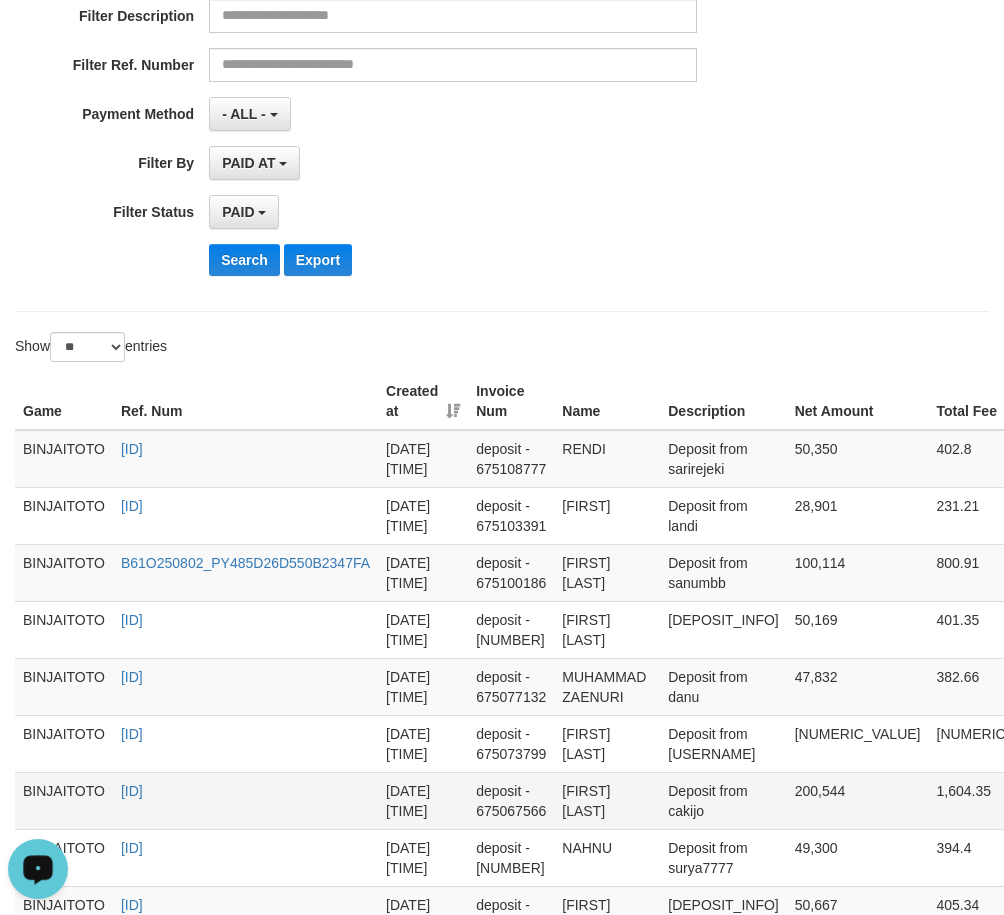 click on "[FIRST] [LAST]" at bounding box center [607, 800] 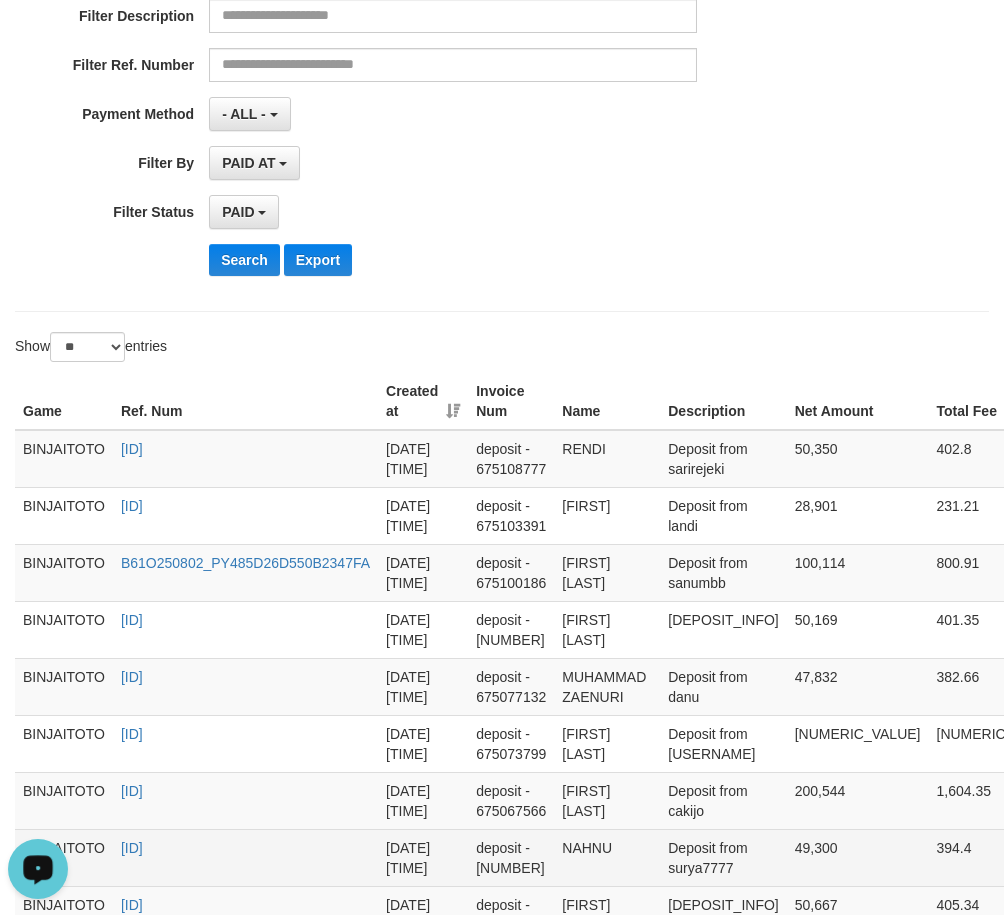 click on "NAHNU" at bounding box center (607, 857) 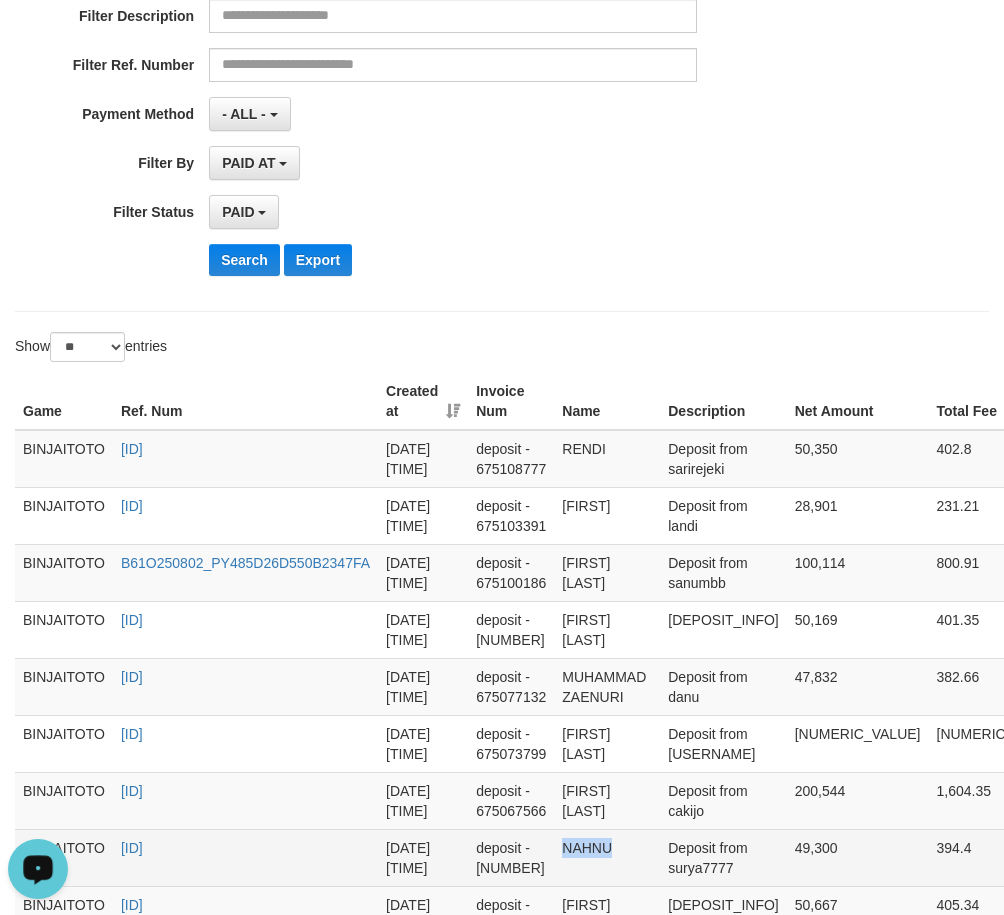click on "NAHNU" at bounding box center [607, 857] 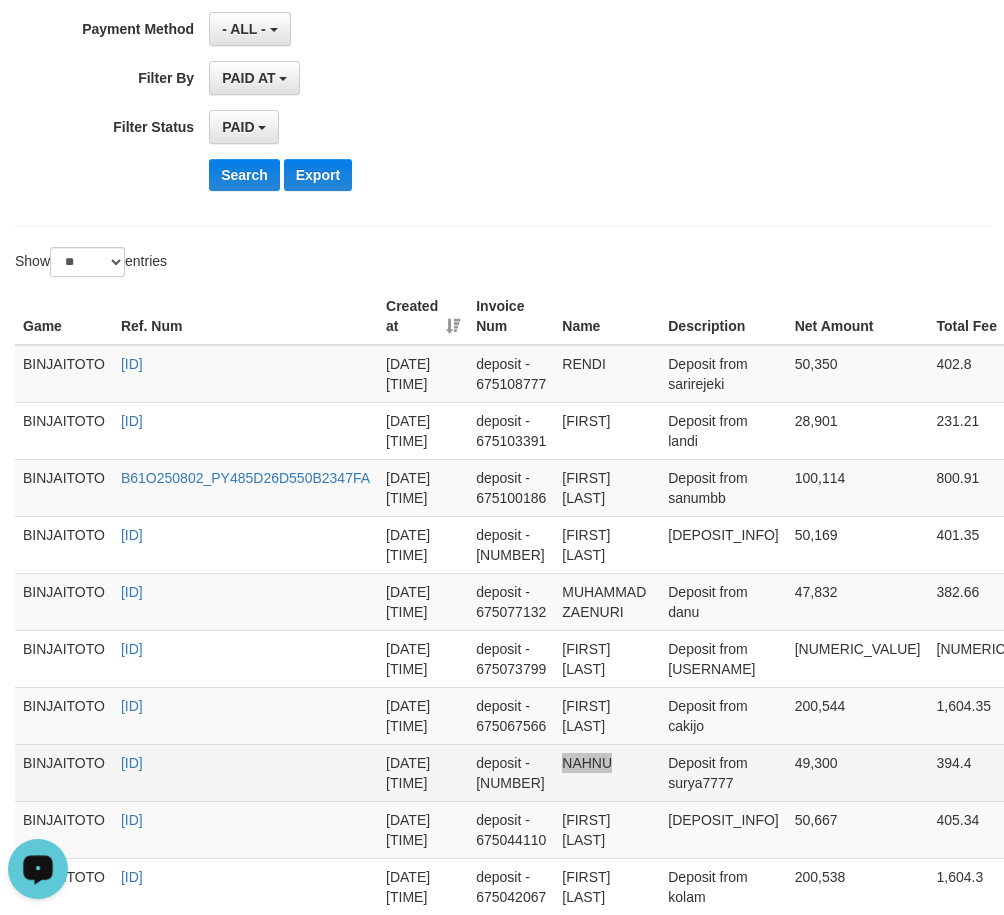 scroll, scrollTop: 600, scrollLeft: 0, axis: vertical 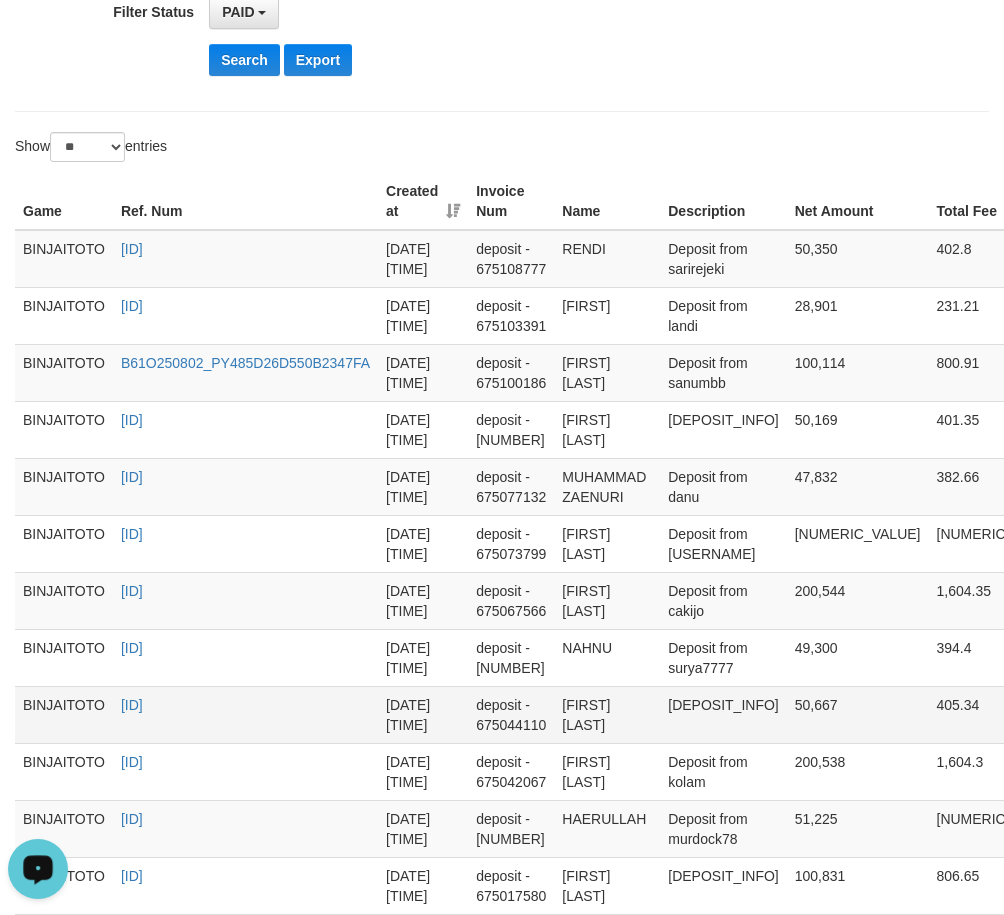 click on "[FIRST] [LAST]" at bounding box center (607, 714) 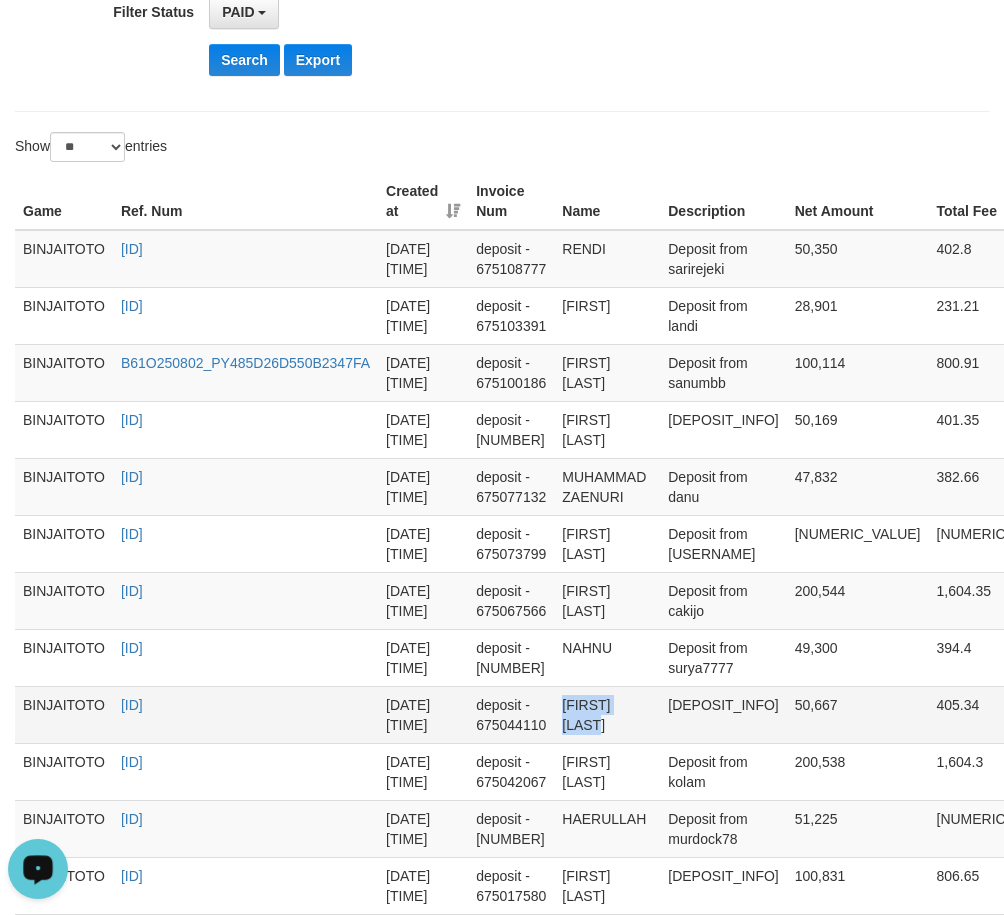 drag, startPoint x: 589, startPoint y: 706, endPoint x: 646, endPoint y: 706, distance: 57 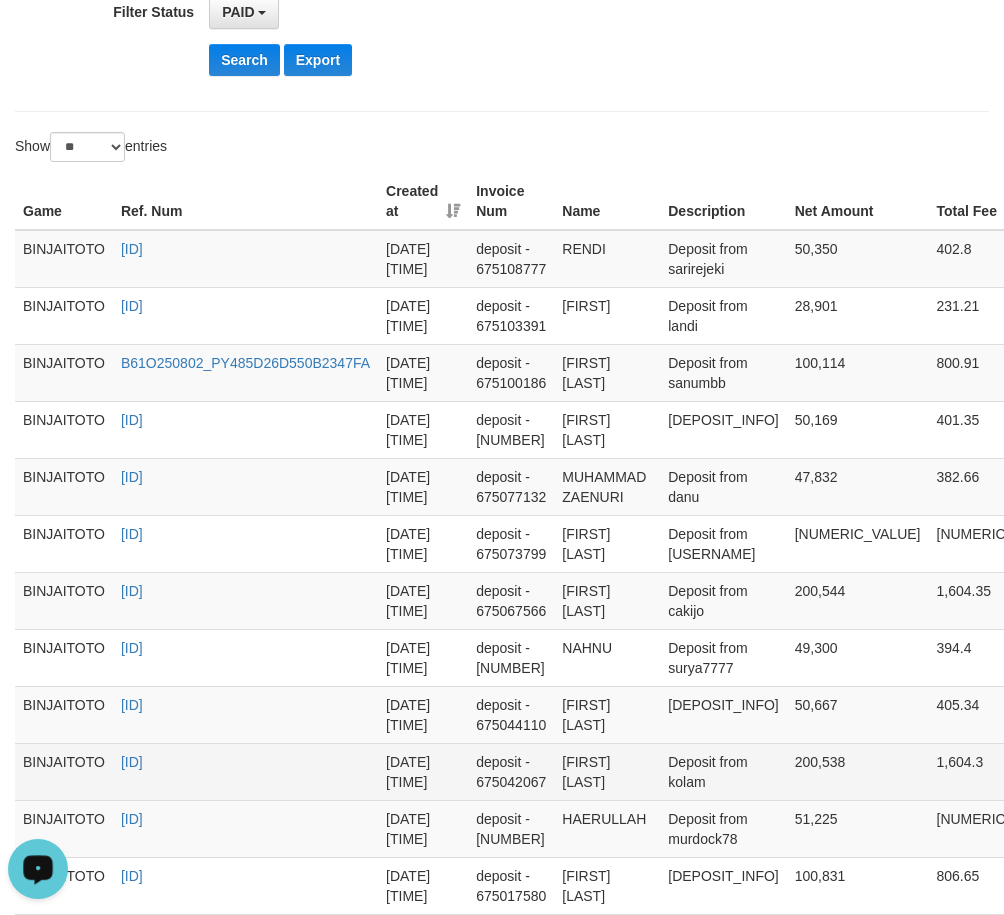 click on "[FIRST] [LAST]" at bounding box center (607, 771) 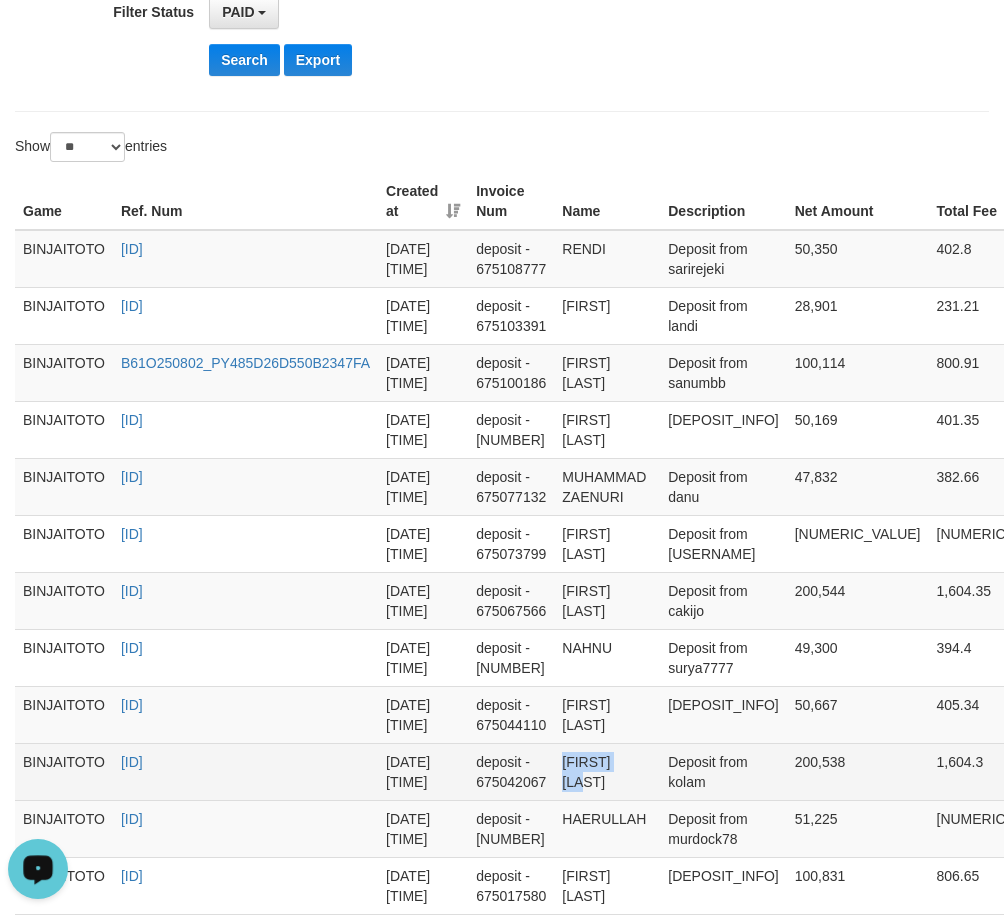drag, startPoint x: 582, startPoint y: 763, endPoint x: 624, endPoint y: 749, distance: 44.27189 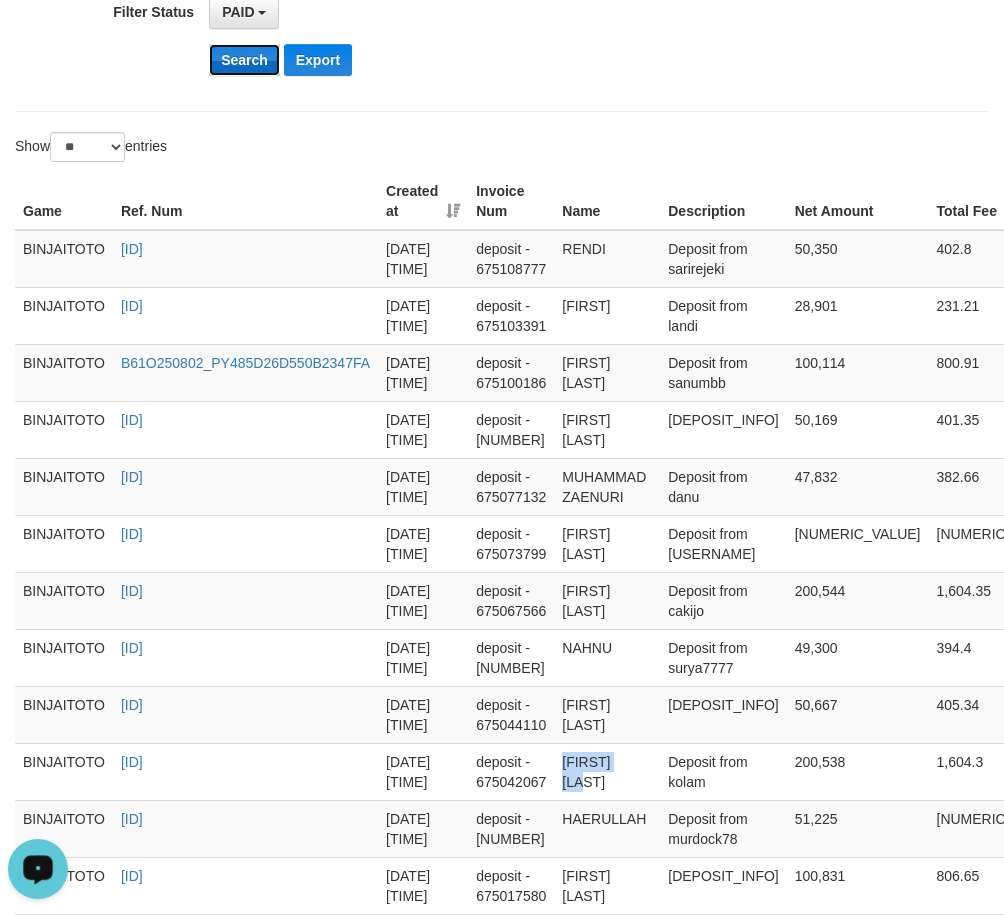 drag, startPoint x: 249, startPoint y: 64, endPoint x: 275, endPoint y: 203, distance: 141.41075 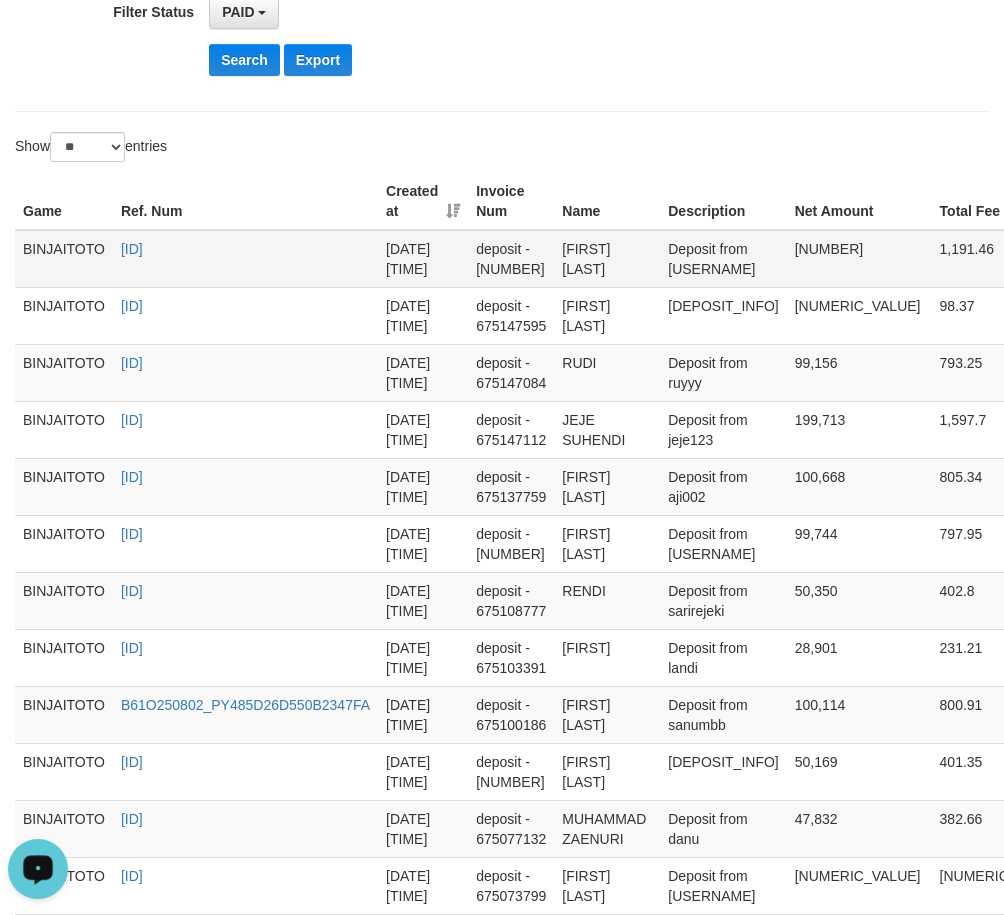 click on "[FIRST] [LAST]" at bounding box center (607, 259) 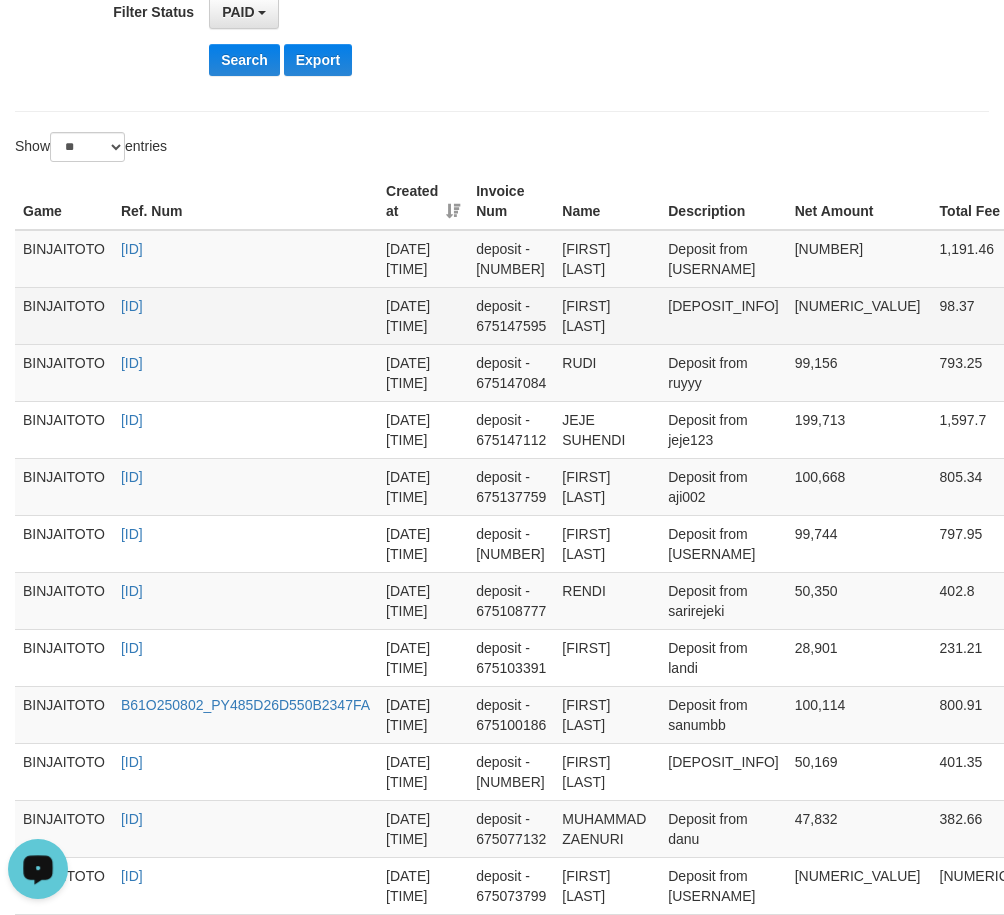 click on "[FIRST] [LAST]" at bounding box center [607, 315] 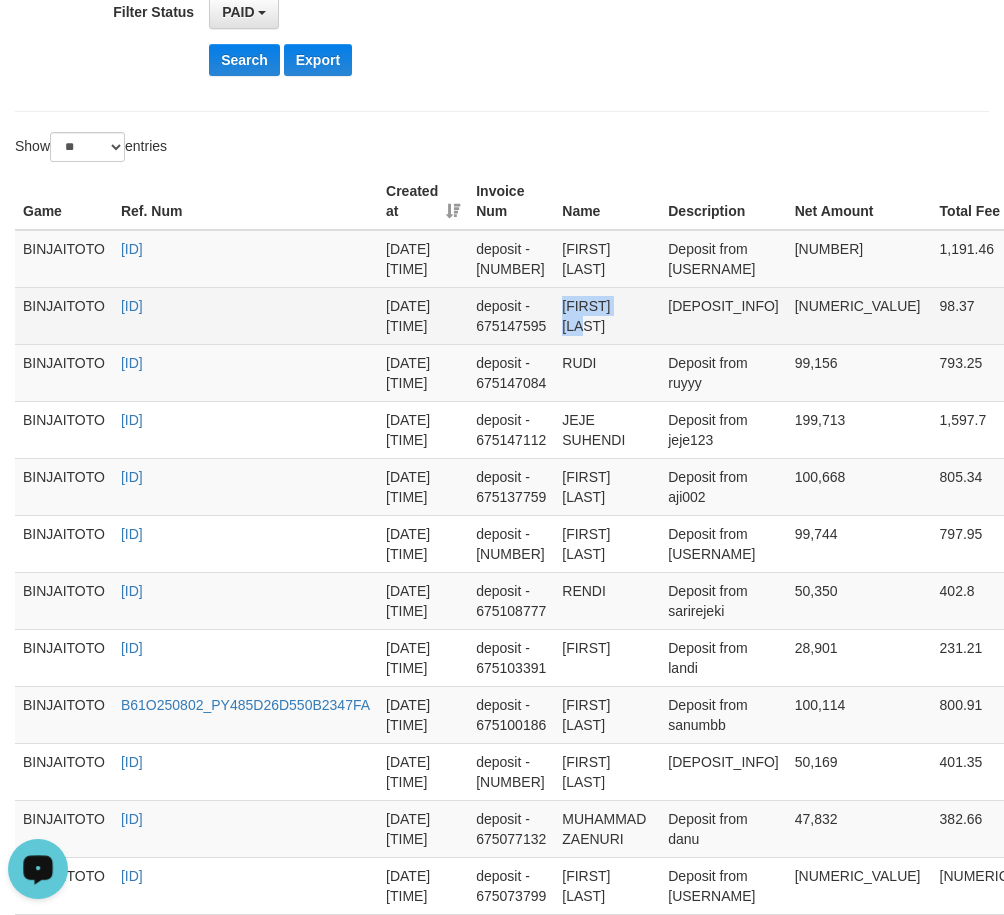 drag, startPoint x: 585, startPoint y: 310, endPoint x: 628, endPoint y: 310, distance: 43 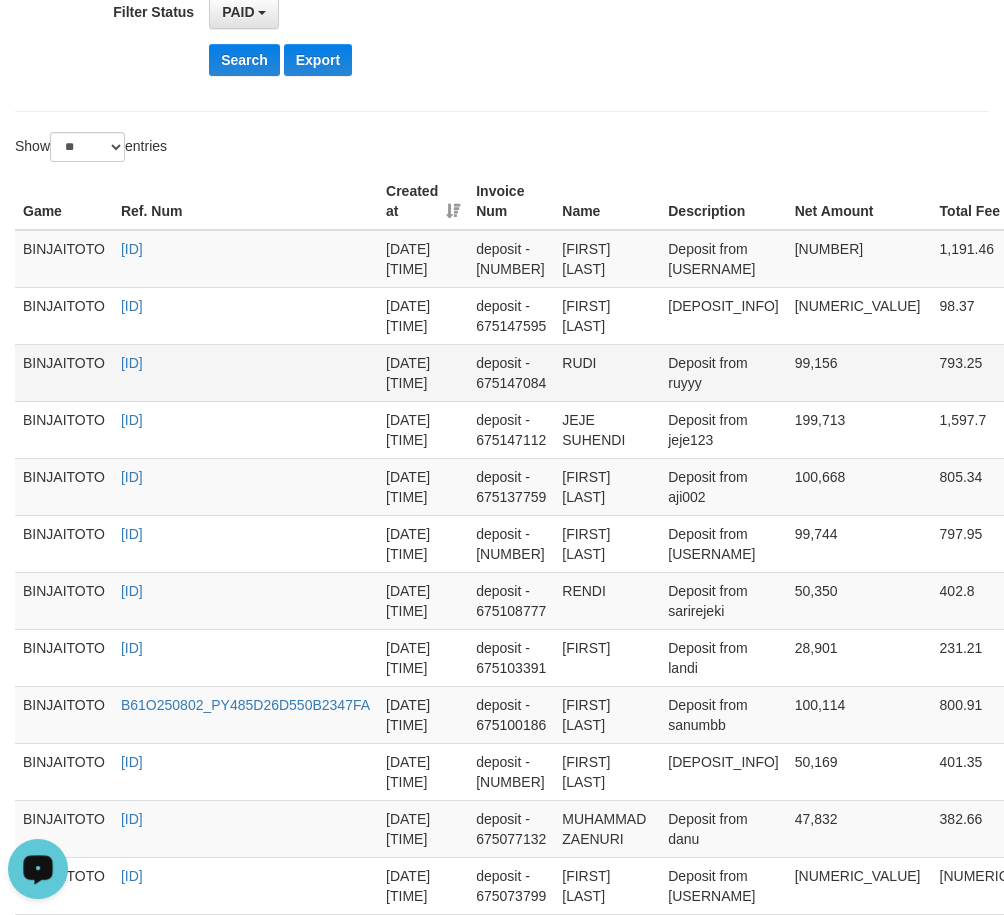 click on "RUDI" at bounding box center (607, 372) 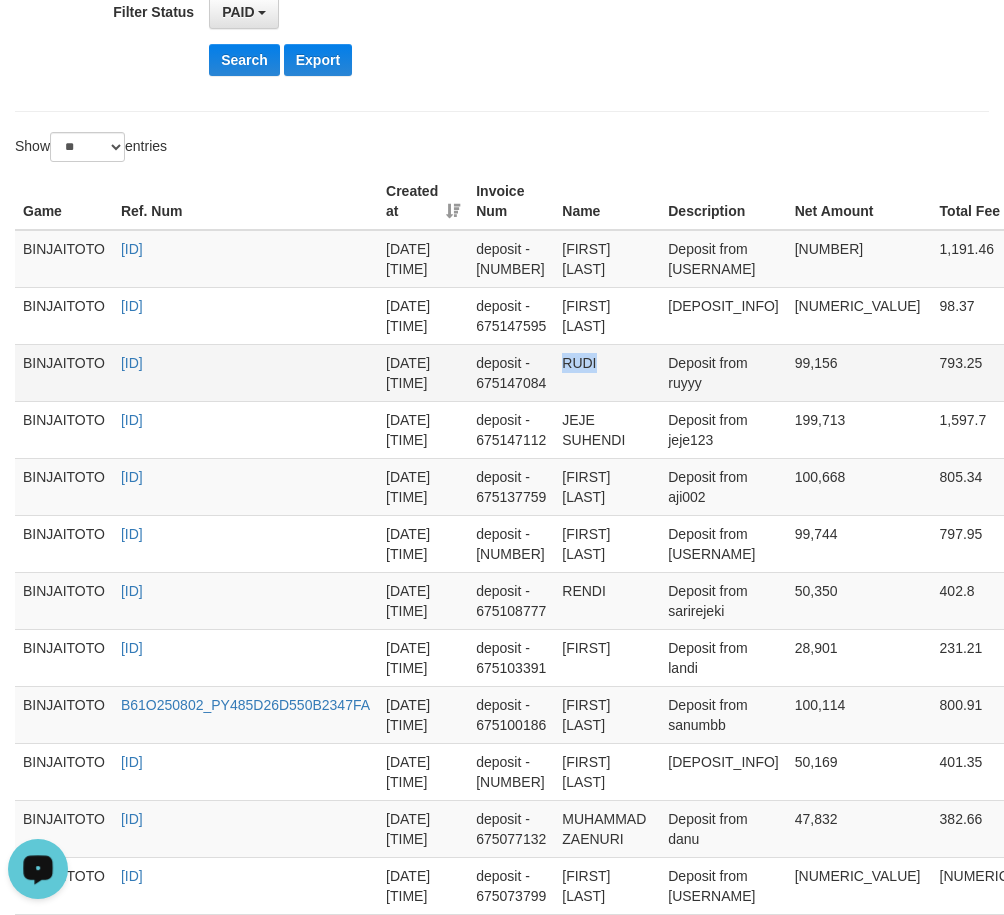 click on "RUDI" at bounding box center [607, 372] 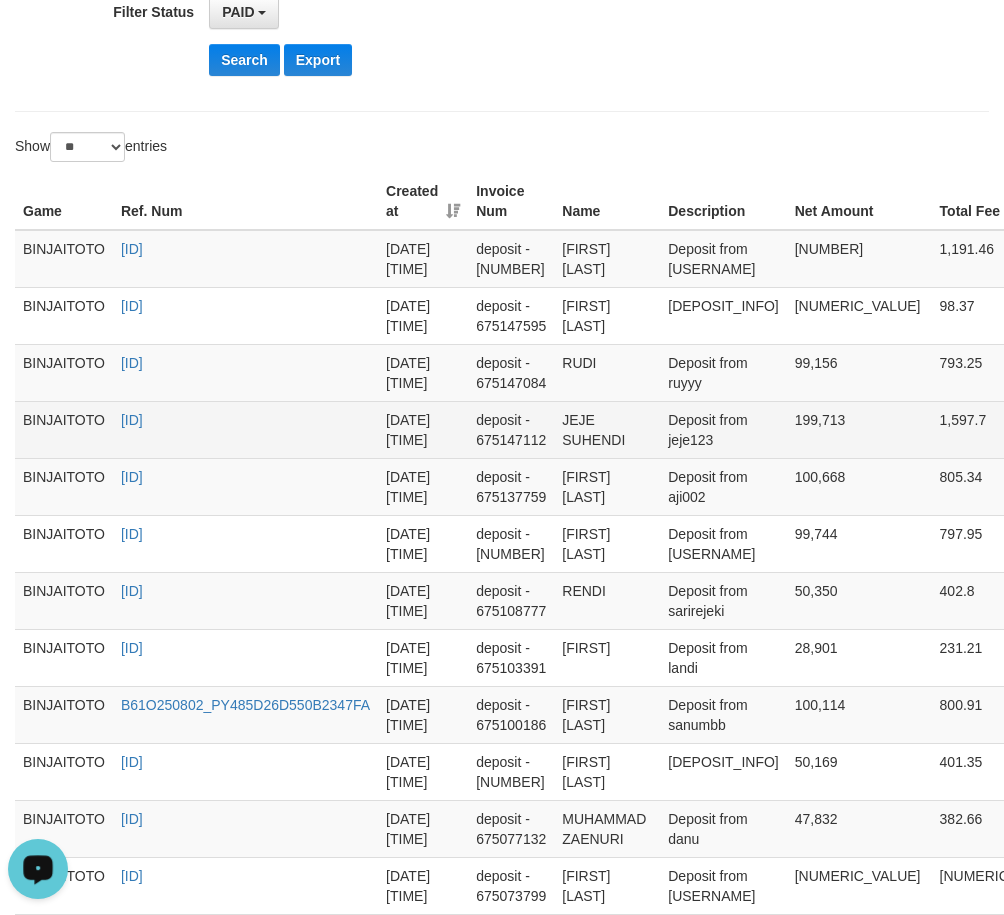 click on "JEJE SUHENDI" at bounding box center (607, 429) 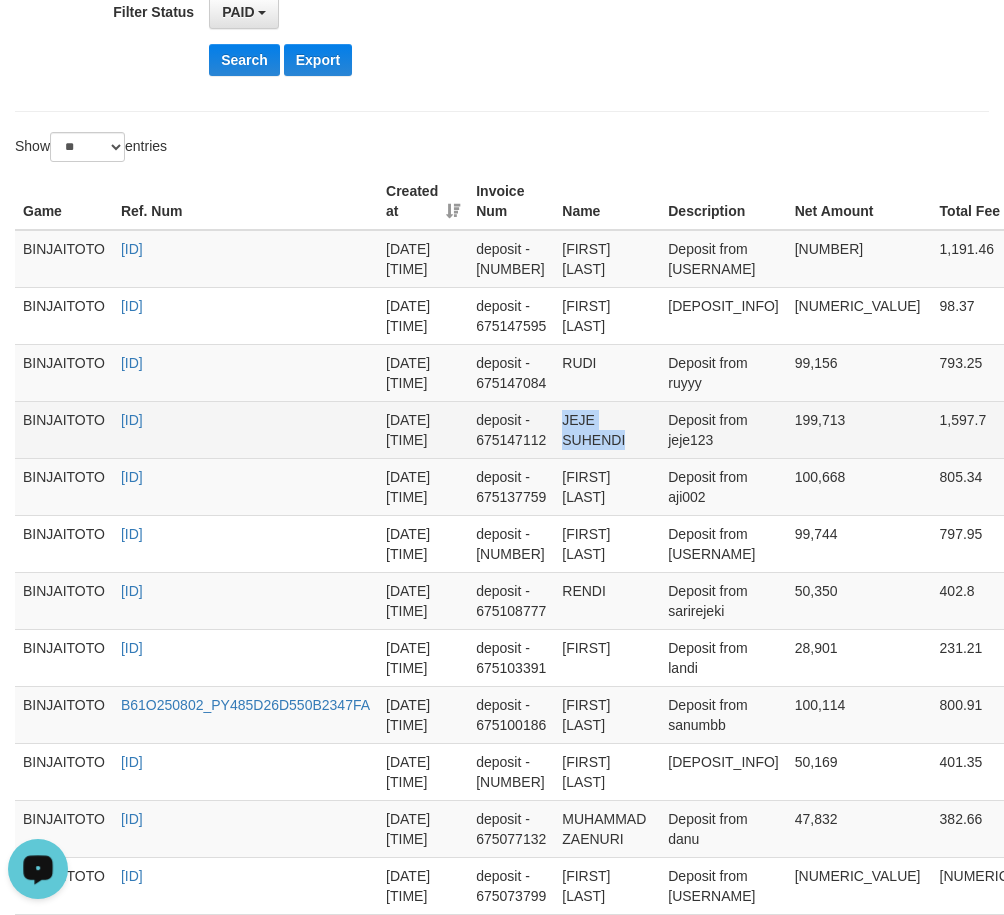 drag, startPoint x: 582, startPoint y: 435, endPoint x: 653, endPoint y: 431, distance: 71.11259 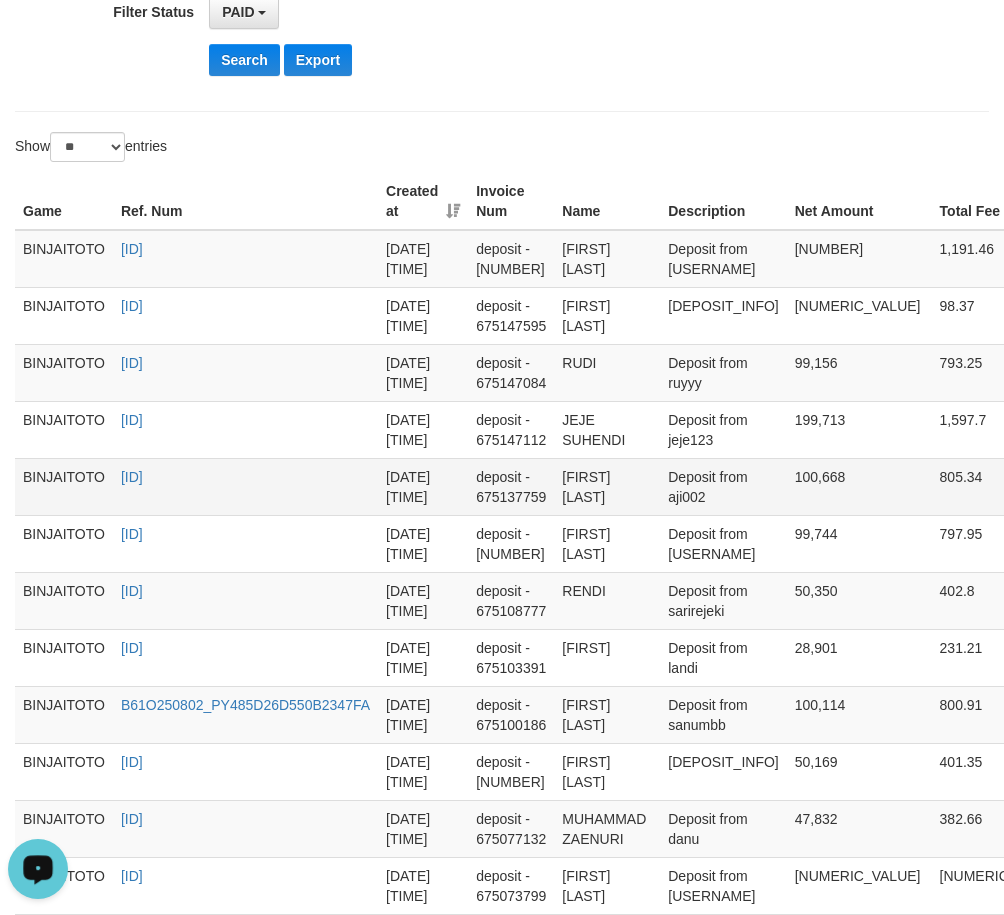 click on "[FIRST] [LAST]" at bounding box center (607, 486) 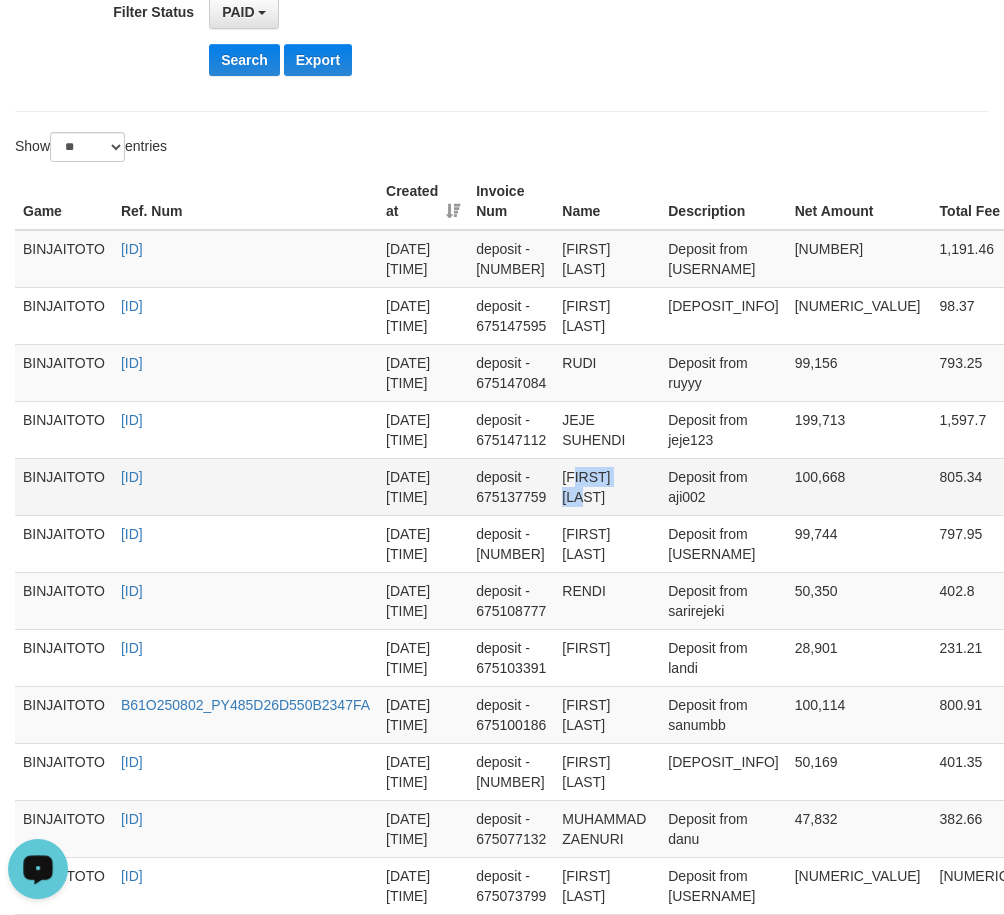 drag, startPoint x: 592, startPoint y: 493, endPoint x: 611, endPoint y: 514, distance: 28.319605 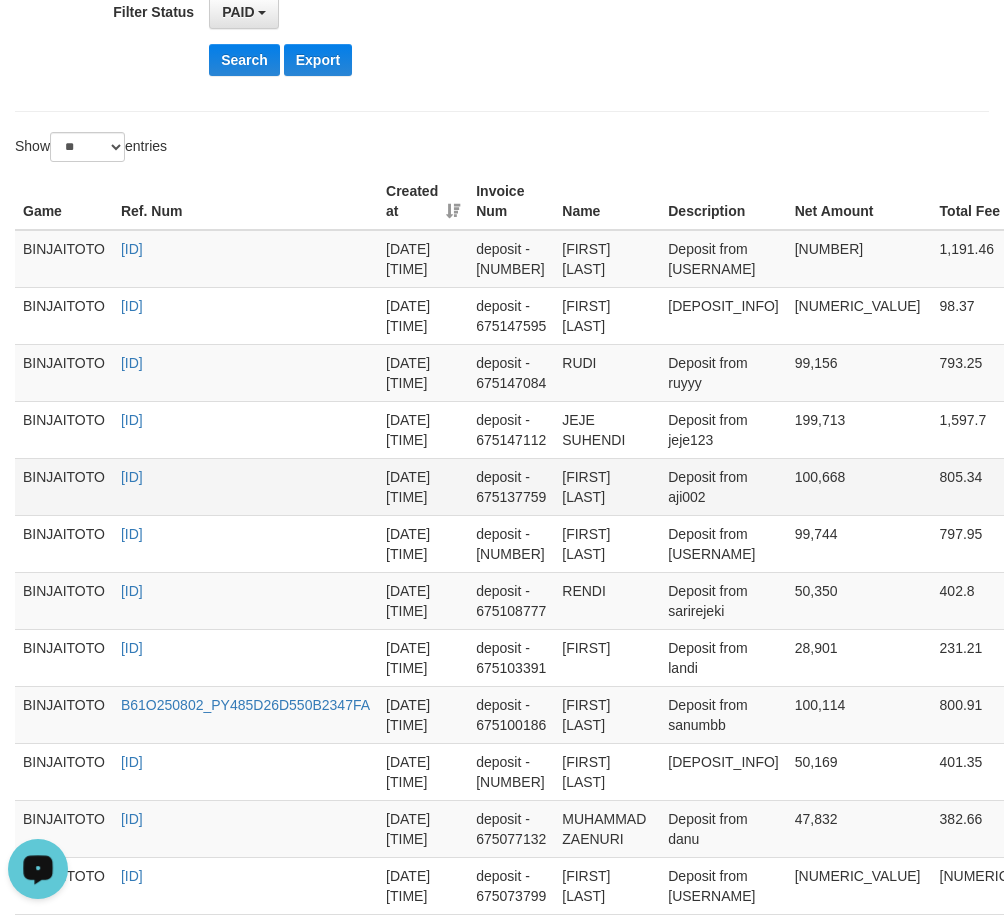 drag, startPoint x: 605, startPoint y: 501, endPoint x: 634, endPoint y: 521, distance: 35.22783 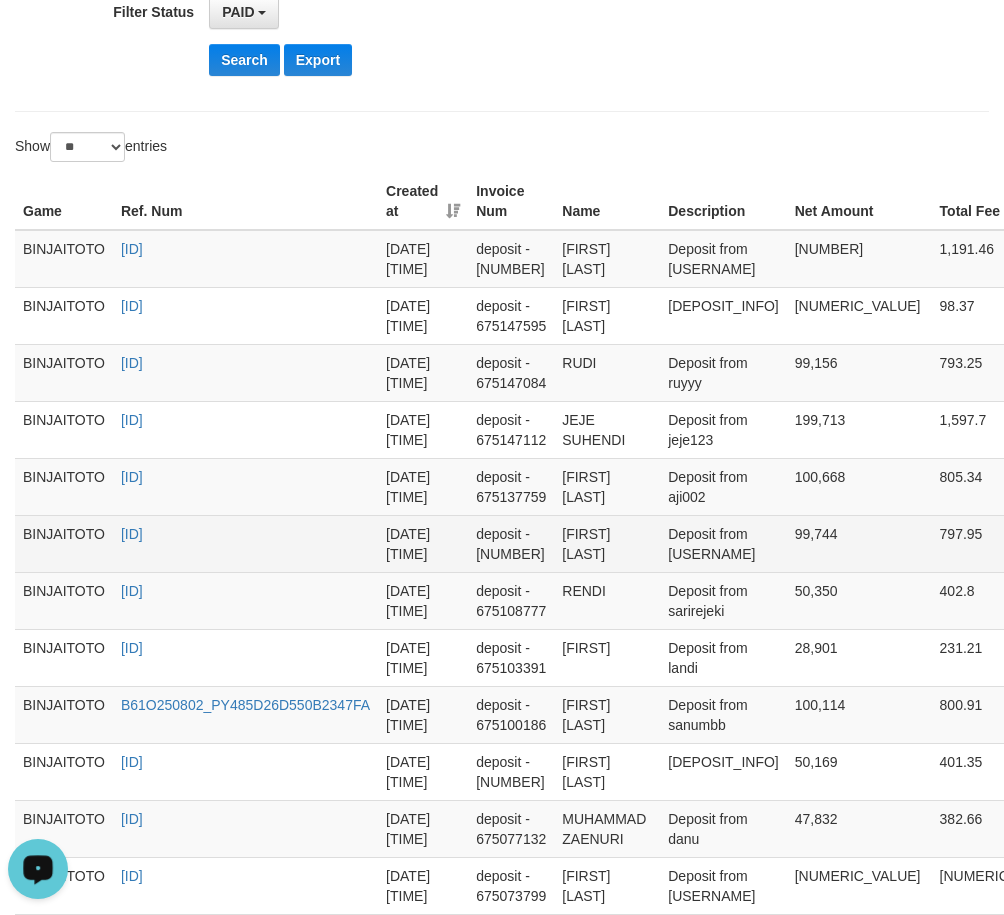 click on "[FIRST] [LAST]" at bounding box center (607, 543) 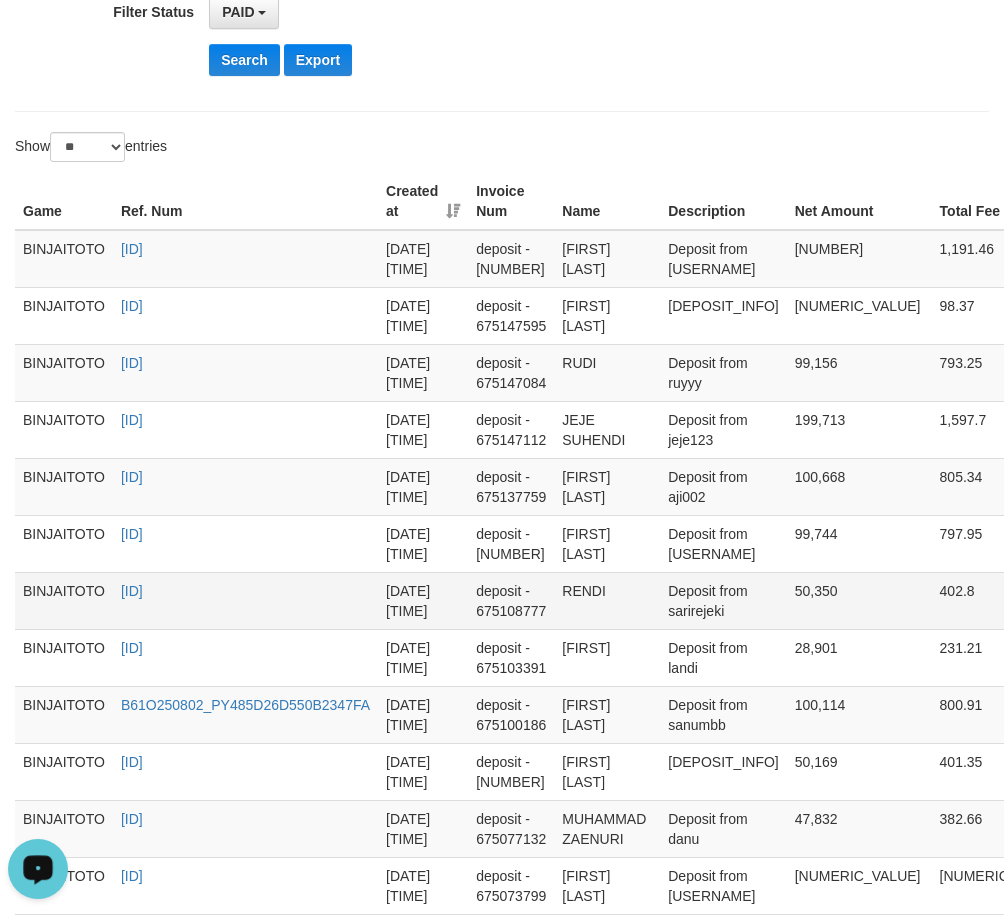 click on "RENDI" at bounding box center [607, 600] 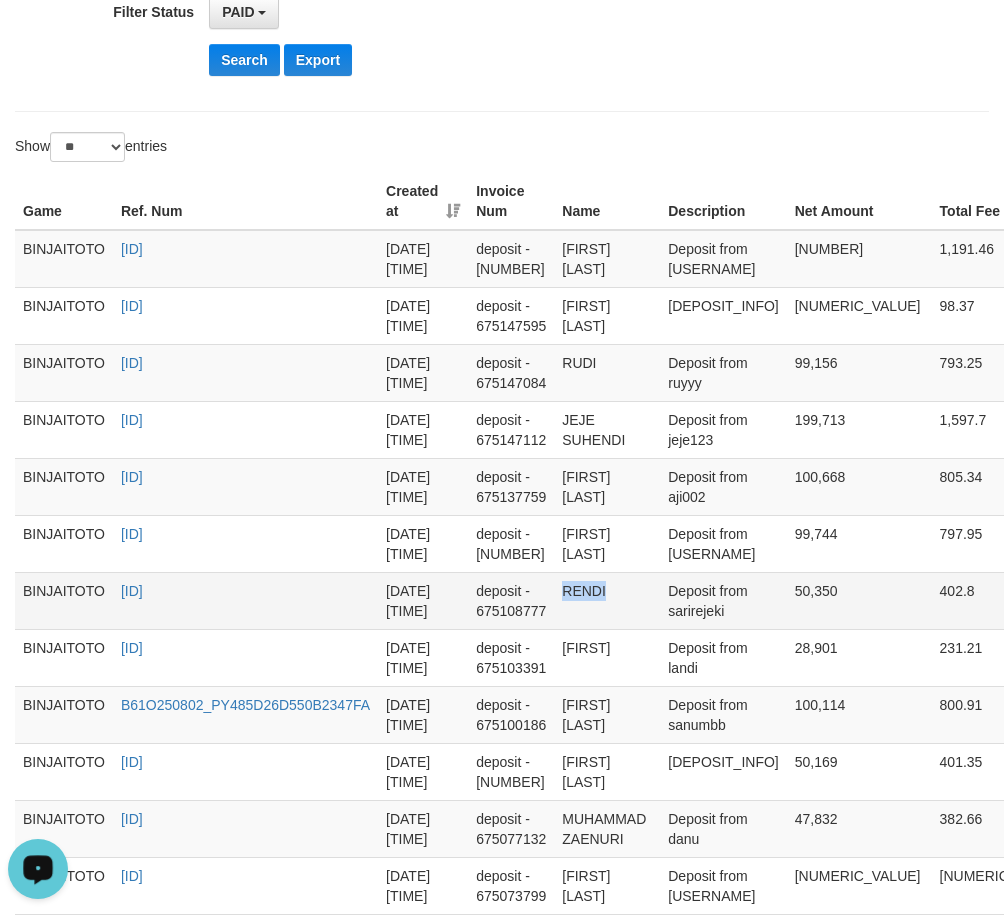 click on "RENDI" at bounding box center (607, 600) 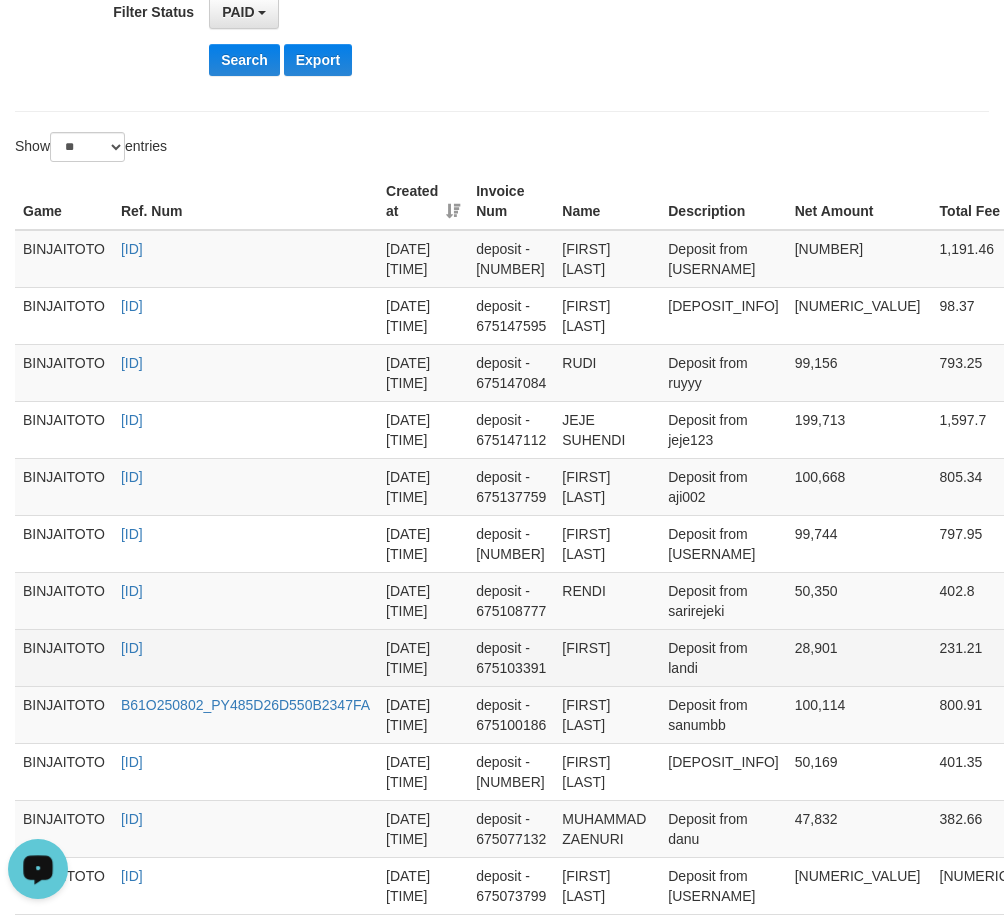 click on "[FIRST]" at bounding box center (607, 657) 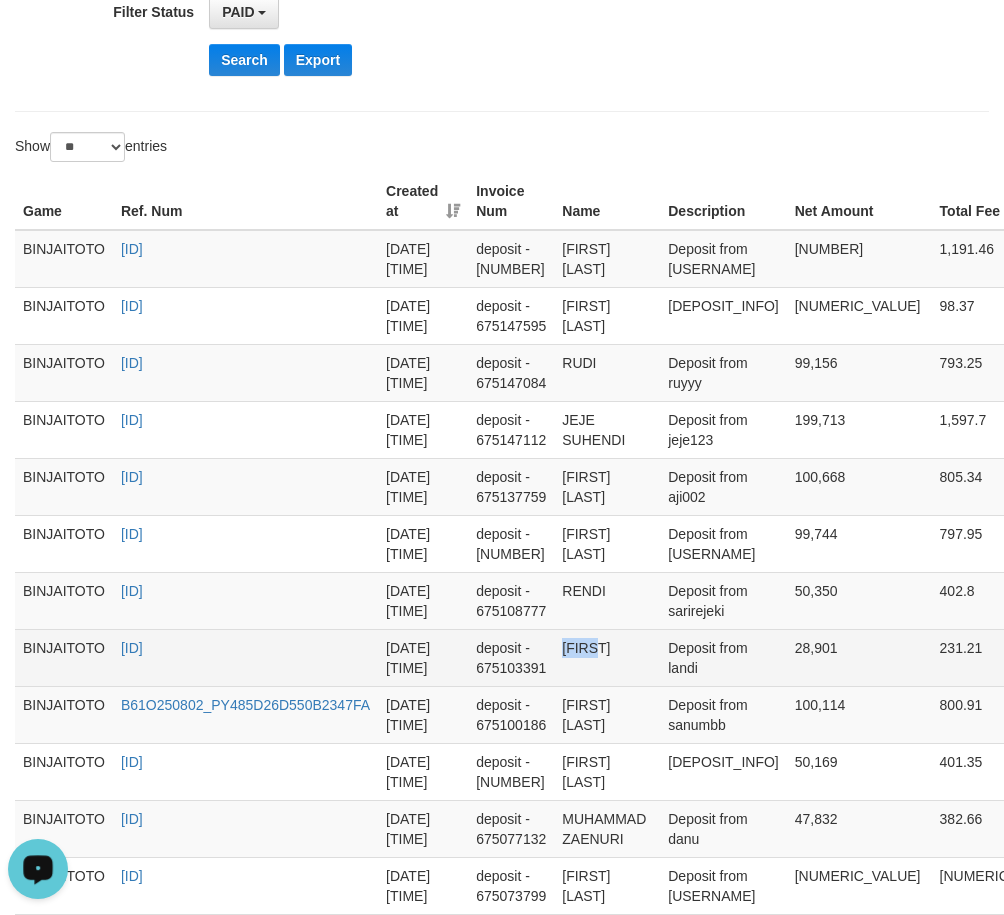click on "[FIRST]" at bounding box center [607, 657] 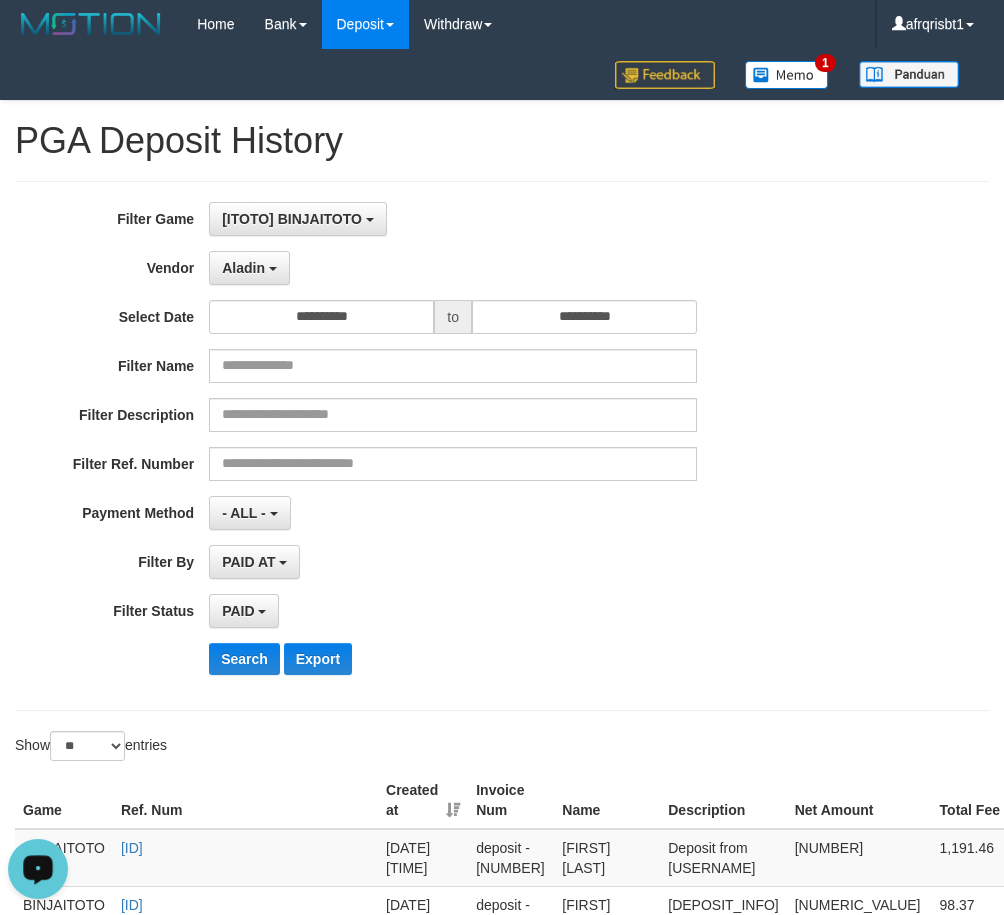 scroll, scrollTop: 0, scrollLeft: 0, axis: both 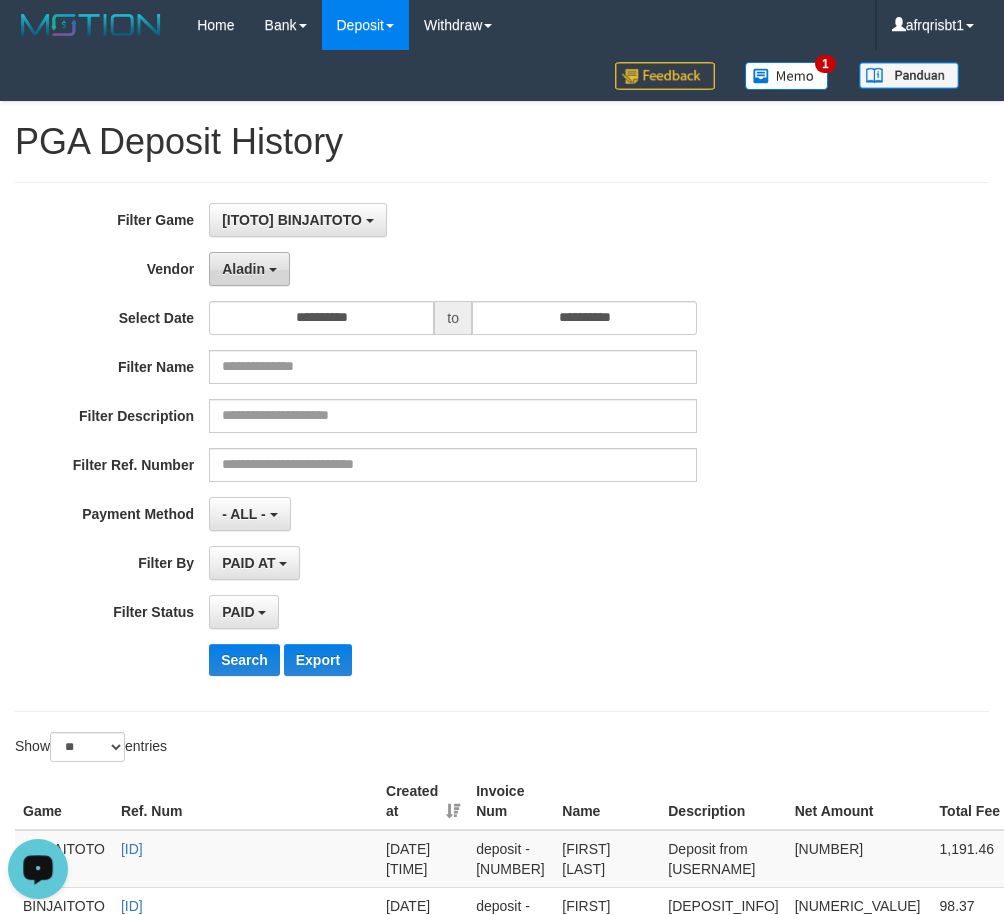 click at bounding box center [273, 270] 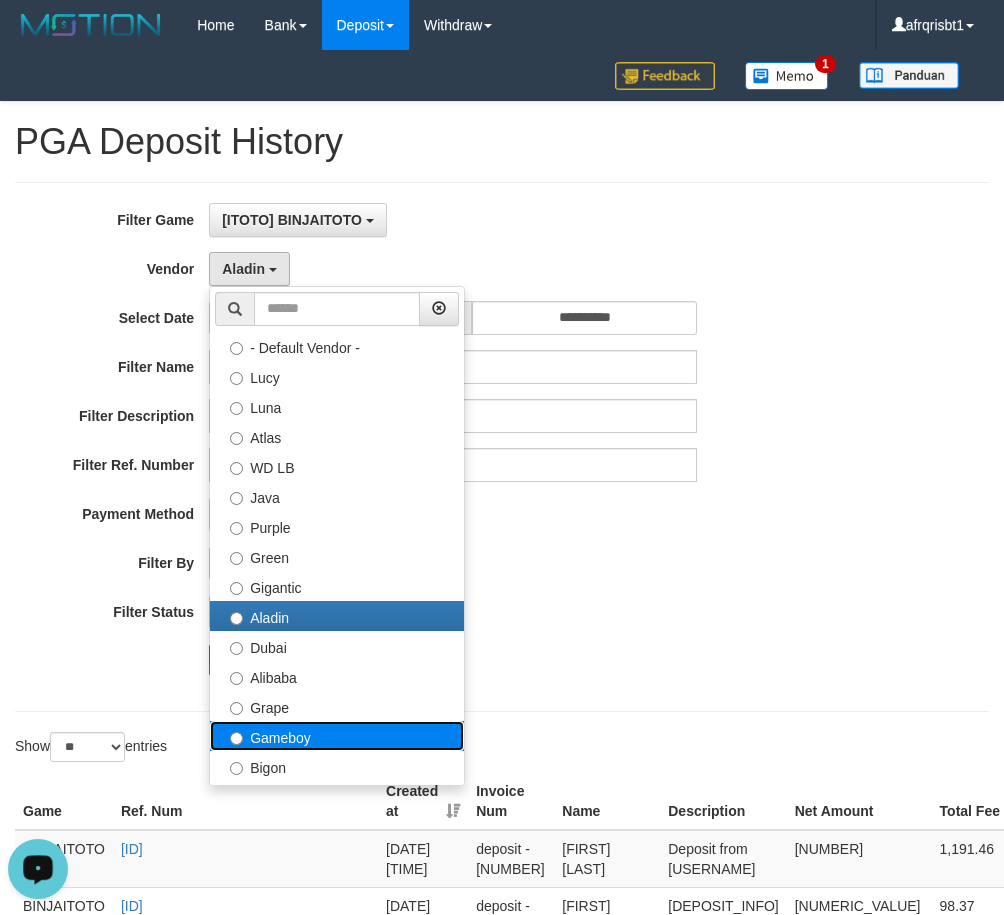 click on "Gameboy" at bounding box center (337, 736) 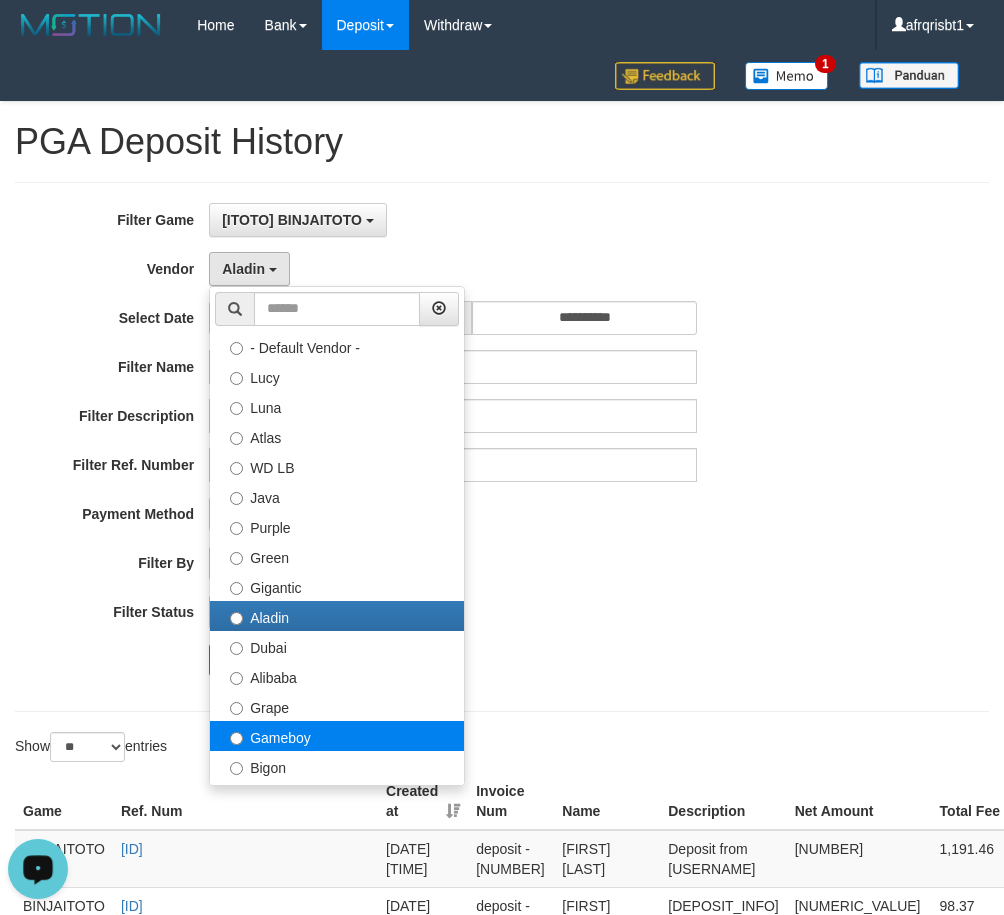 select on "**********" 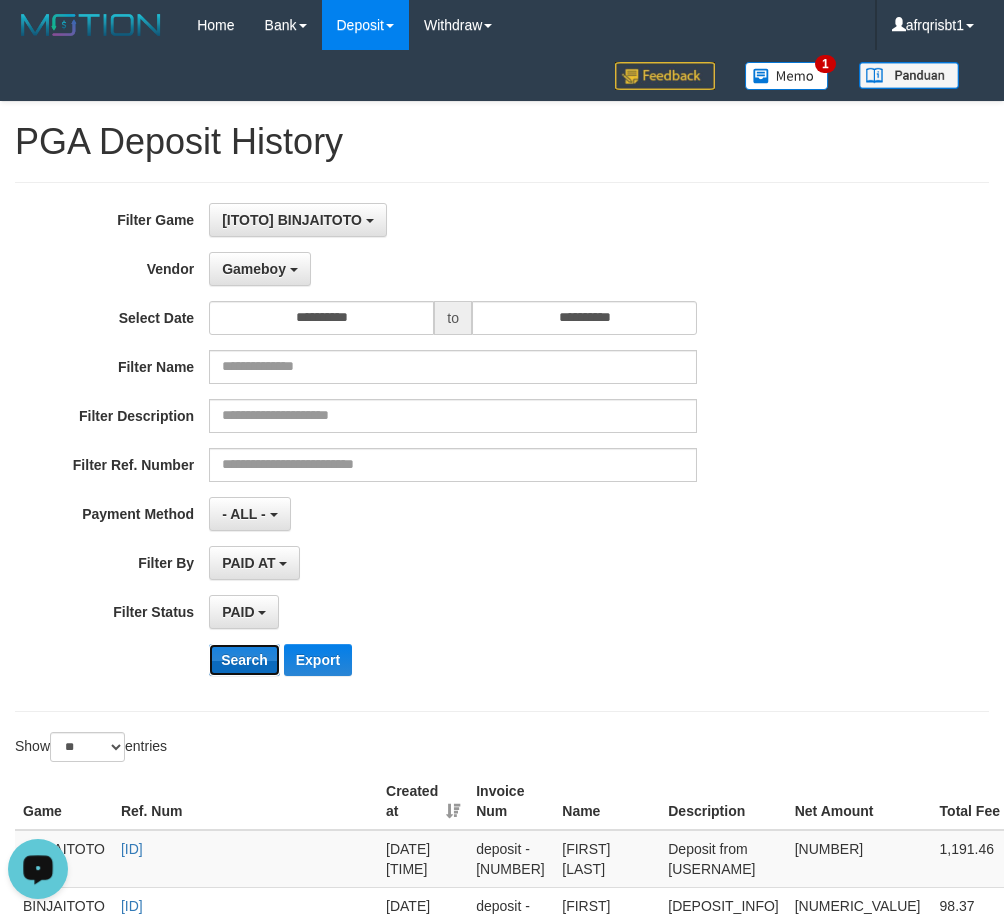 click on "Search" at bounding box center (244, 660) 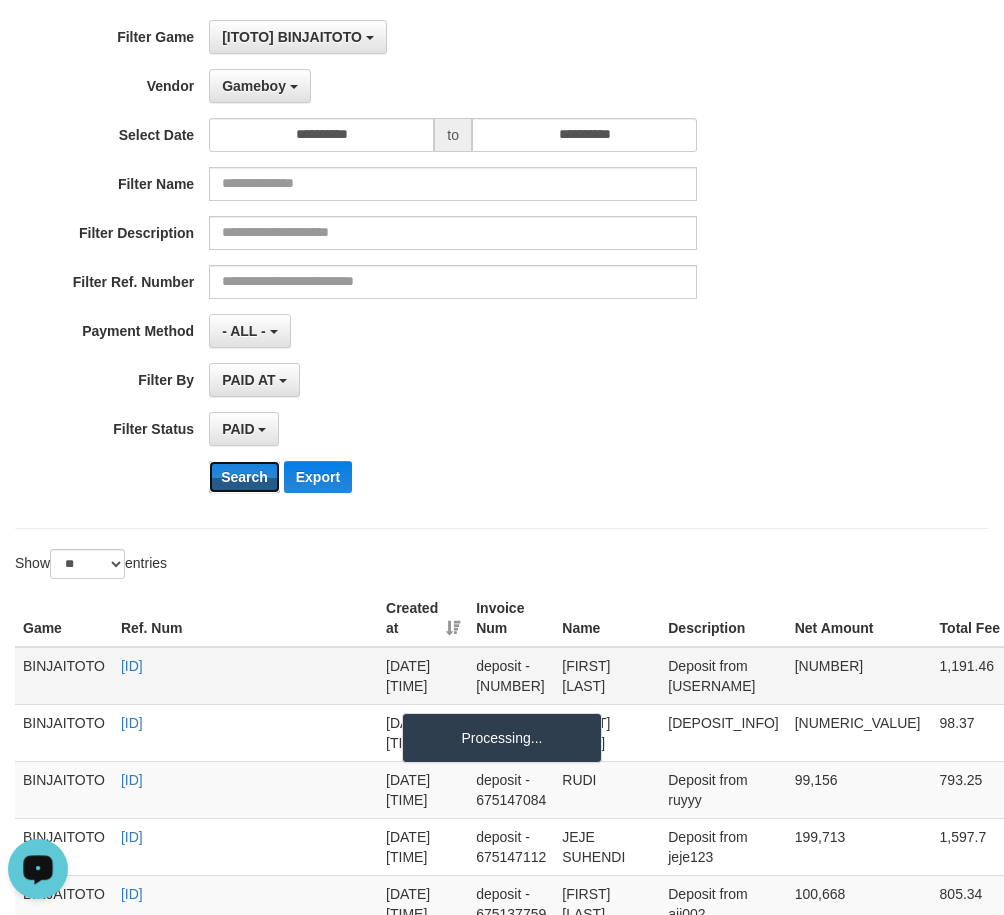 scroll, scrollTop: 400, scrollLeft: 0, axis: vertical 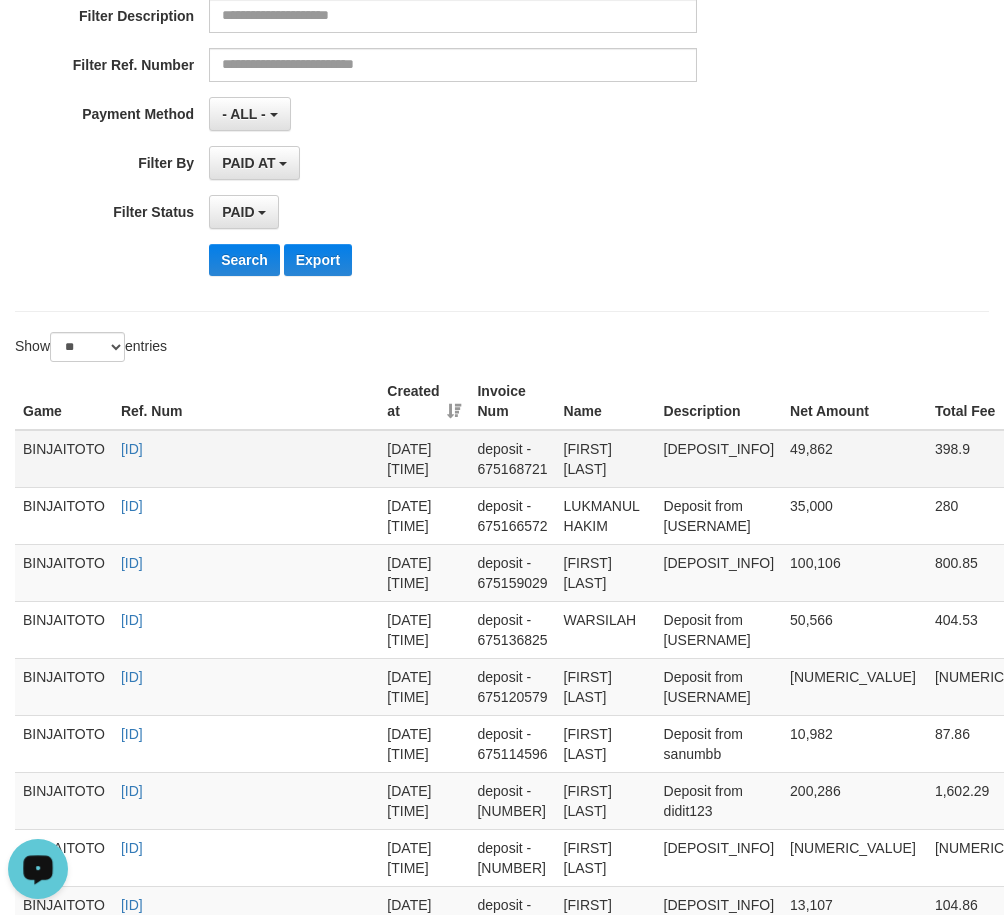 click on "[FIRST] [LAST]" at bounding box center [606, 459] 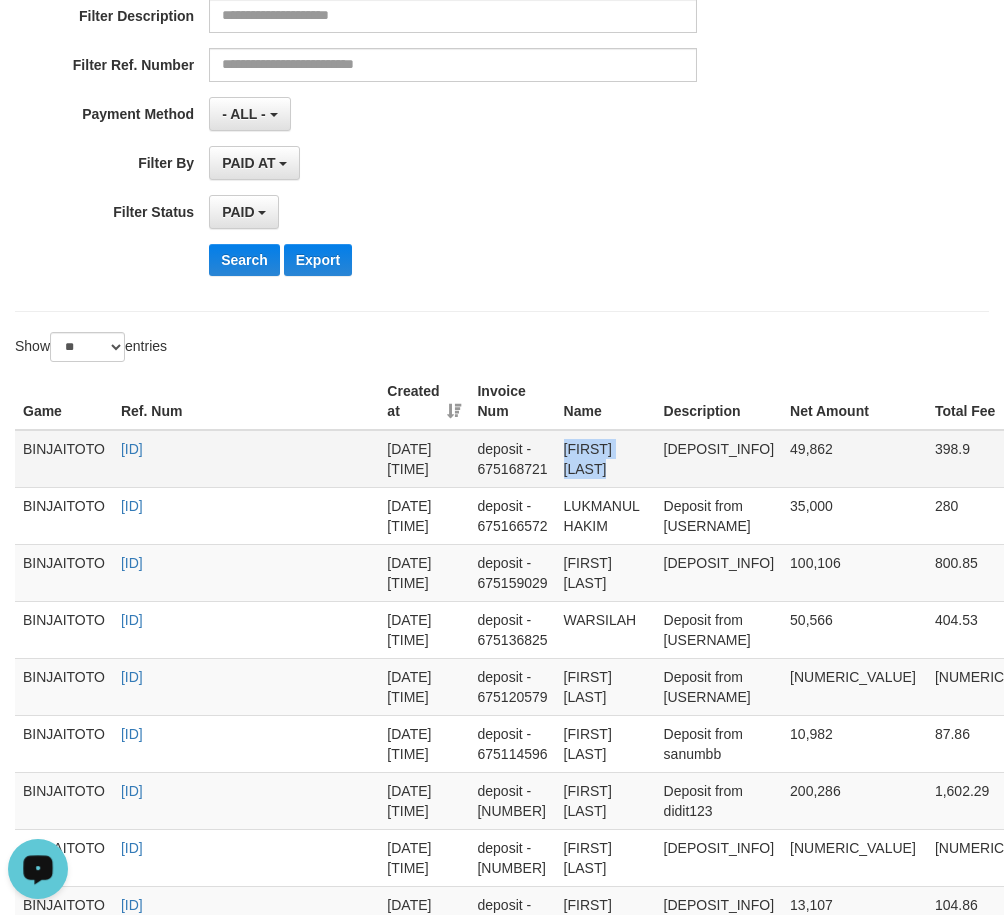 drag, startPoint x: 619, startPoint y: 450, endPoint x: 639, endPoint y: 473, distance: 30.479502 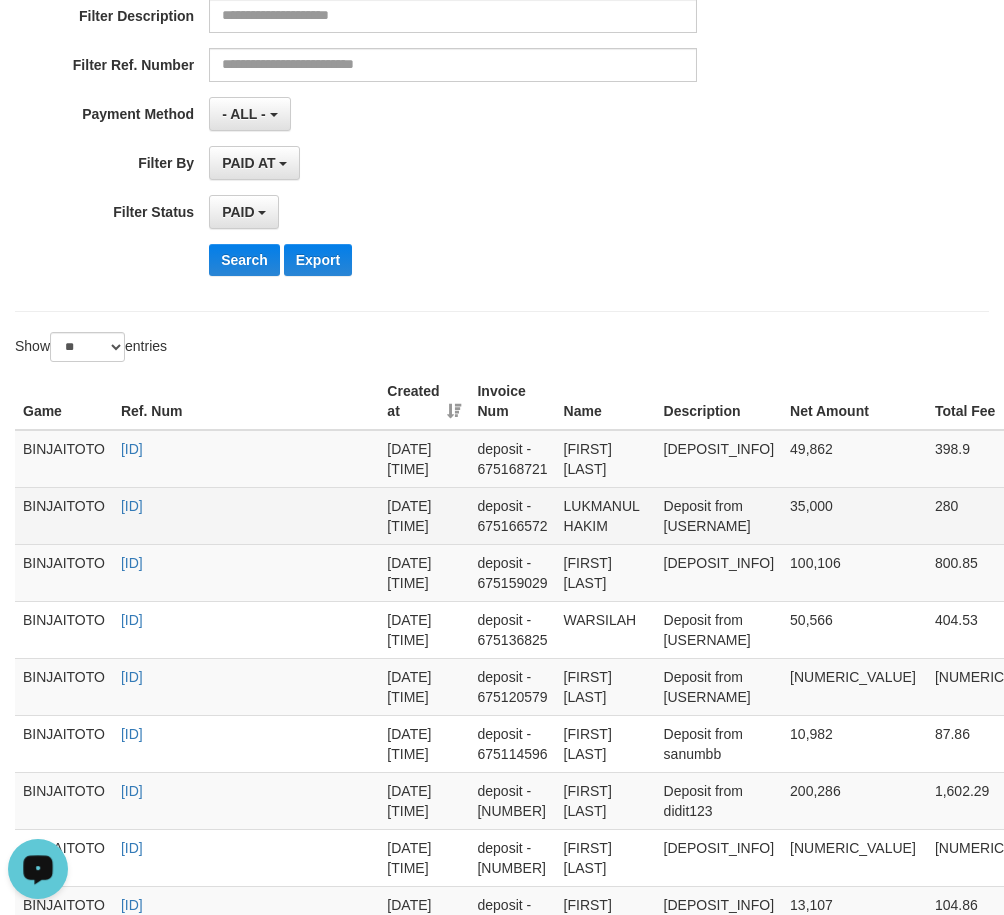 click on "LUKMANUL HAKIM" at bounding box center (606, 515) 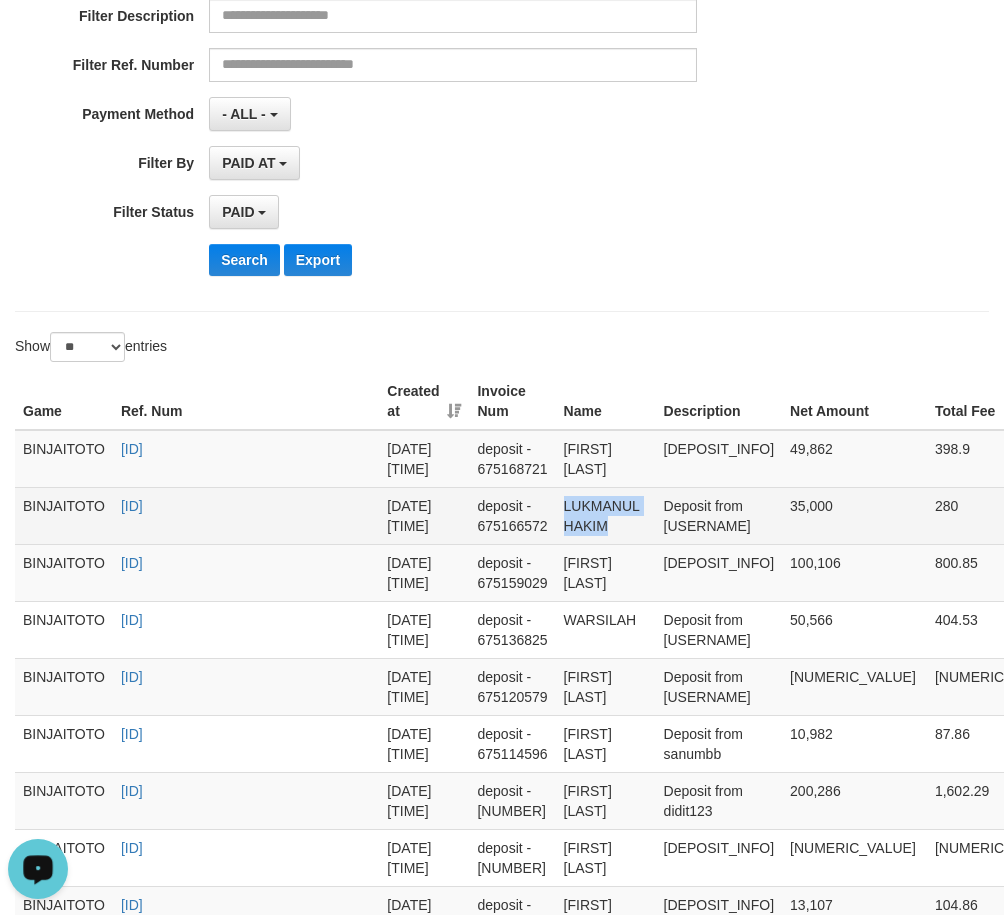 drag, startPoint x: 596, startPoint y: 507, endPoint x: 620, endPoint y: 536, distance: 37.64306 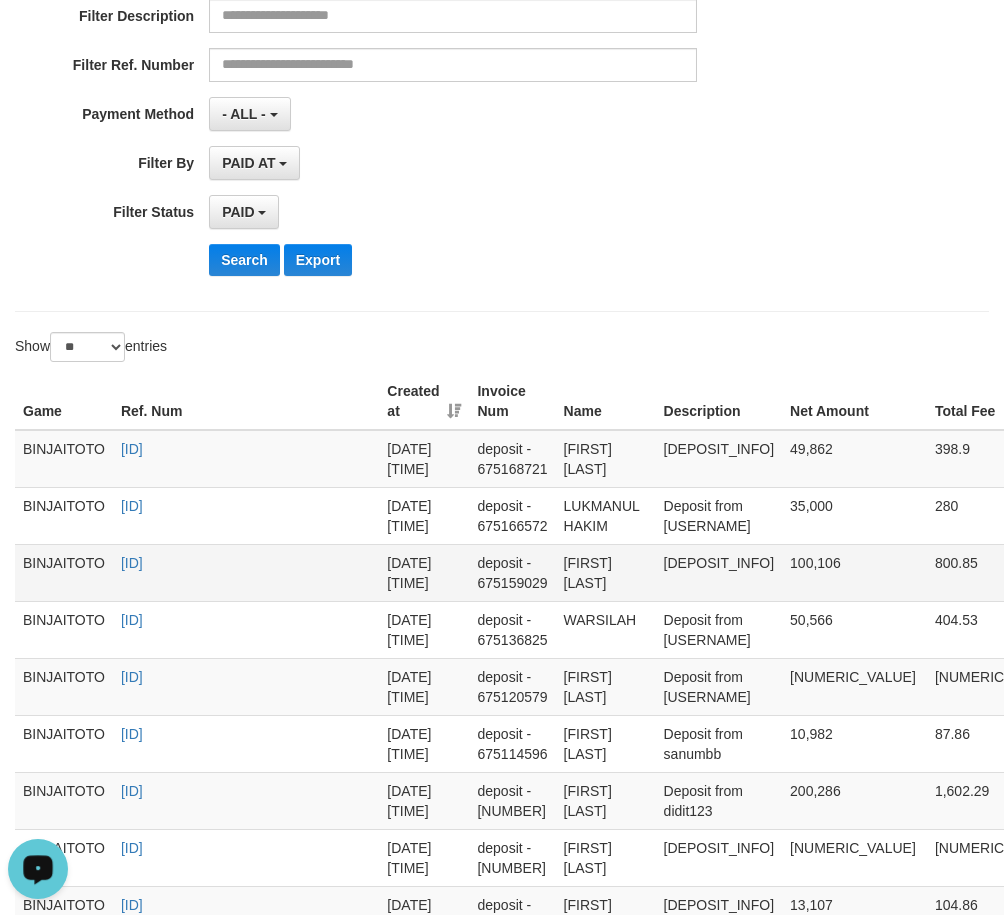 click on "[FIRST] [LAST]" at bounding box center [606, 572] 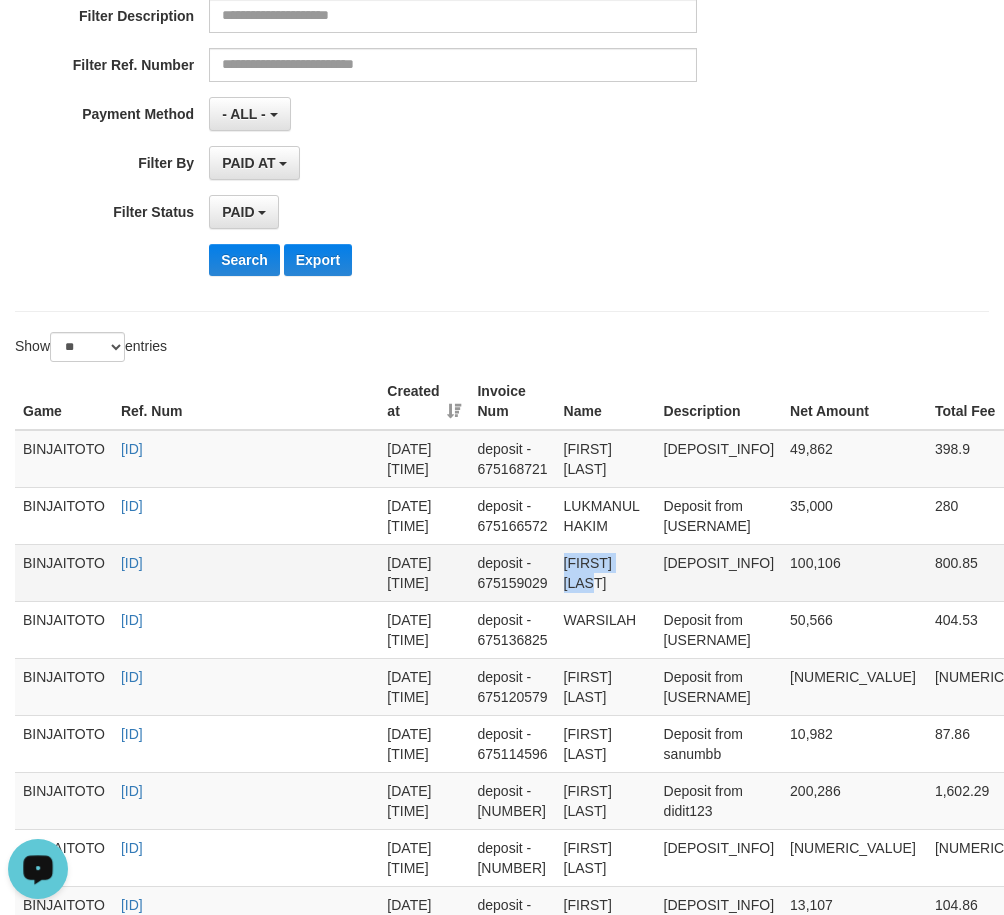 drag, startPoint x: 582, startPoint y: 567, endPoint x: 617, endPoint y: 584, distance: 38.910152 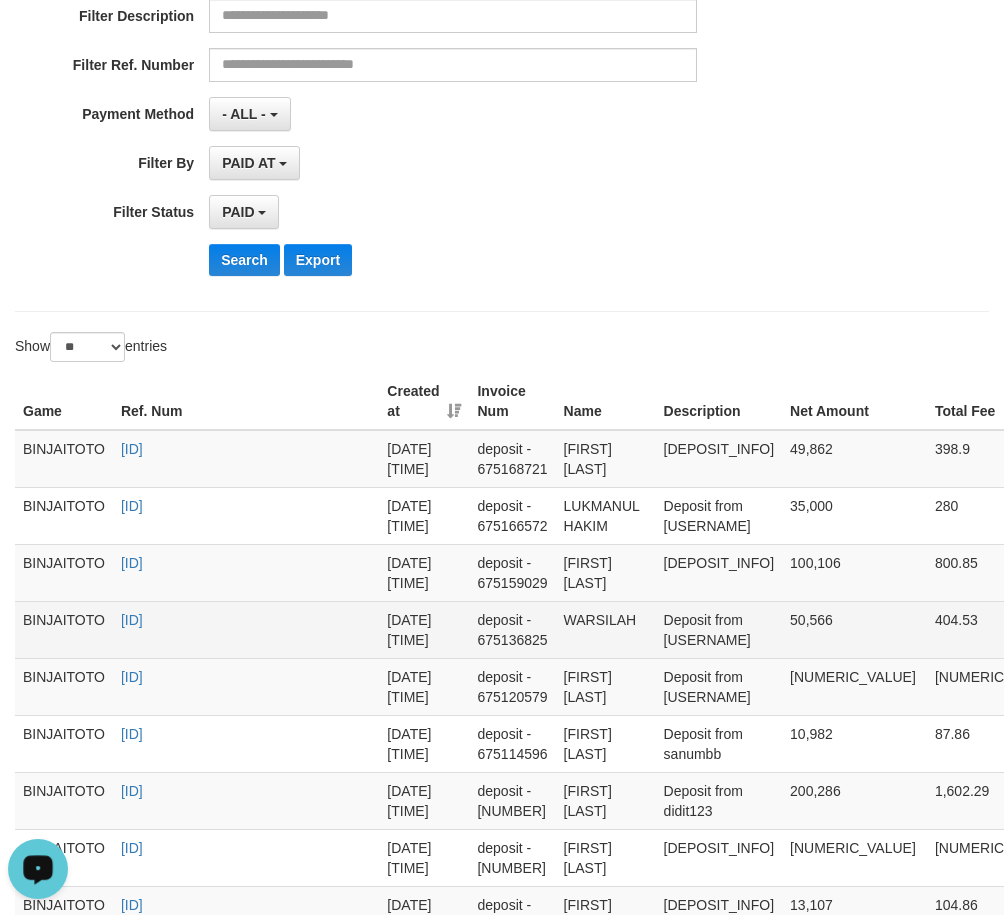 click on "WARSILAH" at bounding box center [606, 629] 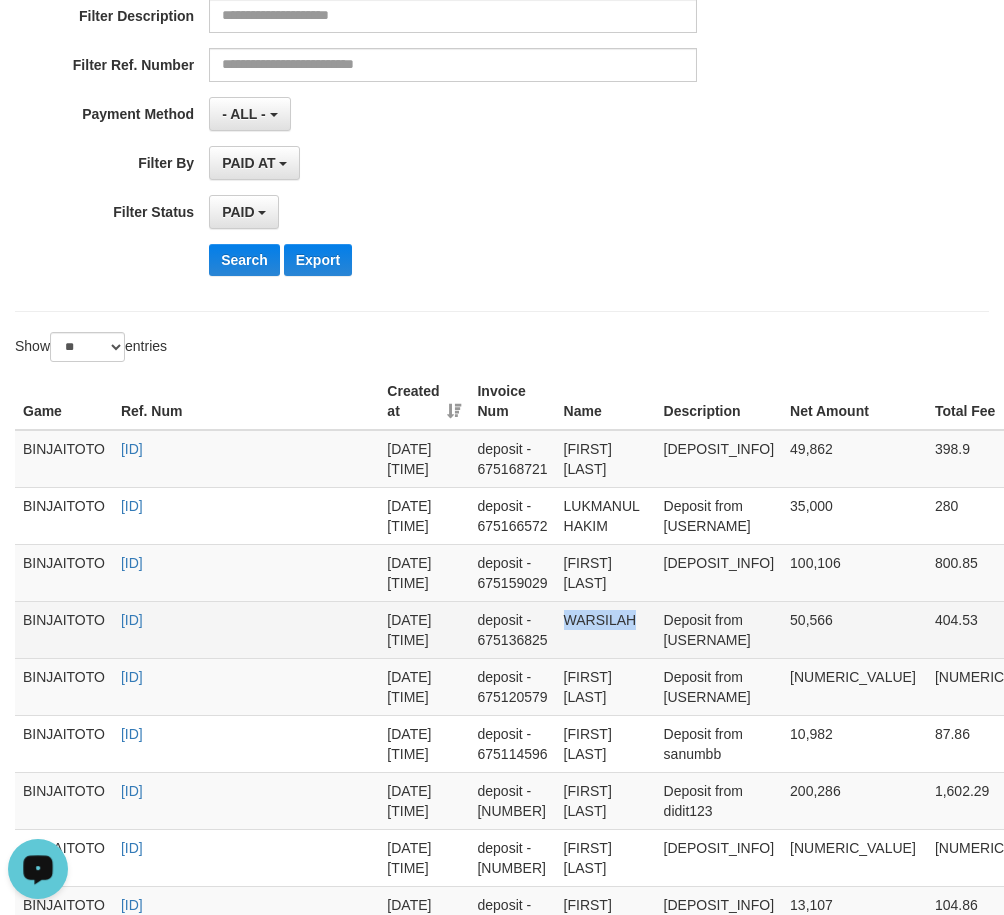 click on "WARSILAH" at bounding box center (606, 629) 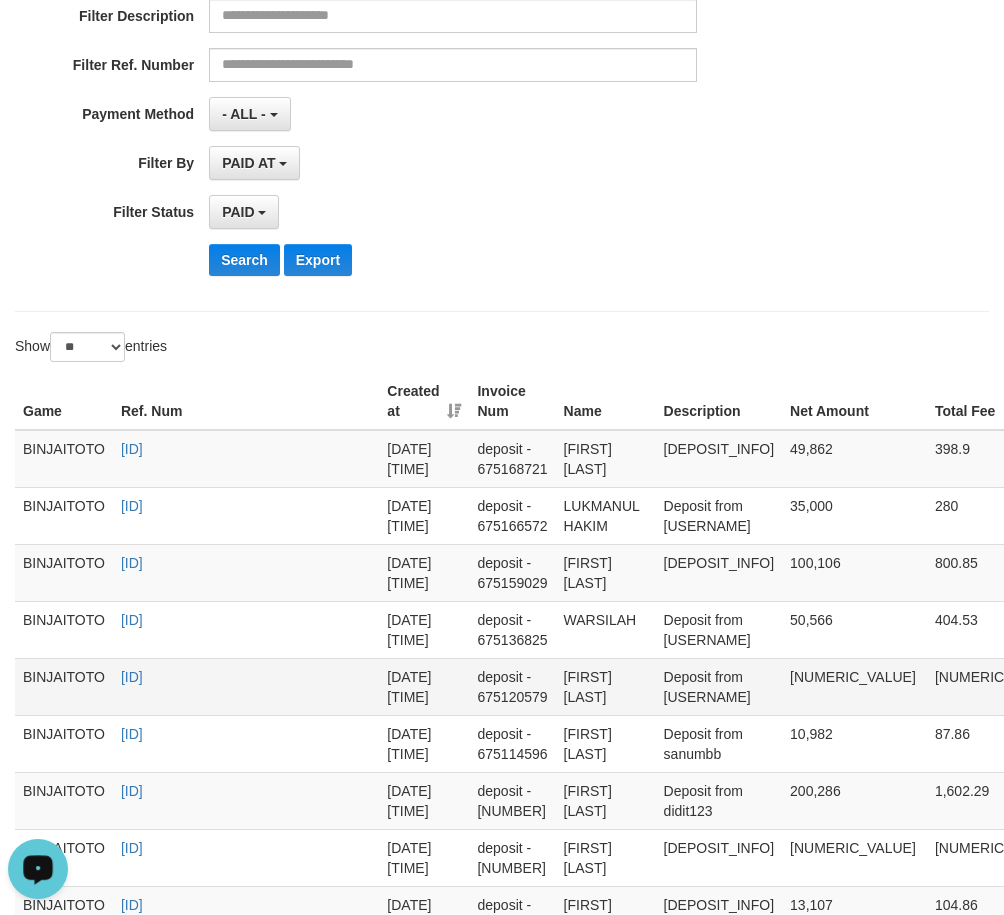 click on "[FIRST] [LAST]" at bounding box center (606, 686) 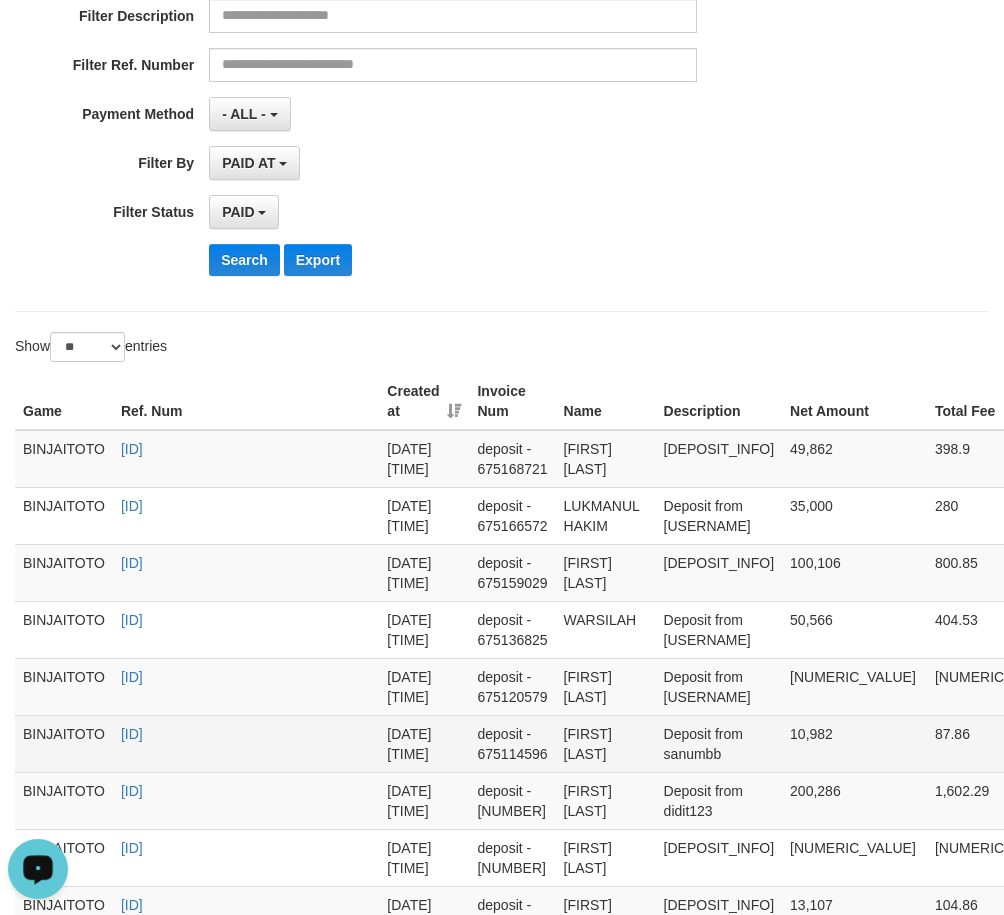 click on "[FIRST] [LAST]" at bounding box center [606, 743] 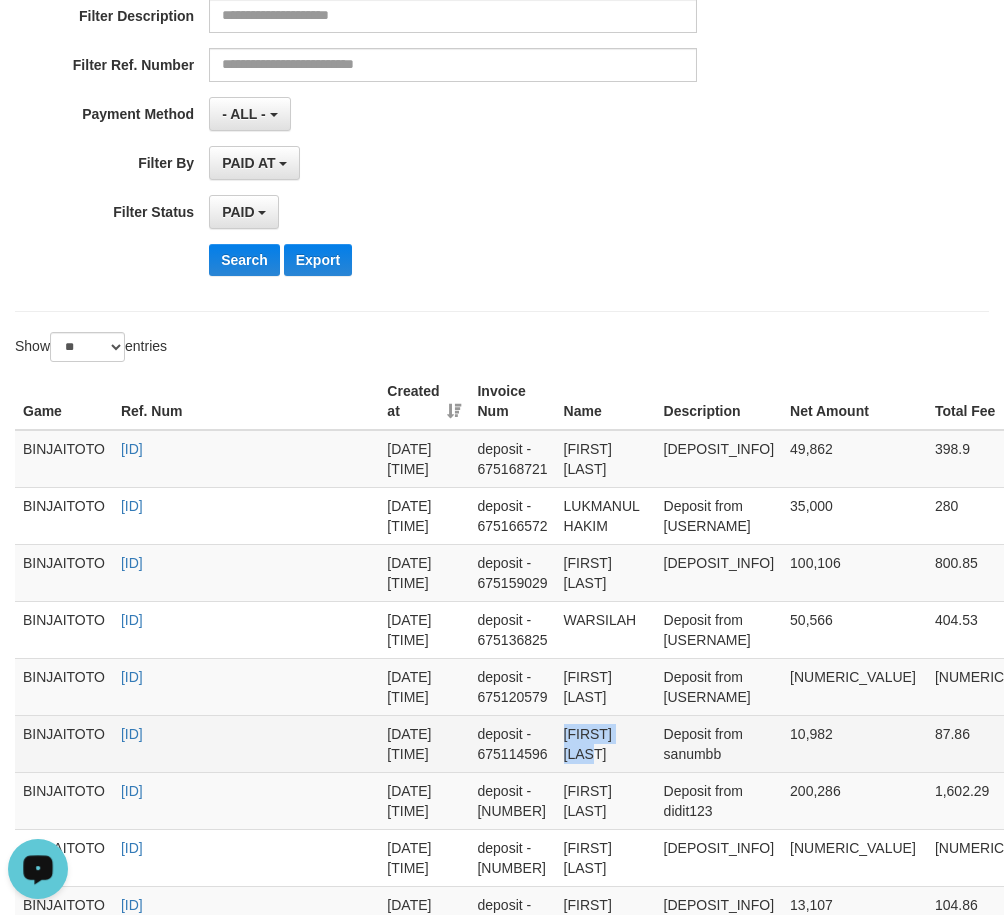 drag, startPoint x: 611, startPoint y: 753, endPoint x: 622, endPoint y: 769, distance: 19.416489 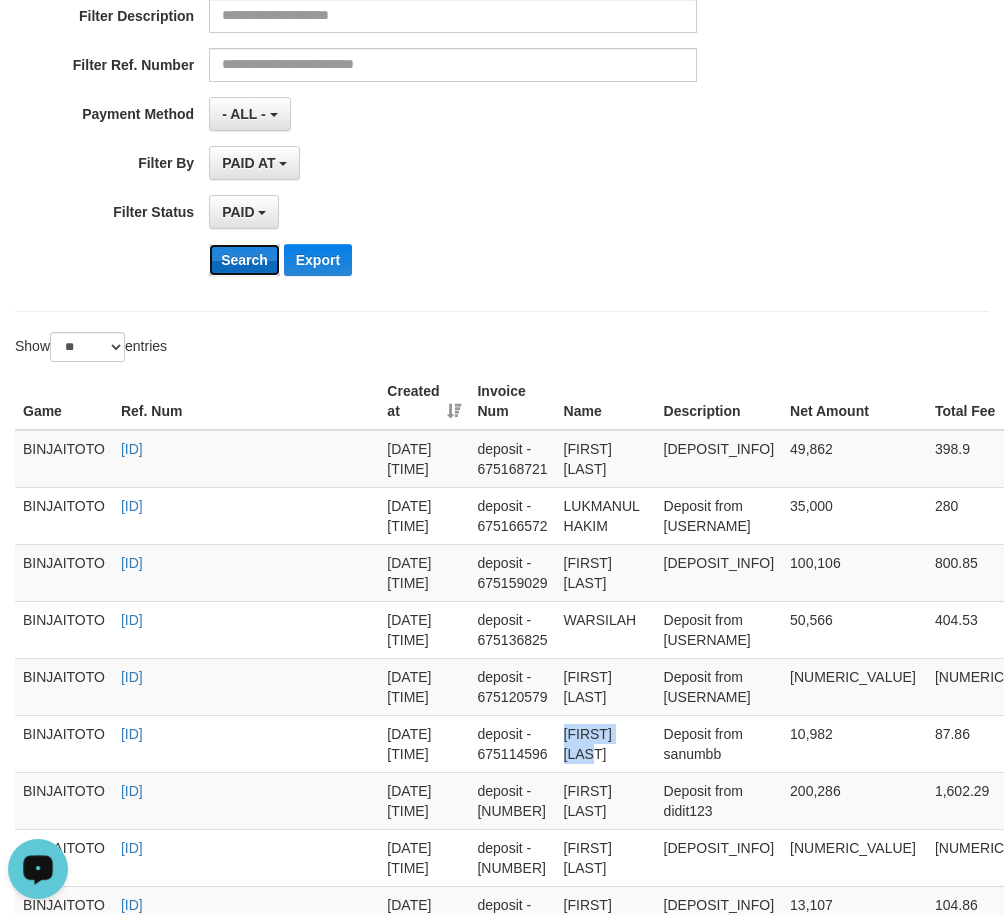 click on "Search" at bounding box center (244, 260) 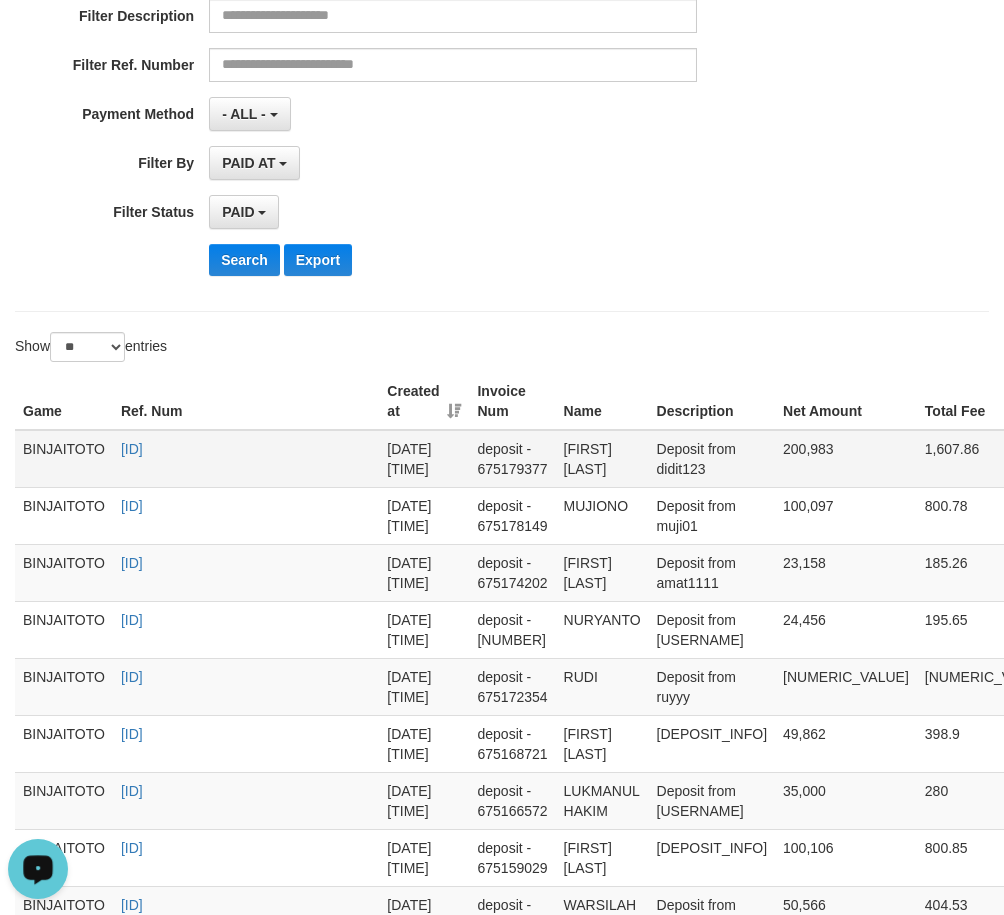 click on "[FIRST] [LAST]" at bounding box center [602, 459] 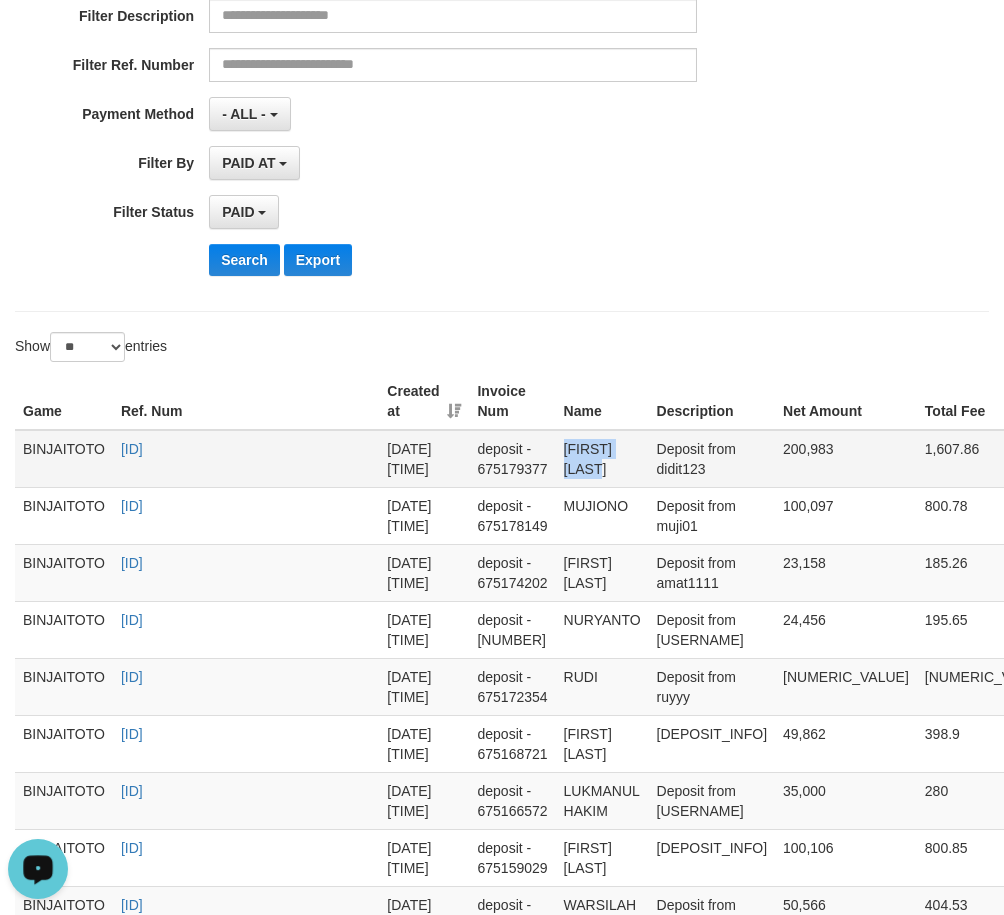 drag, startPoint x: 602, startPoint y: 449, endPoint x: 635, endPoint y: 449, distance: 33 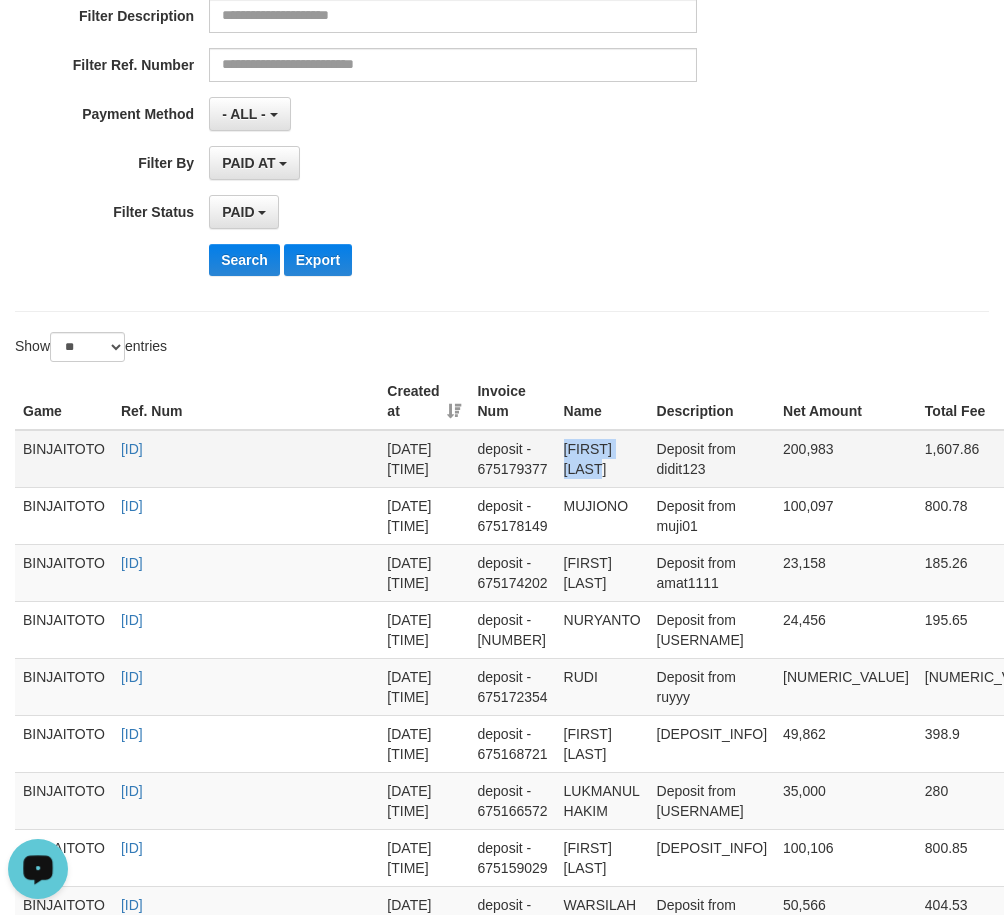 click on "[FIRST] [LAST]" at bounding box center (602, 459) 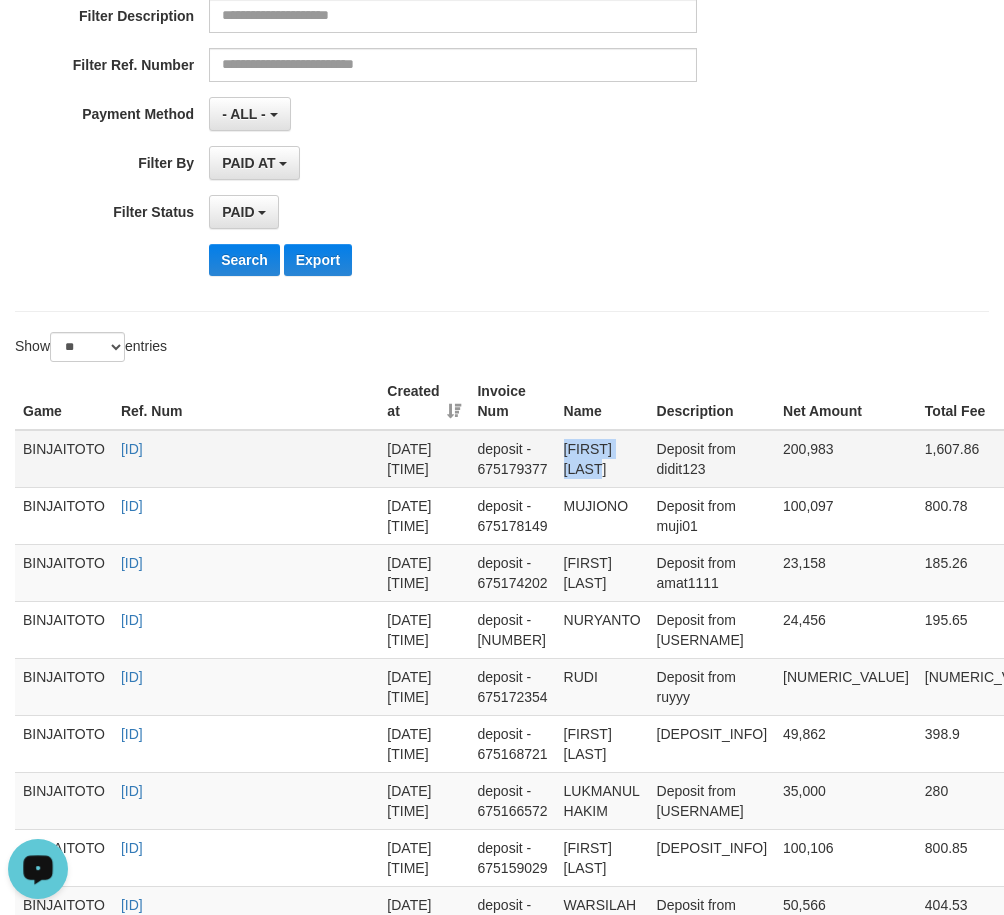 drag, startPoint x: 595, startPoint y: 450, endPoint x: 622, endPoint y: 450, distance: 27 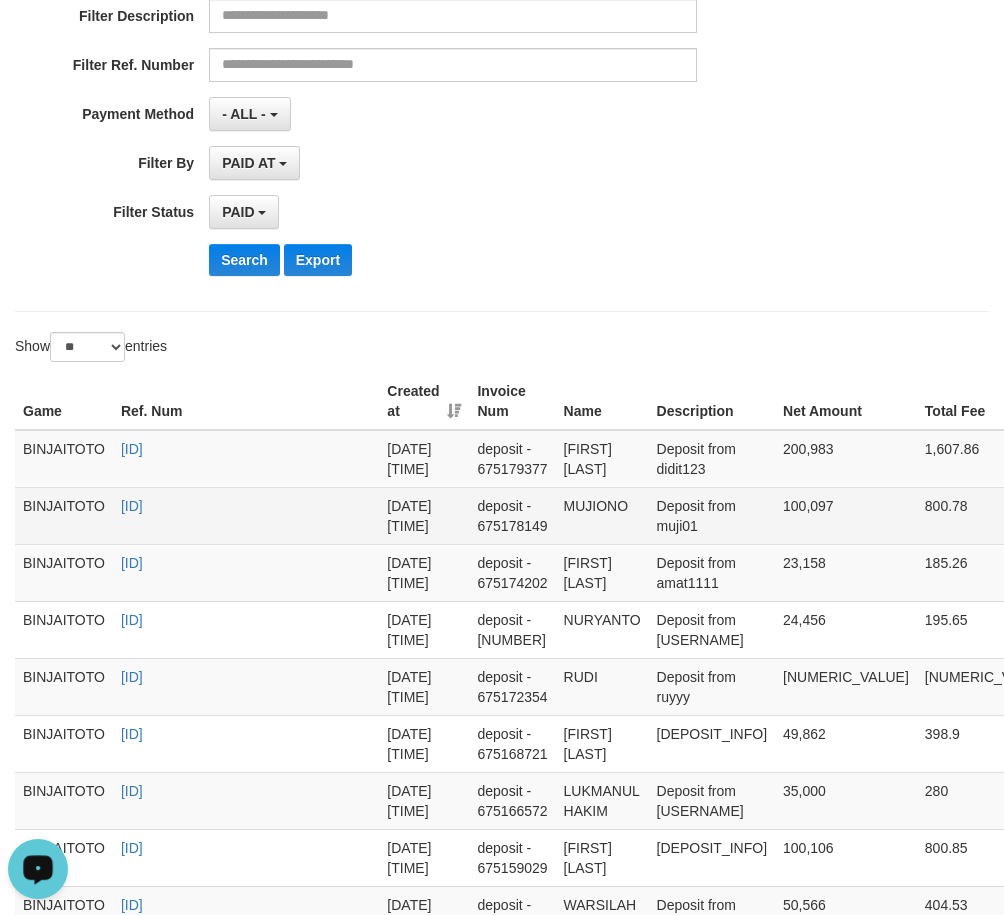 click on "MUJIONO" at bounding box center [602, 515] 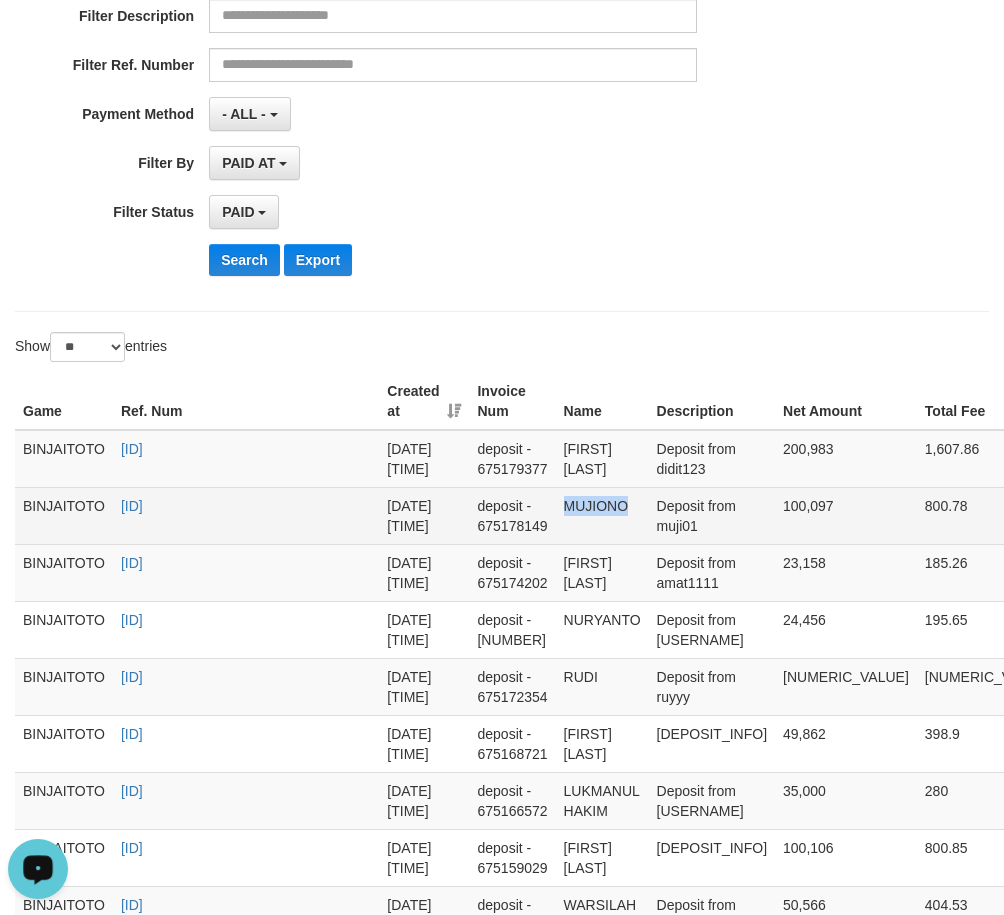 click on "MUJIONO" at bounding box center [602, 515] 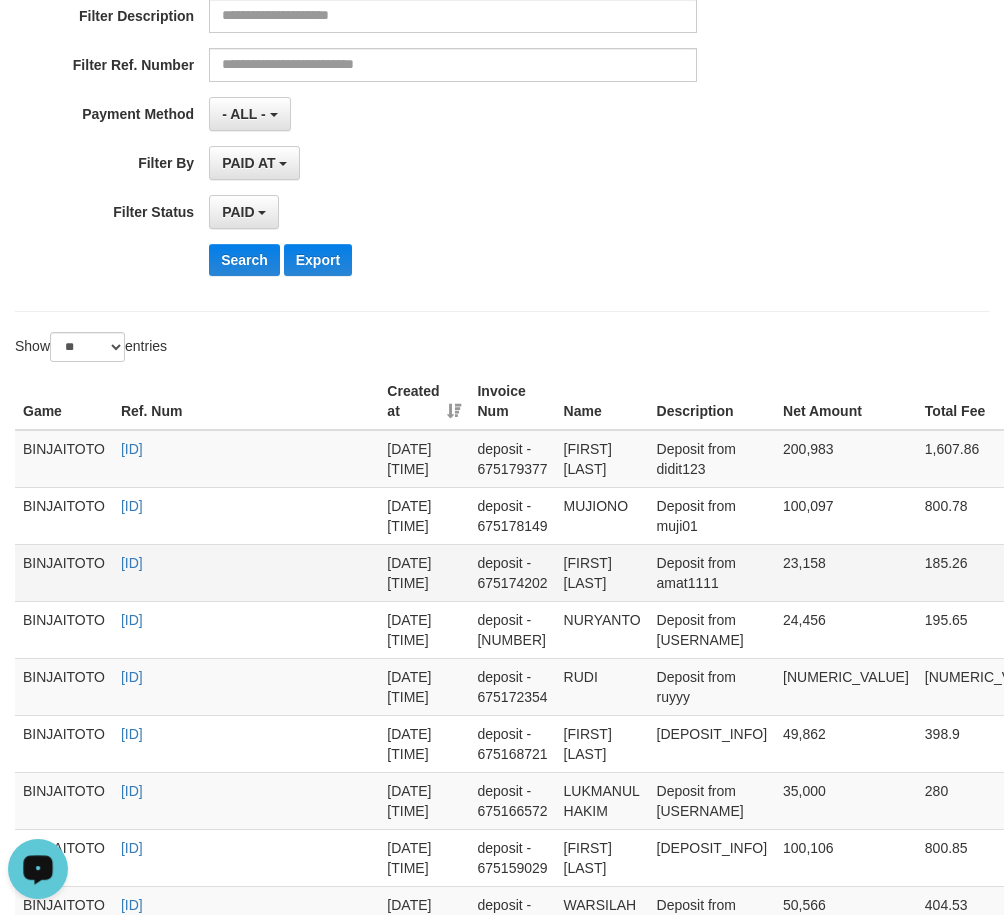 click on "[FIRST] [LAST]" at bounding box center (602, 572) 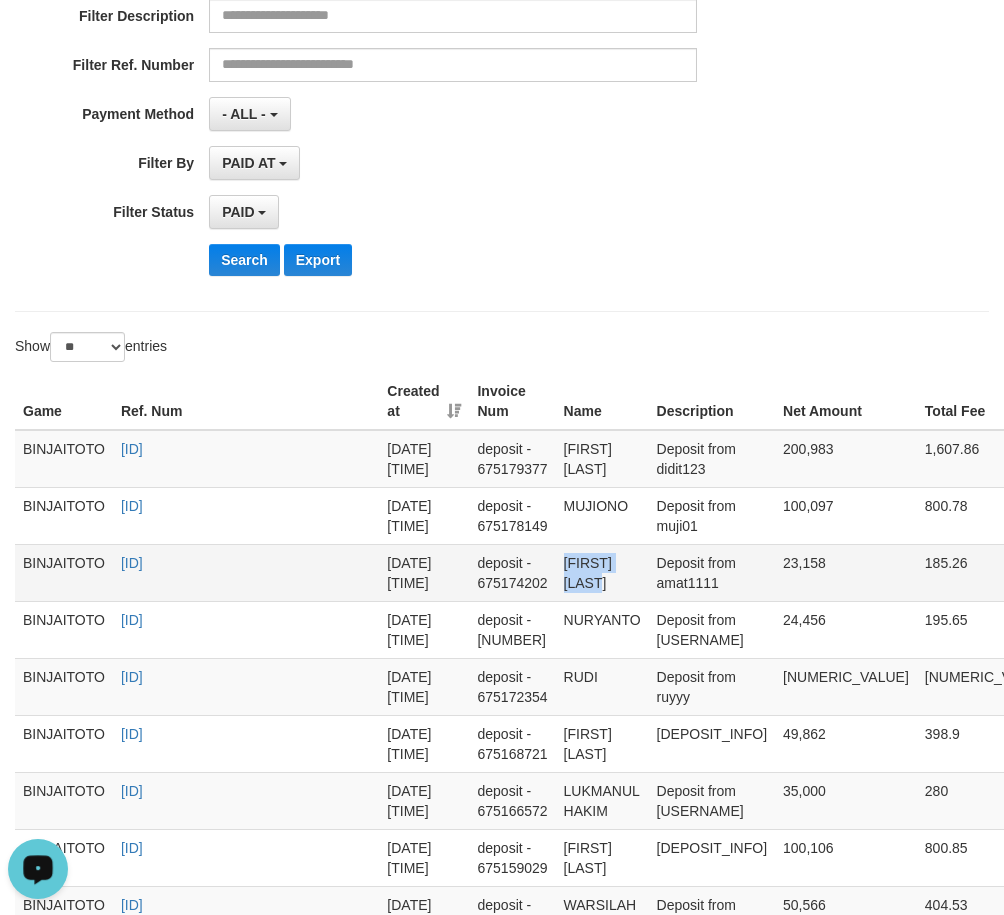 drag, startPoint x: 598, startPoint y: 560, endPoint x: 616, endPoint y: 583, distance: 29.206163 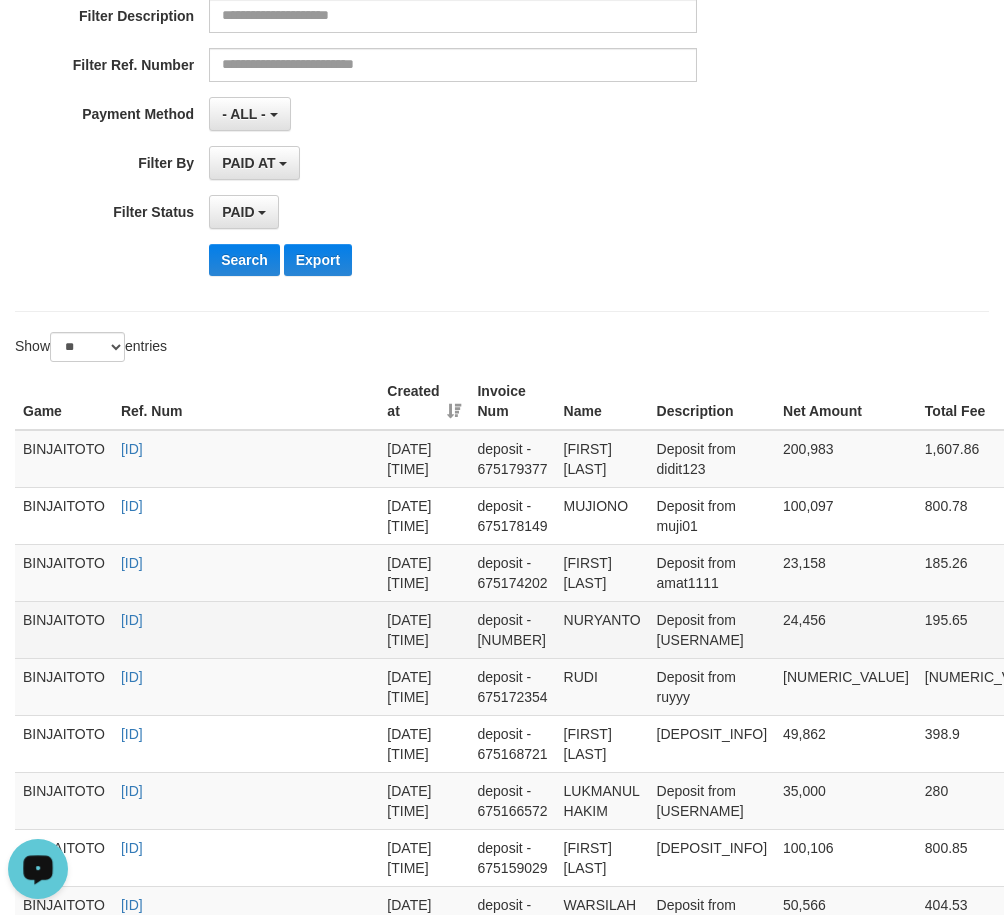 click on "NURYANTO" at bounding box center [602, 629] 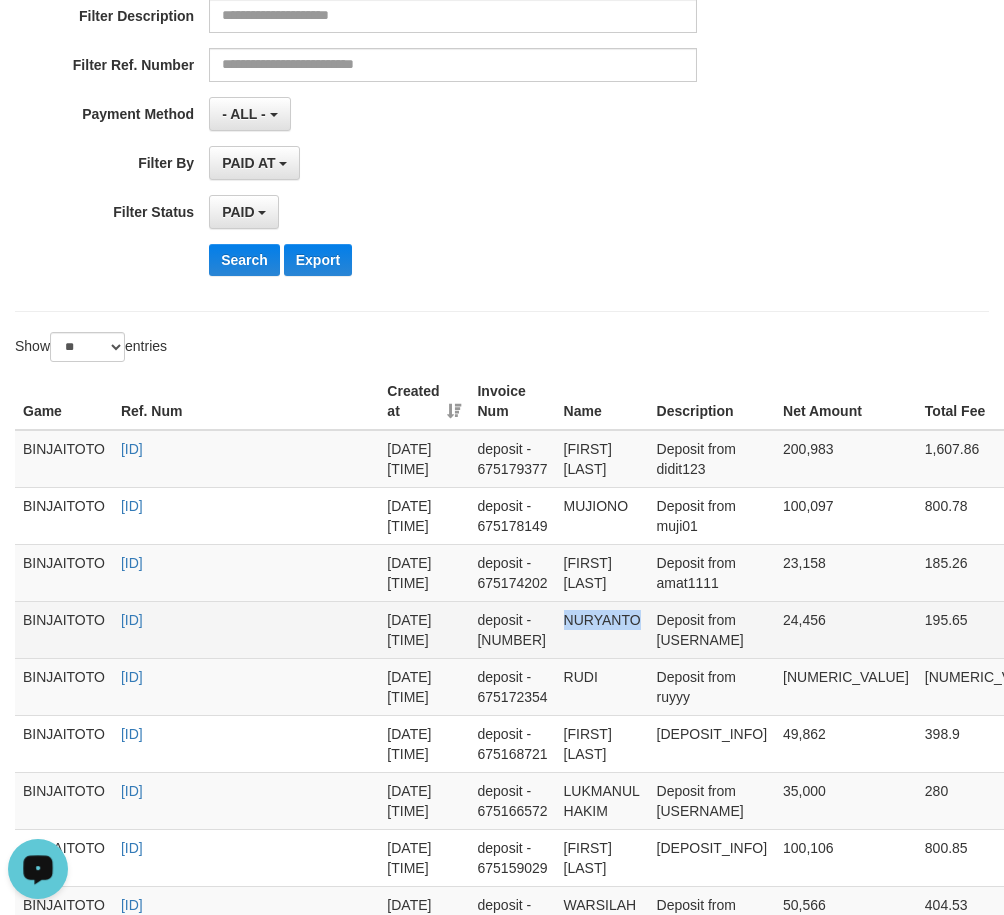 click on "NURYANTO" at bounding box center (602, 629) 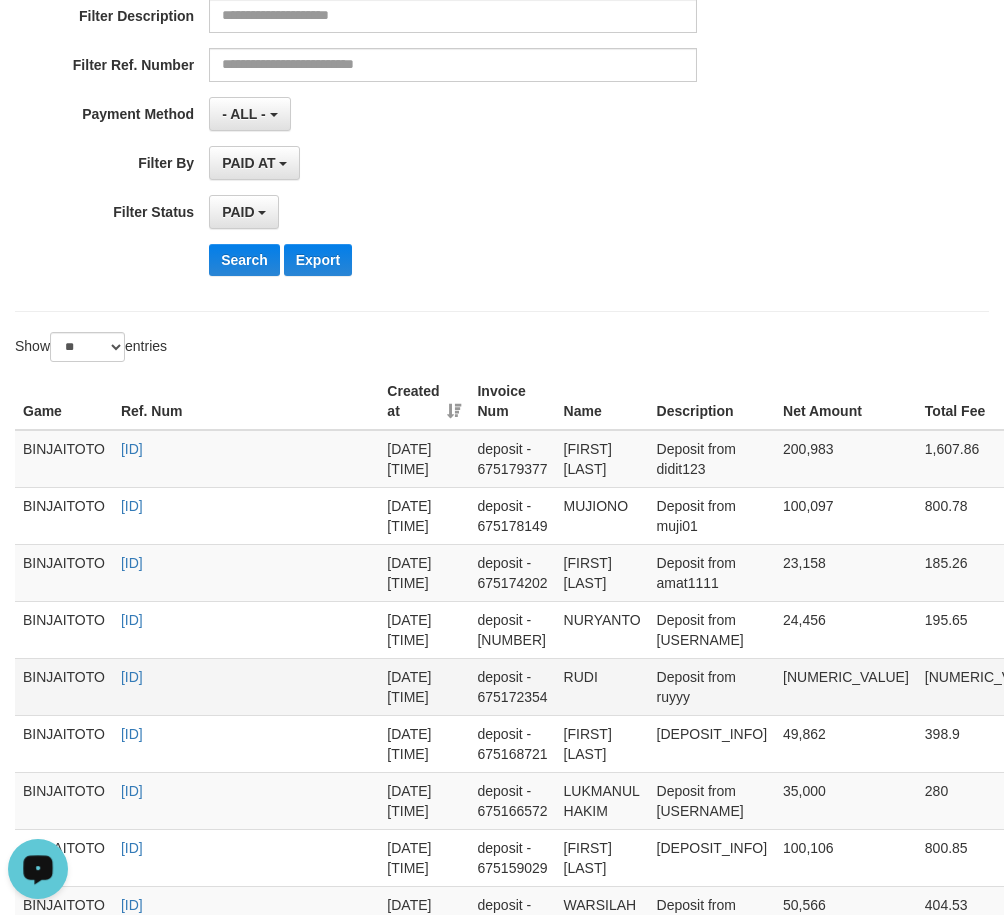 click on "RUDI" at bounding box center (602, 686) 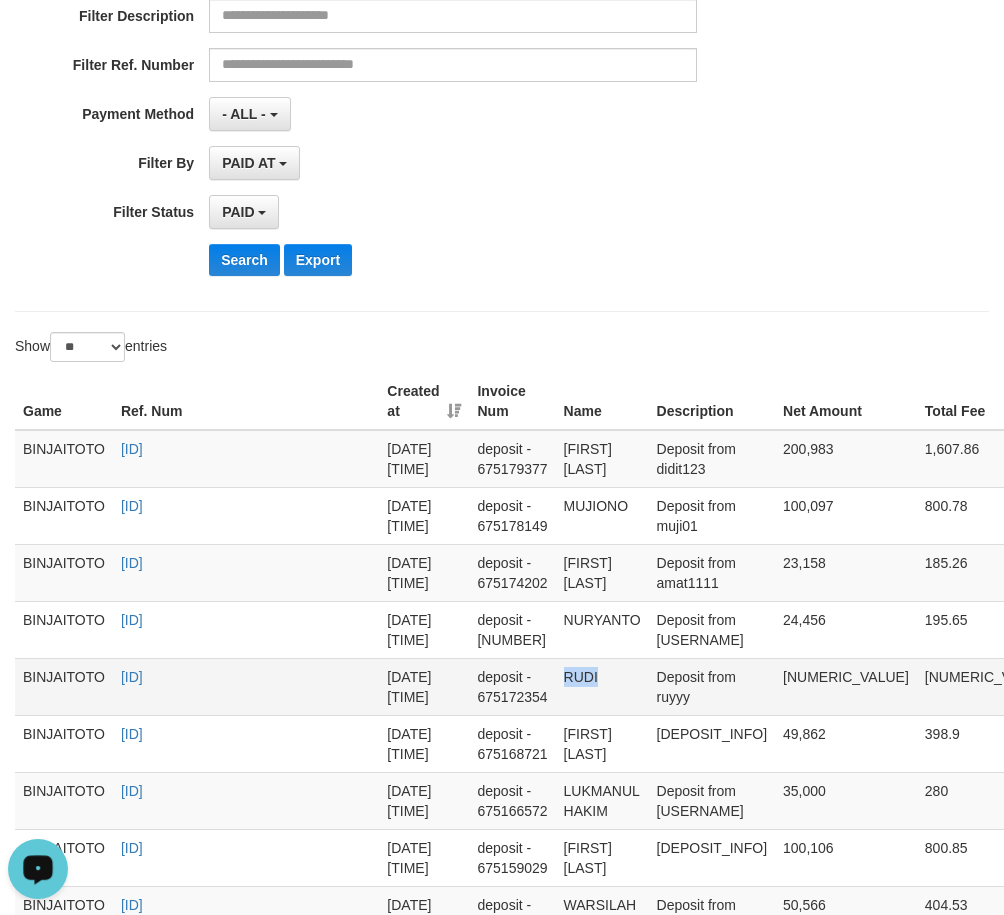 click on "RUDI" at bounding box center (602, 686) 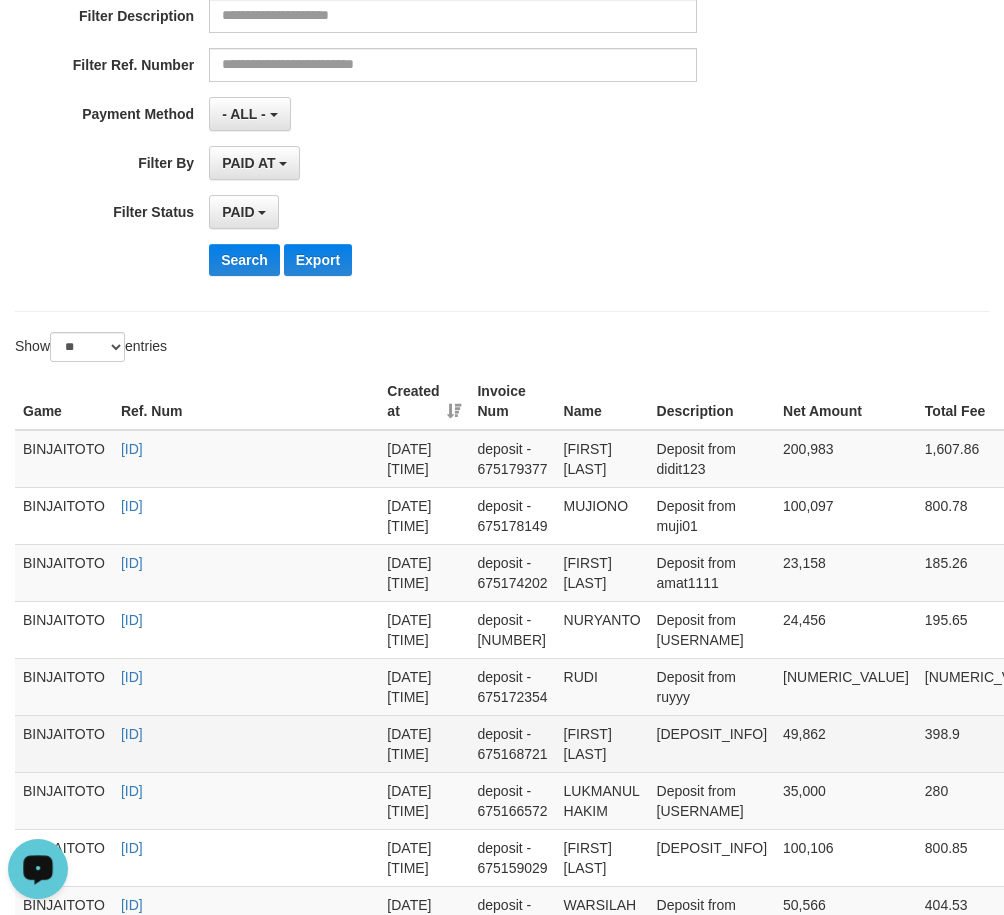 click on "[FIRST] [LAST]" at bounding box center [602, 743] 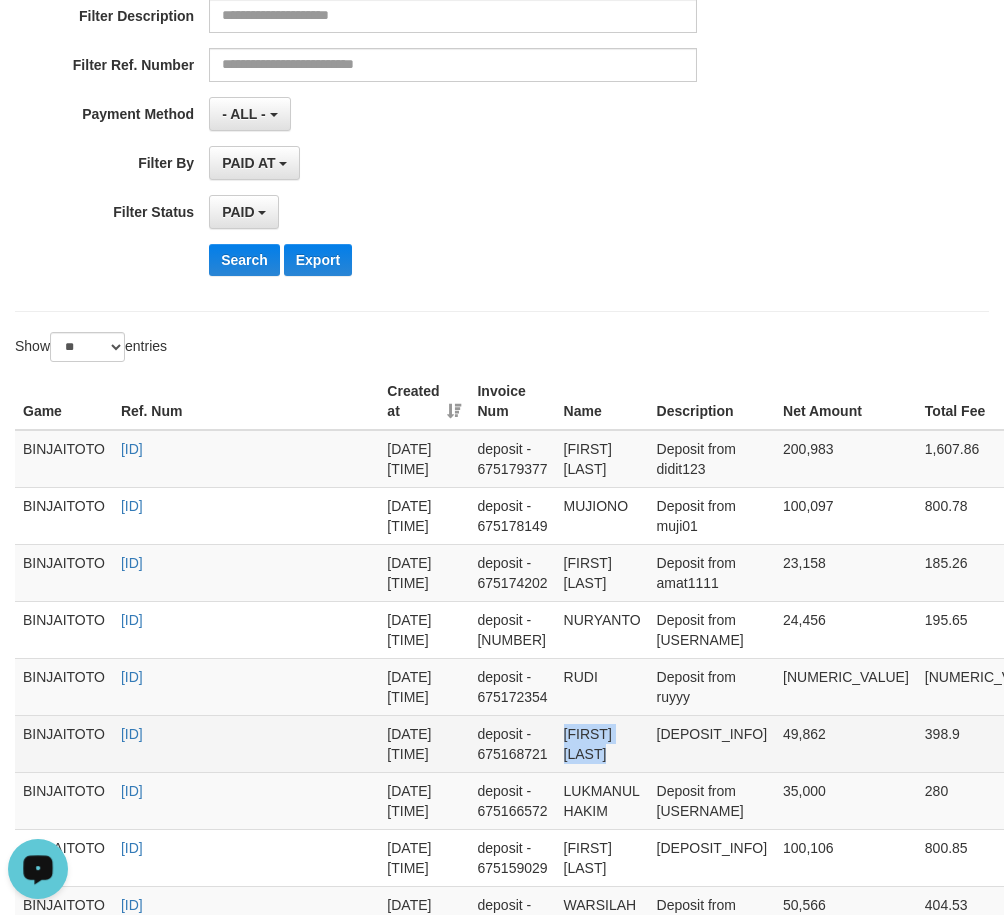 drag, startPoint x: 601, startPoint y: 739, endPoint x: 616, endPoint y: 754, distance: 21.213203 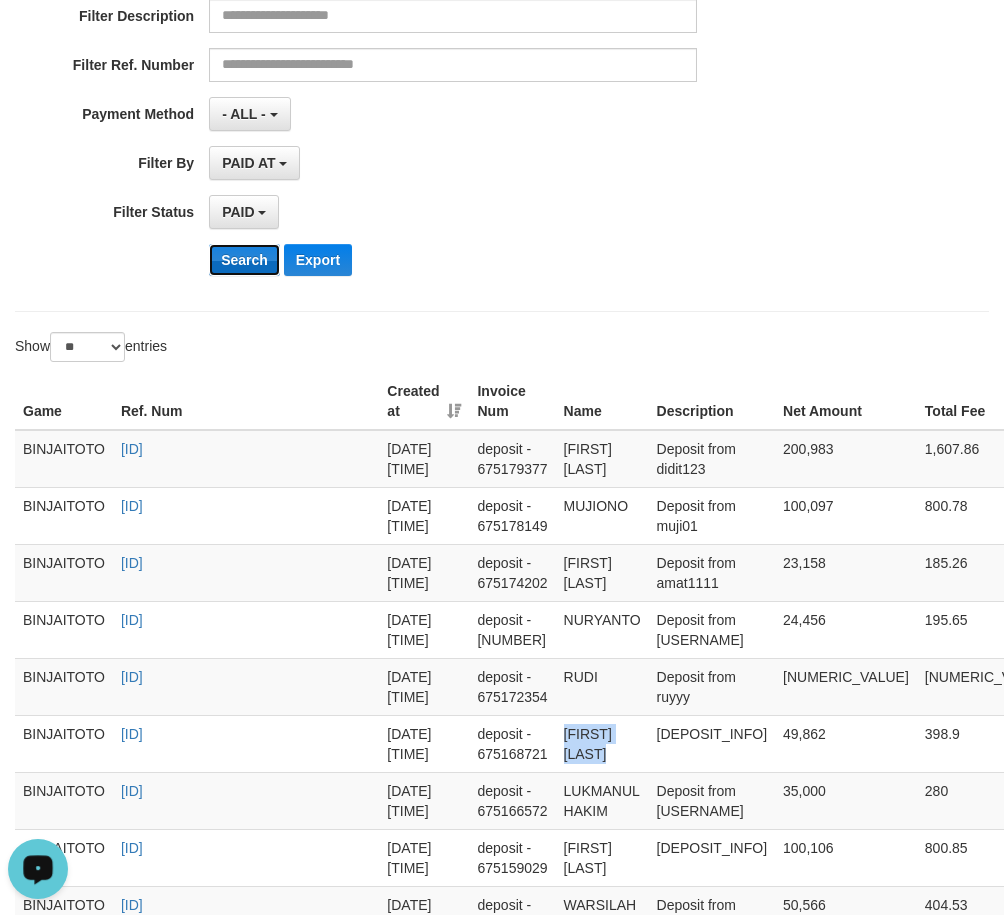 click on "Search" at bounding box center (244, 260) 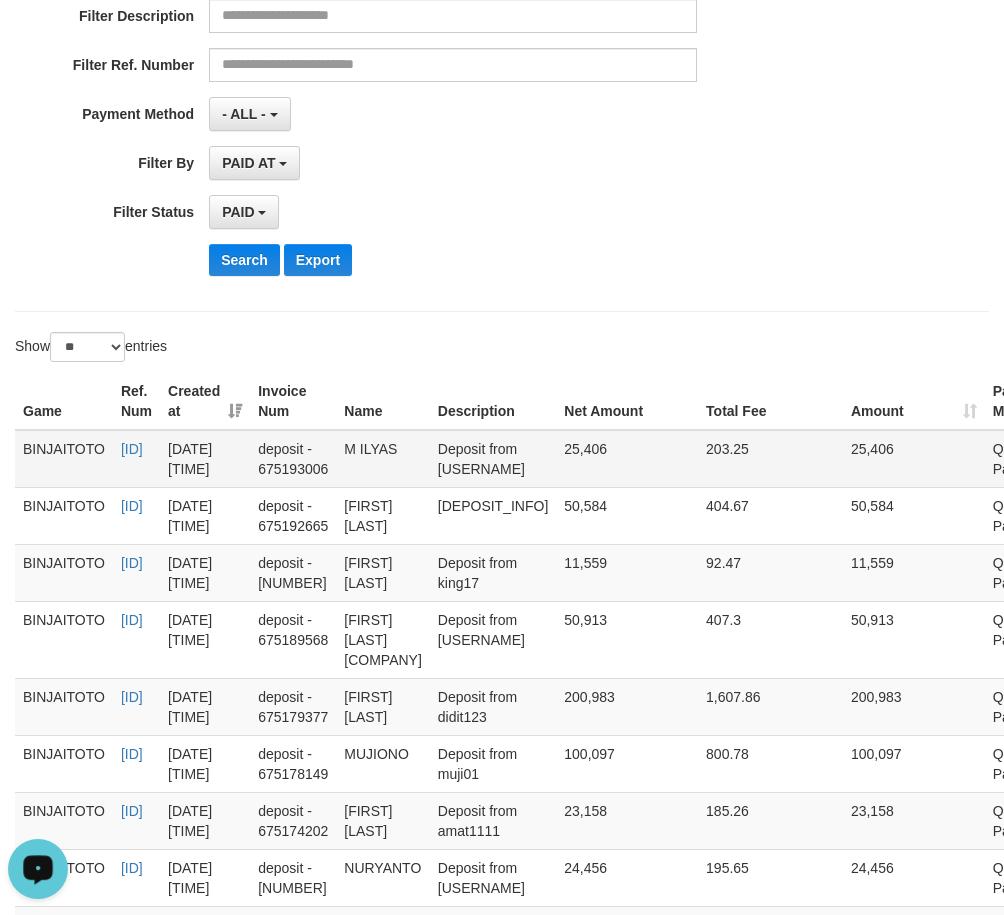 click on "M ILYAS" at bounding box center [383, 459] 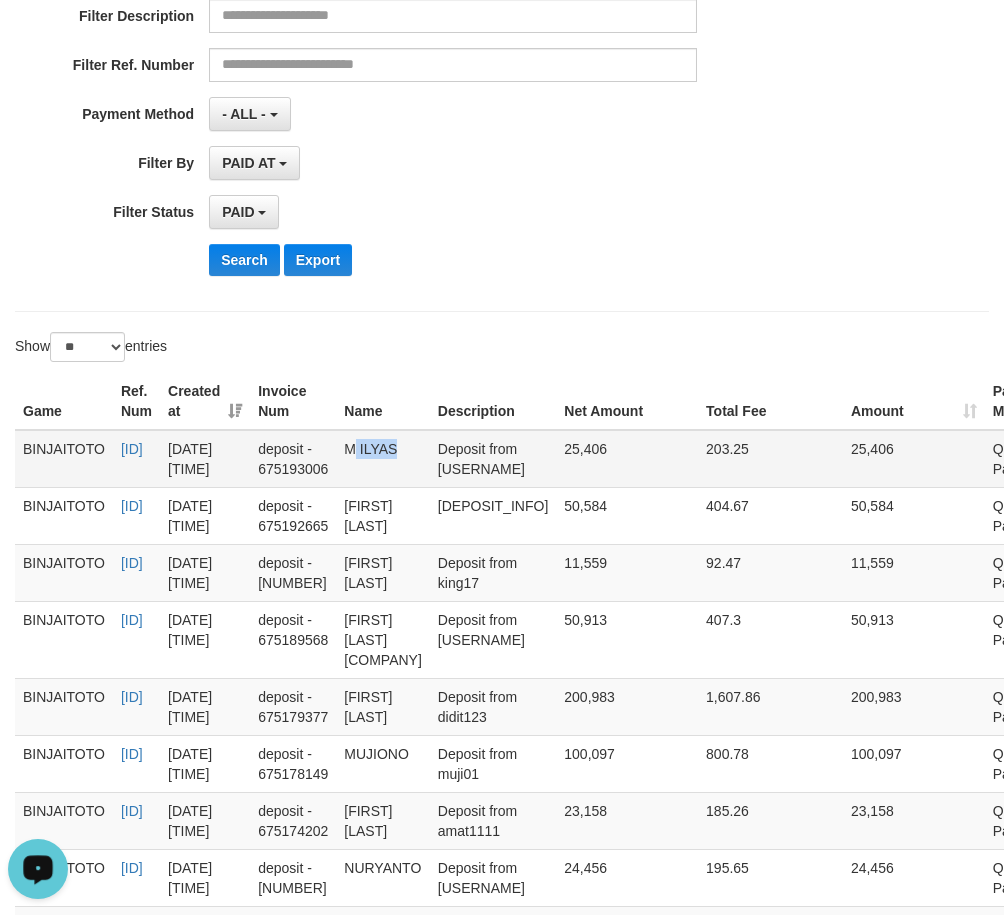 click on "M ILYAS" at bounding box center (383, 459) 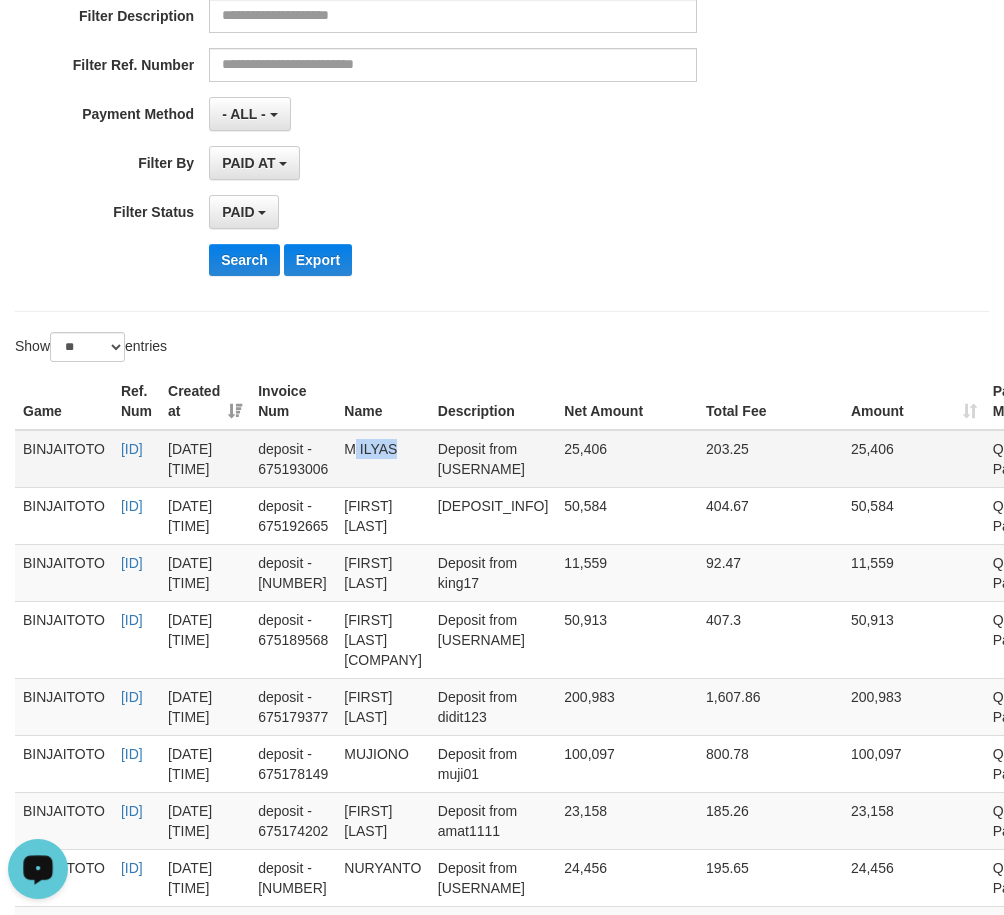 click on "M ILYAS" at bounding box center (383, 459) 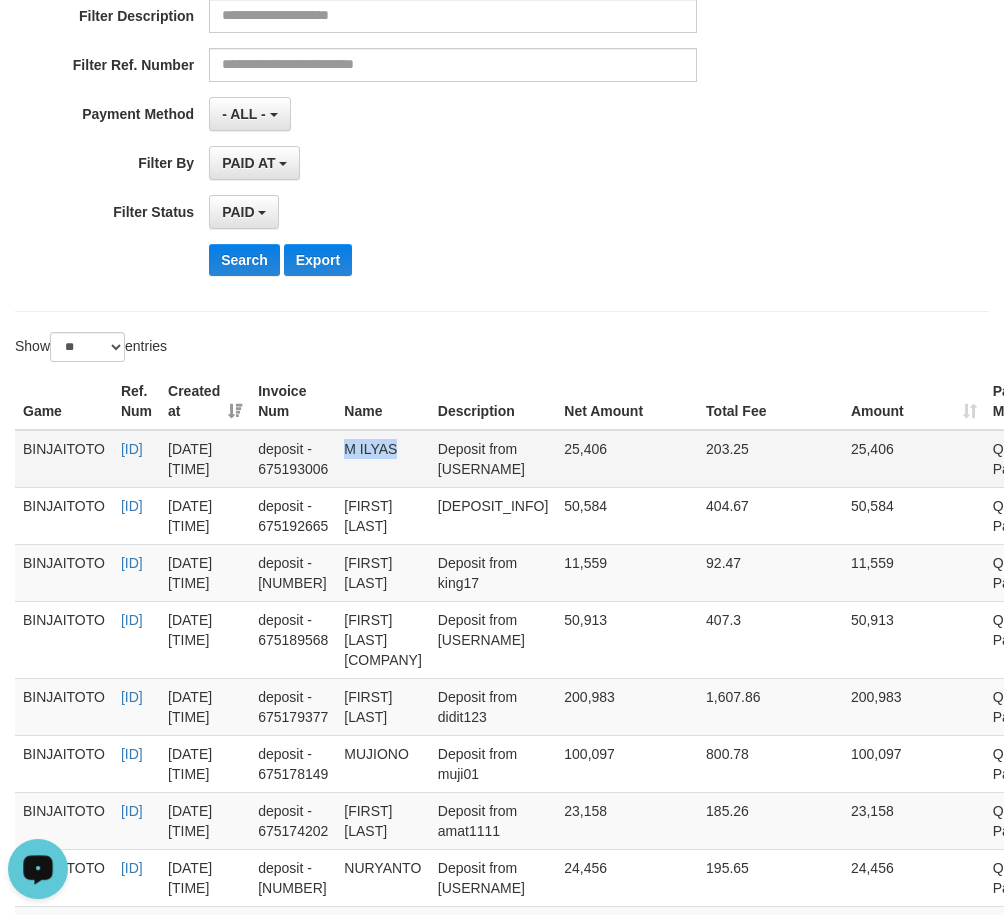 drag, startPoint x: 624, startPoint y: 449, endPoint x: 576, endPoint y: 447, distance: 48.04165 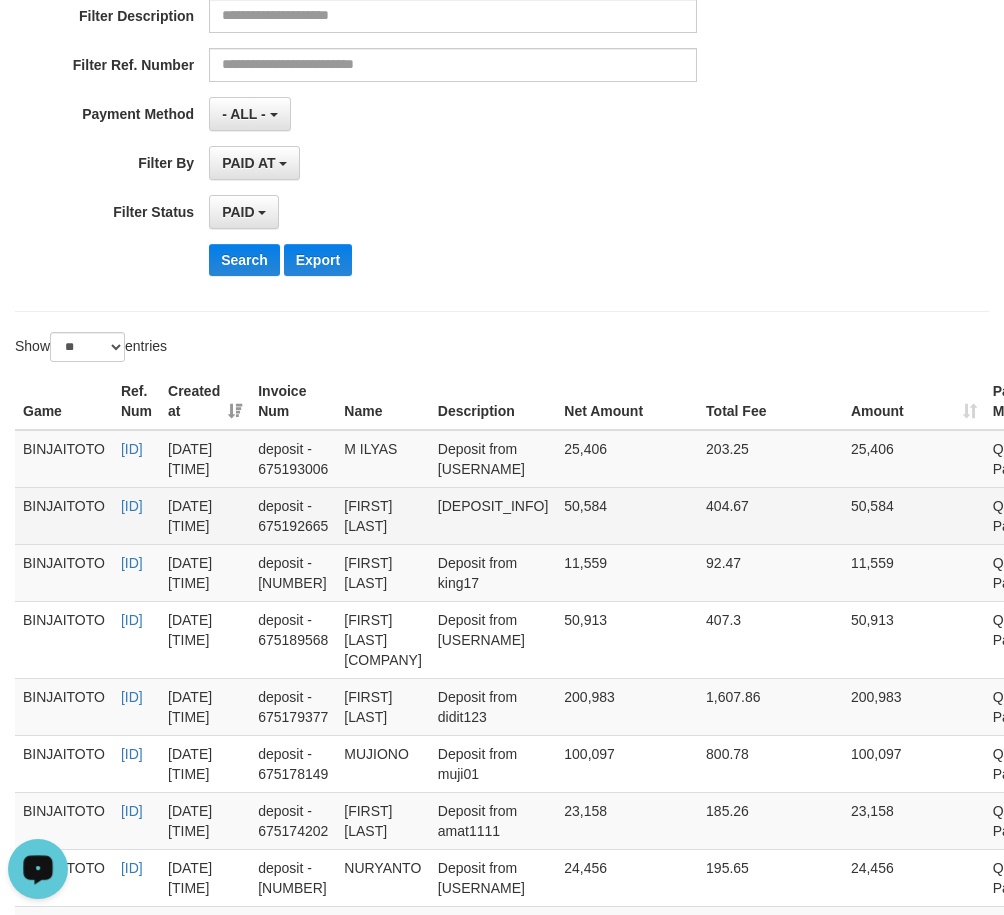 click on "[FIRST] [LAST]" at bounding box center [383, 515] 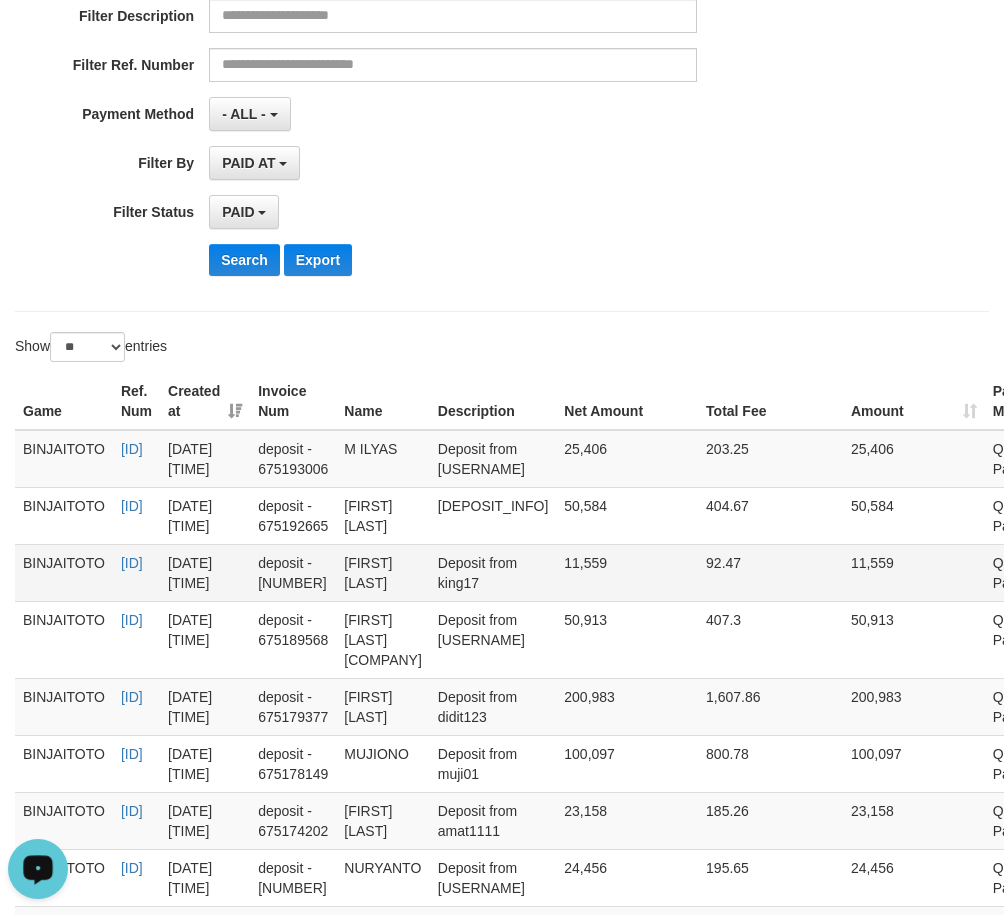 drag, startPoint x: 594, startPoint y: 604, endPoint x: 614, endPoint y: 650, distance: 50.159744 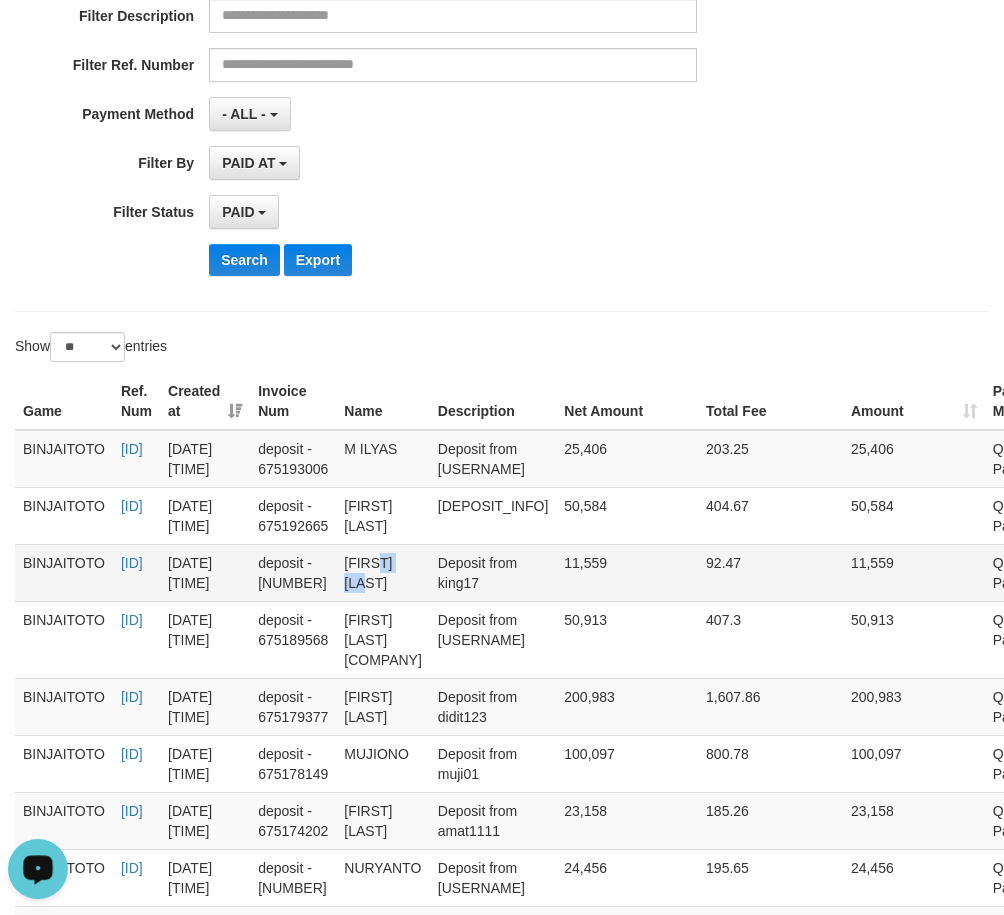 click on "[FIRST] [LAST]" at bounding box center [383, 572] 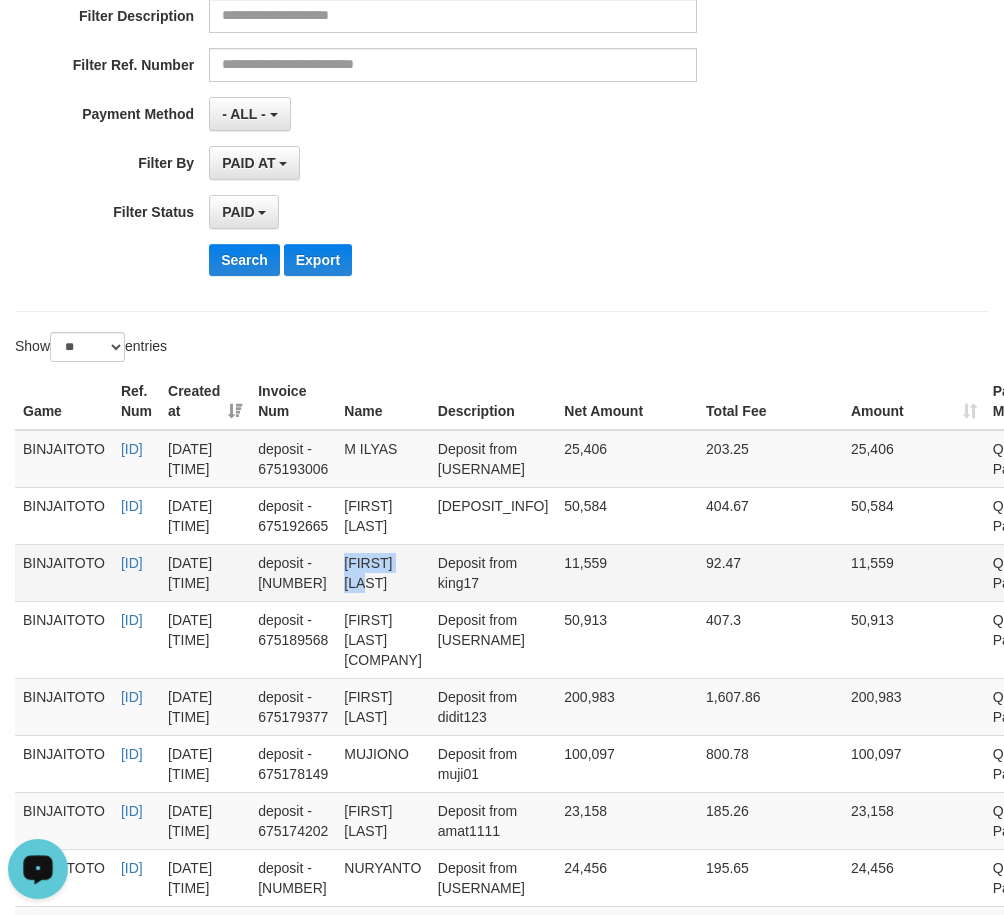 click on "[FIRST] [LAST]" at bounding box center (383, 572) 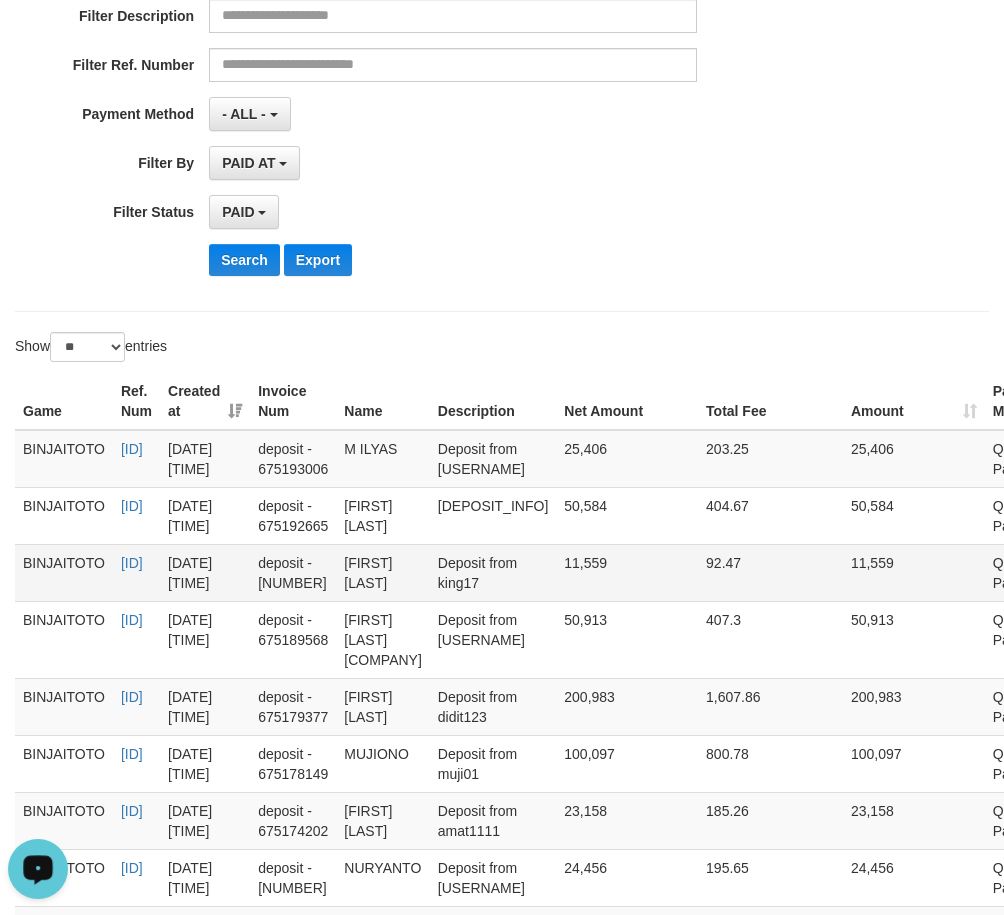 drag, startPoint x: 595, startPoint y: 611, endPoint x: 614, endPoint y: 642, distance: 36.359318 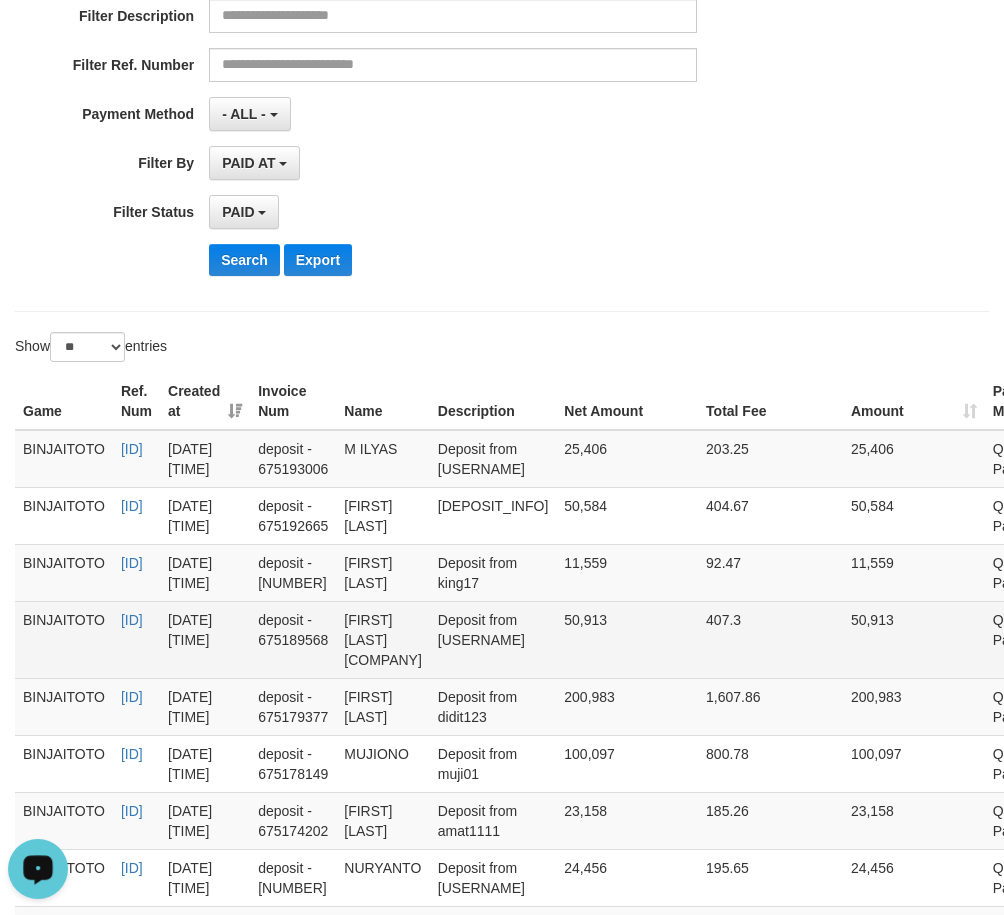 click on "[FIRST] [LAST] [COMPANY]" at bounding box center (383, 639) 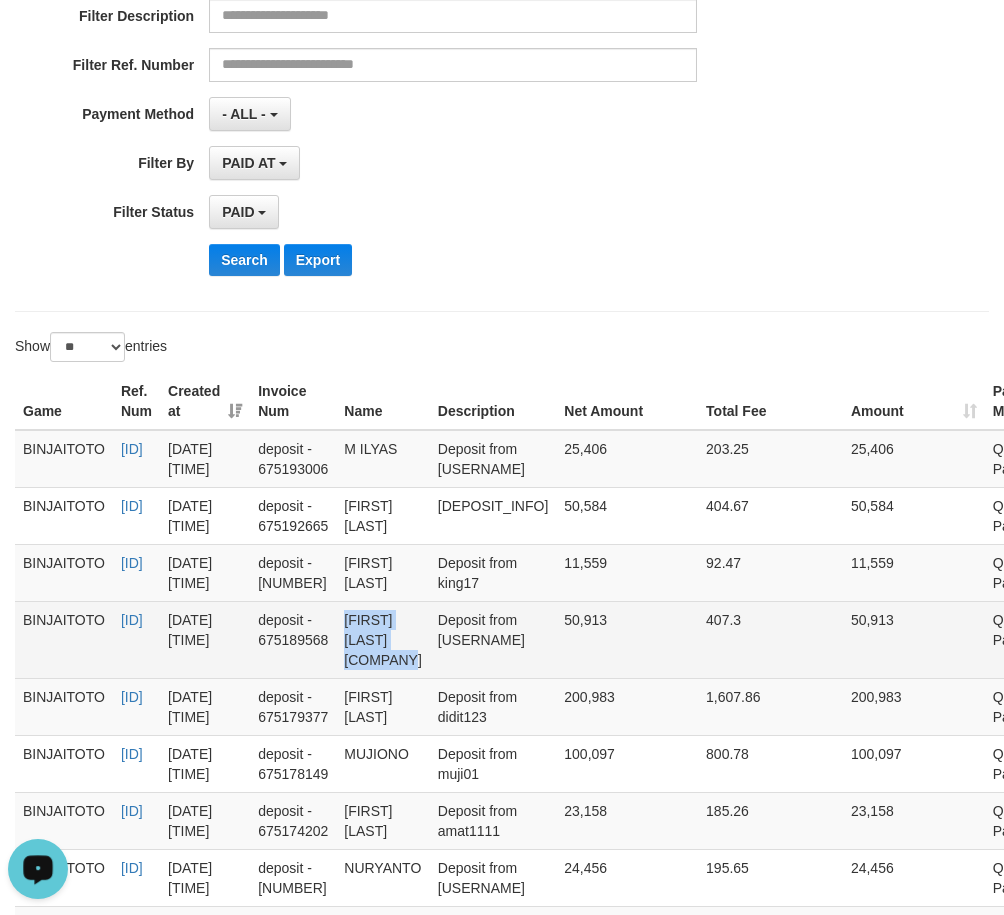 drag, startPoint x: 592, startPoint y: 679, endPoint x: 606, endPoint y: 721, distance: 44.27189 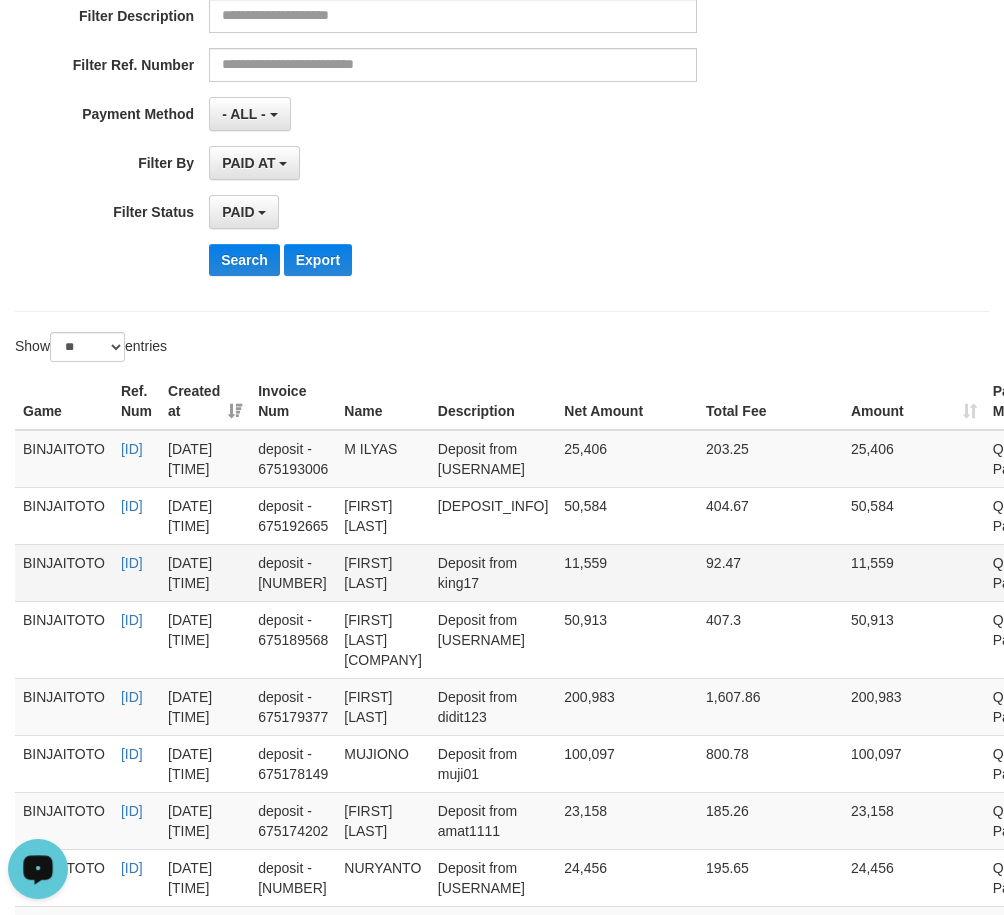 click on "[FIRST] [LAST]" at bounding box center (383, 572) 